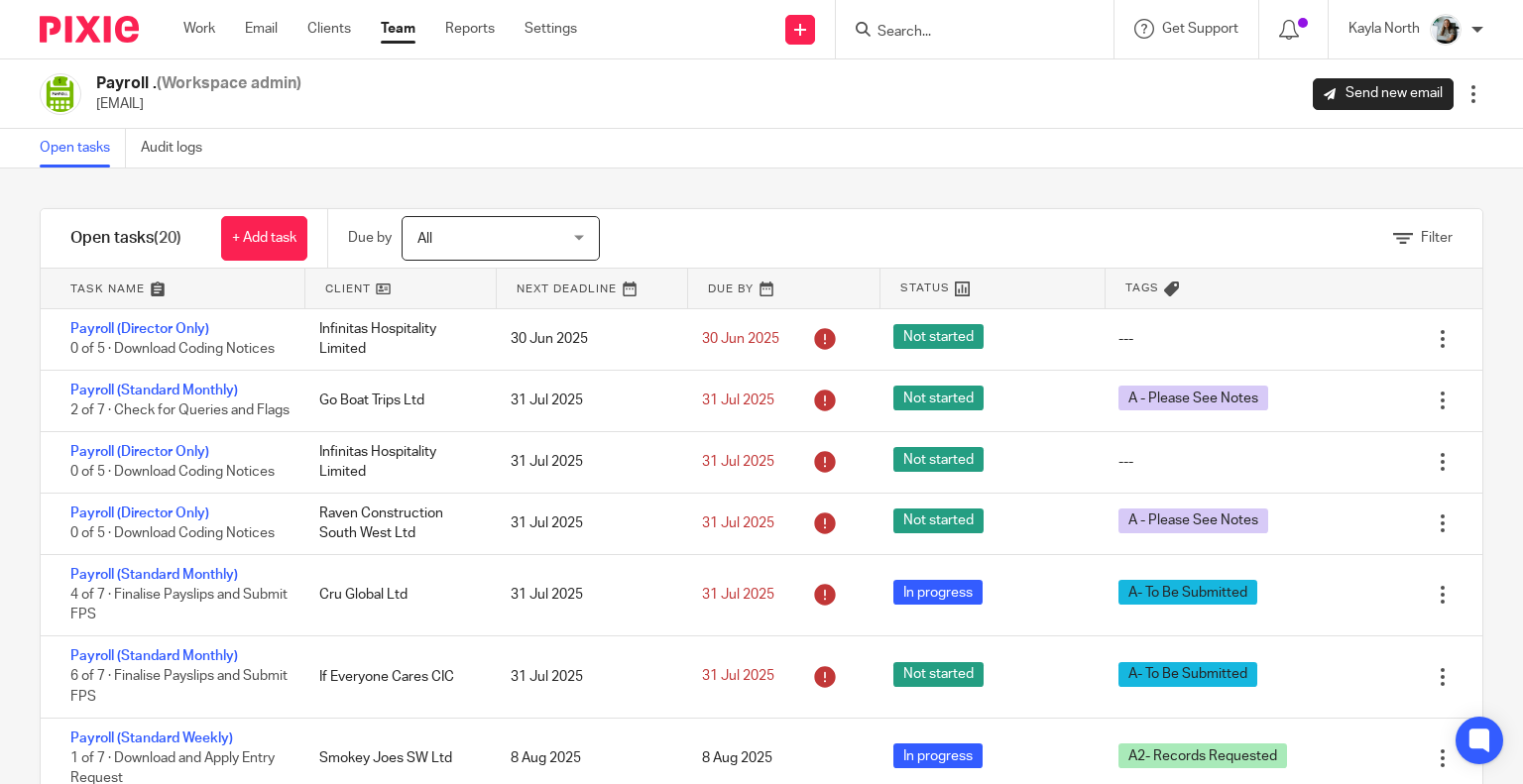 scroll, scrollTop: 0, scrollLeft: 0, axis: both 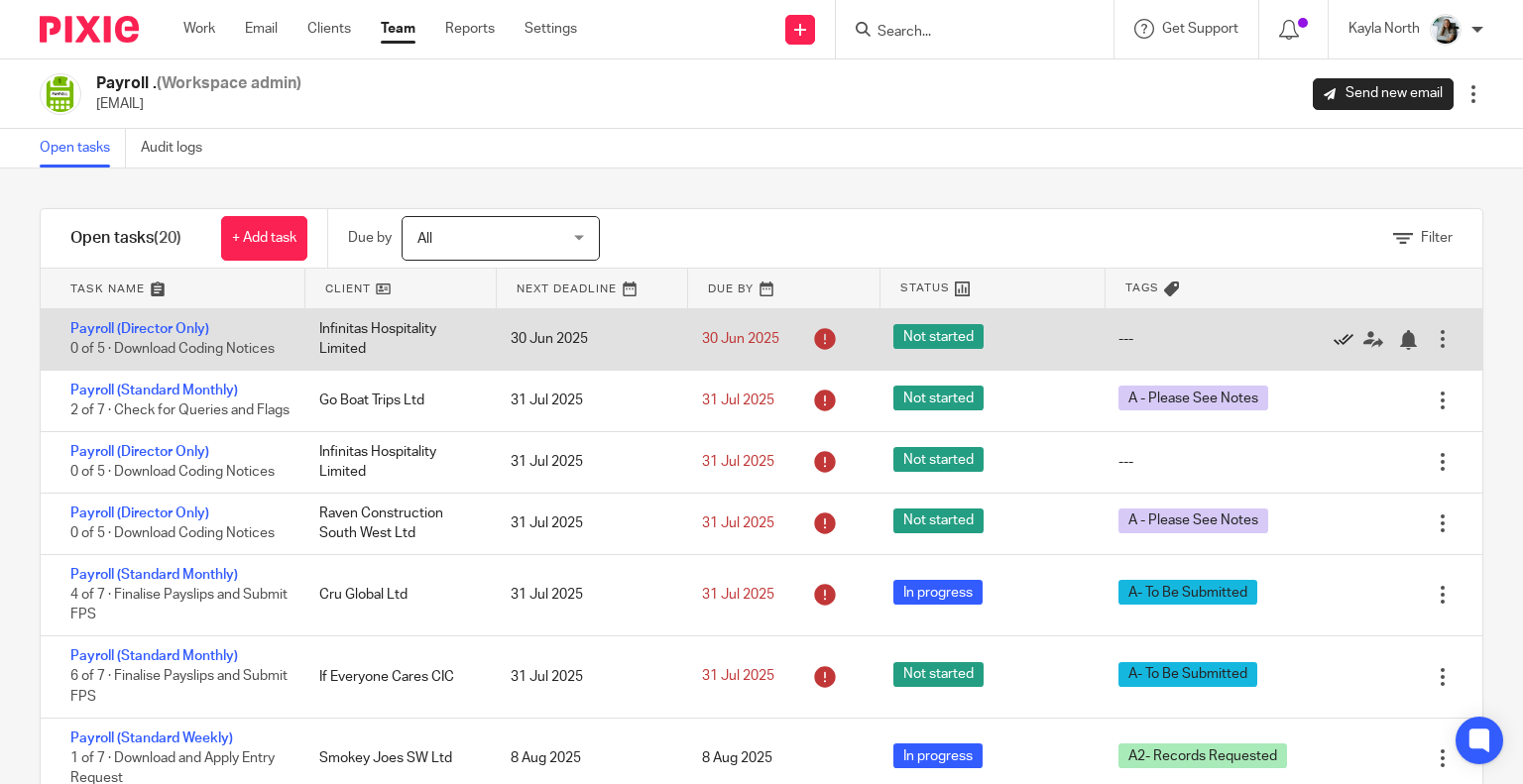 click at bounding box center [1344, 340] 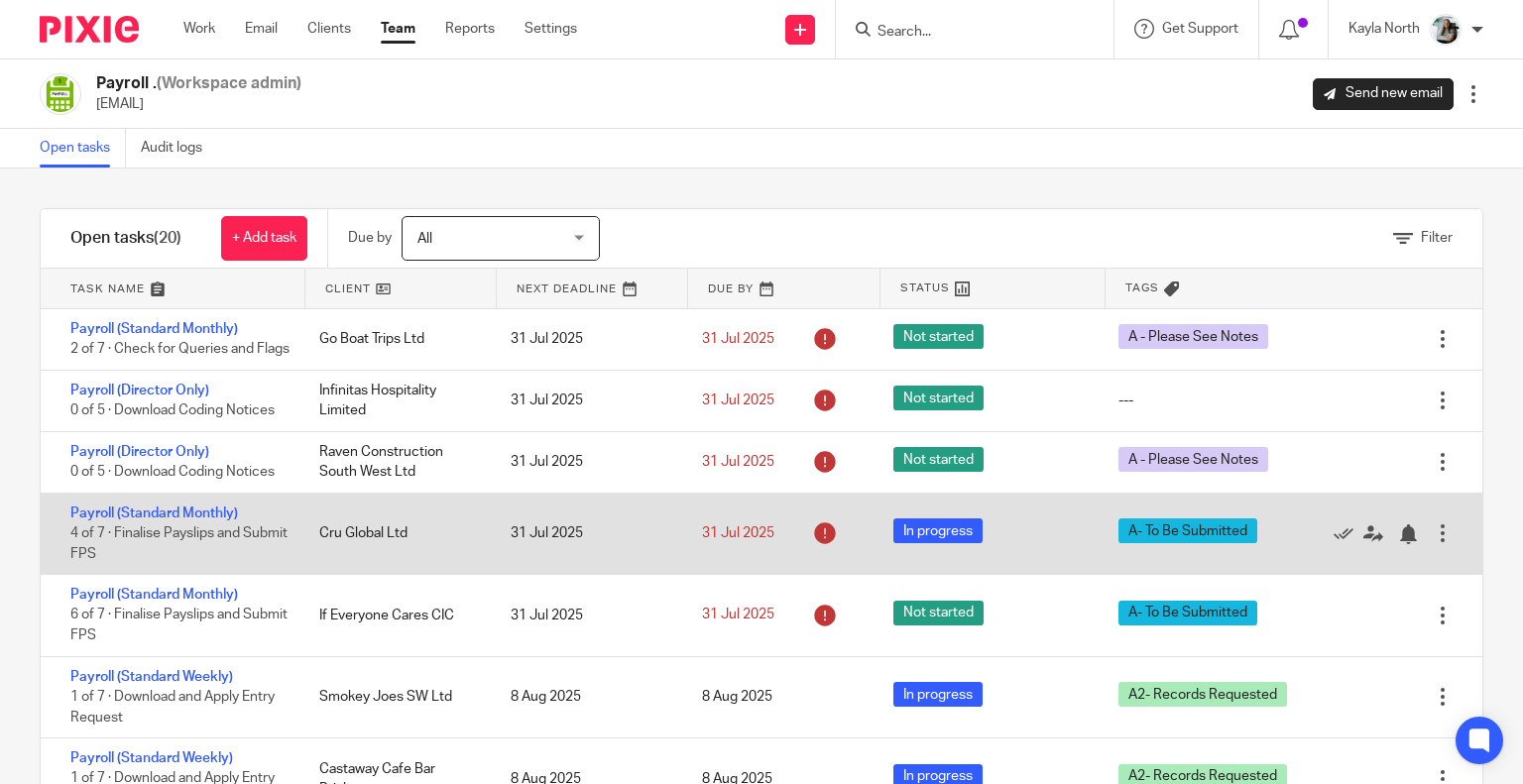 scroll, scrollTop: 99, scrollLeft: 0, axis: vertical 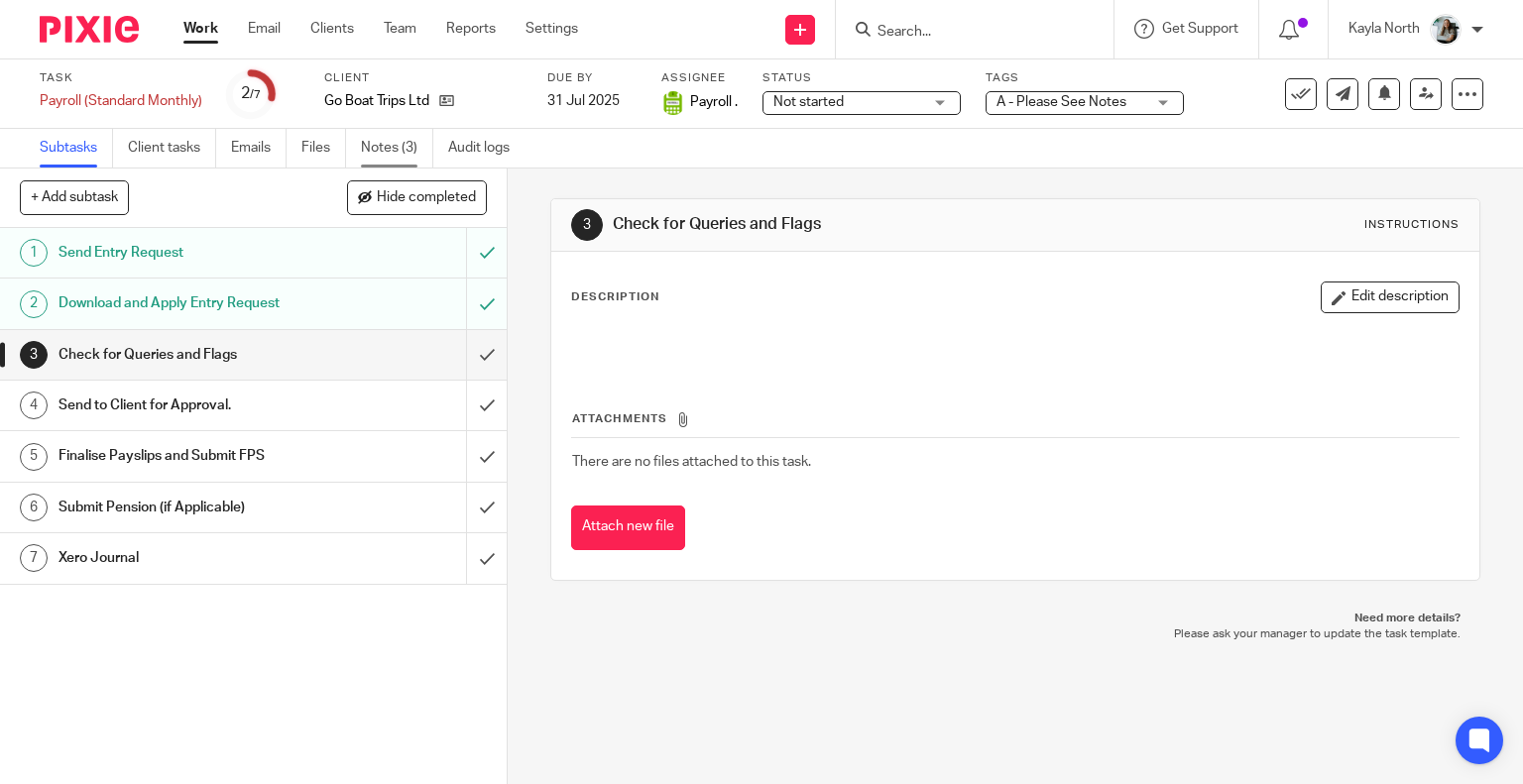 click on "Notes (3)" at bounding box center (397, 148) 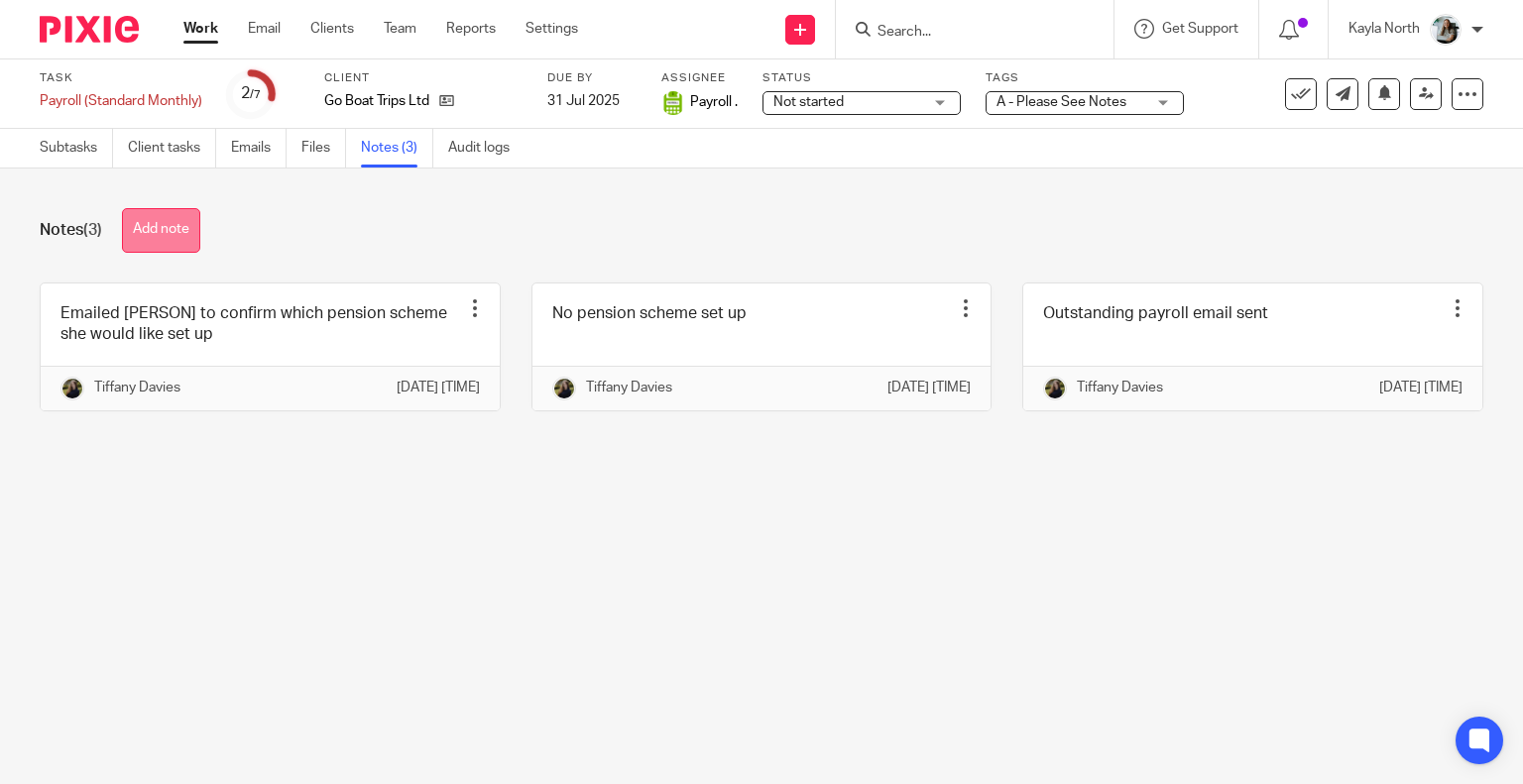 scroll, scrollTop: 0, scrollLeft: 0, axis: both 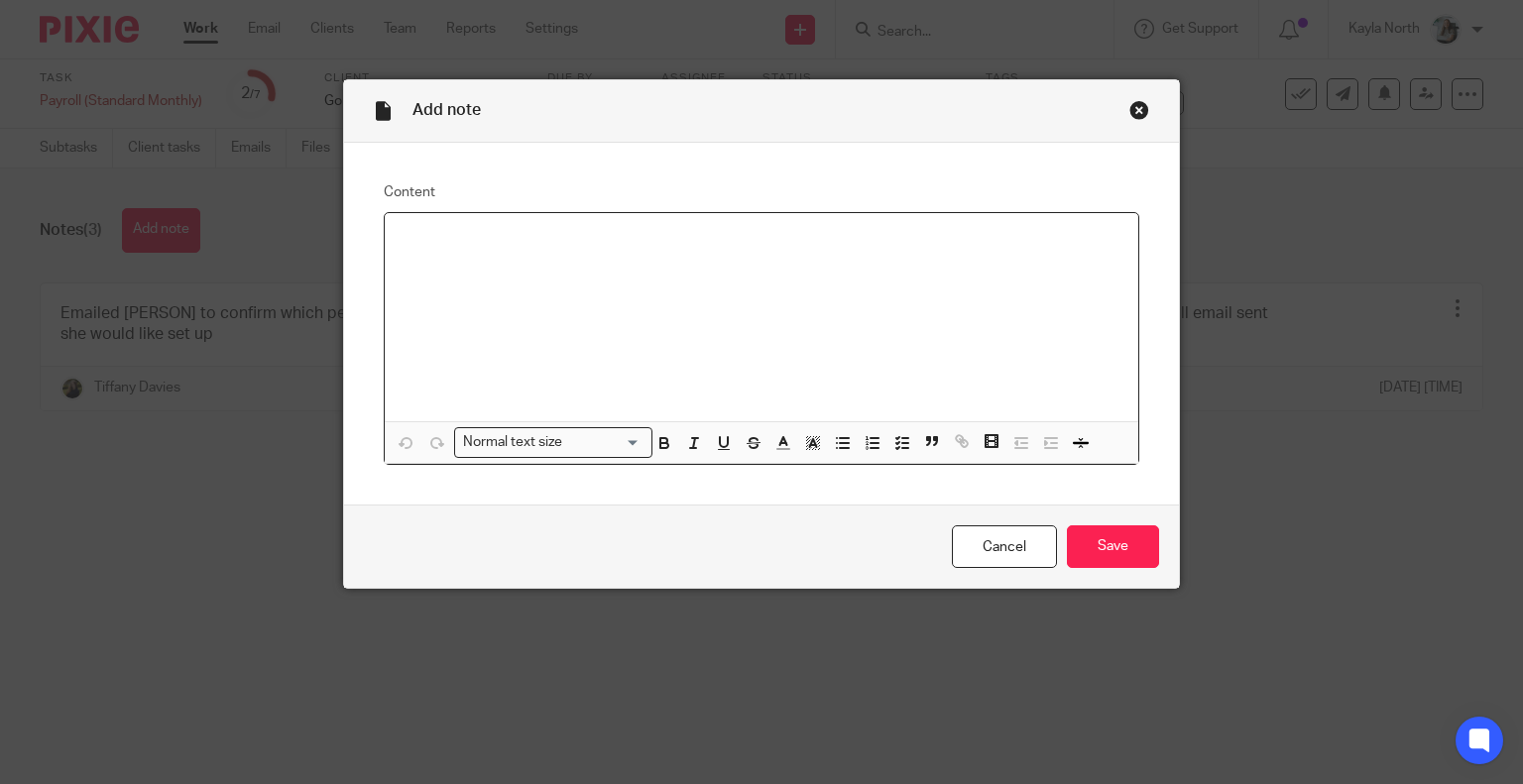 click at bounding box center (762, 317) 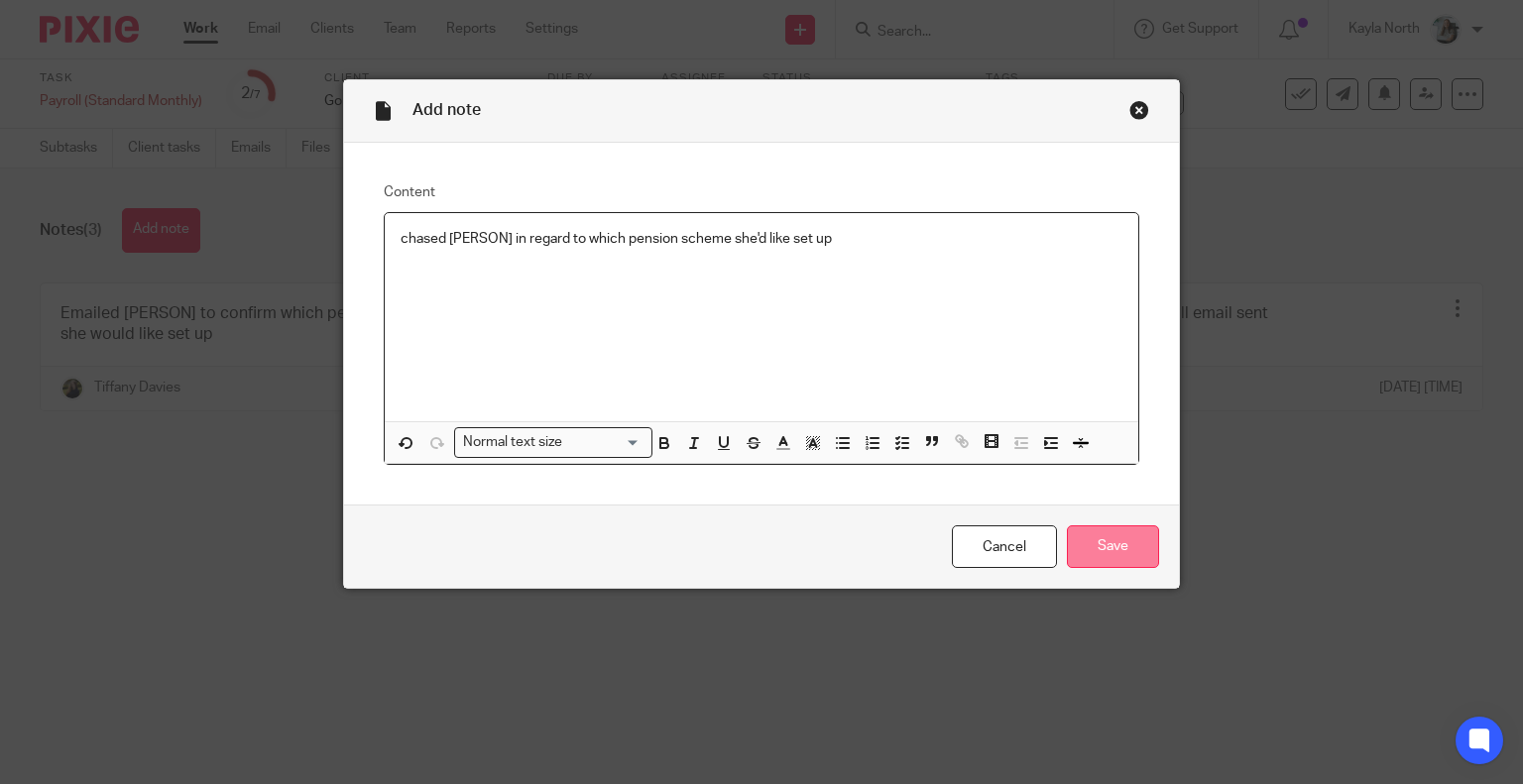 click on "Save" at bounding box center (1113, 546) 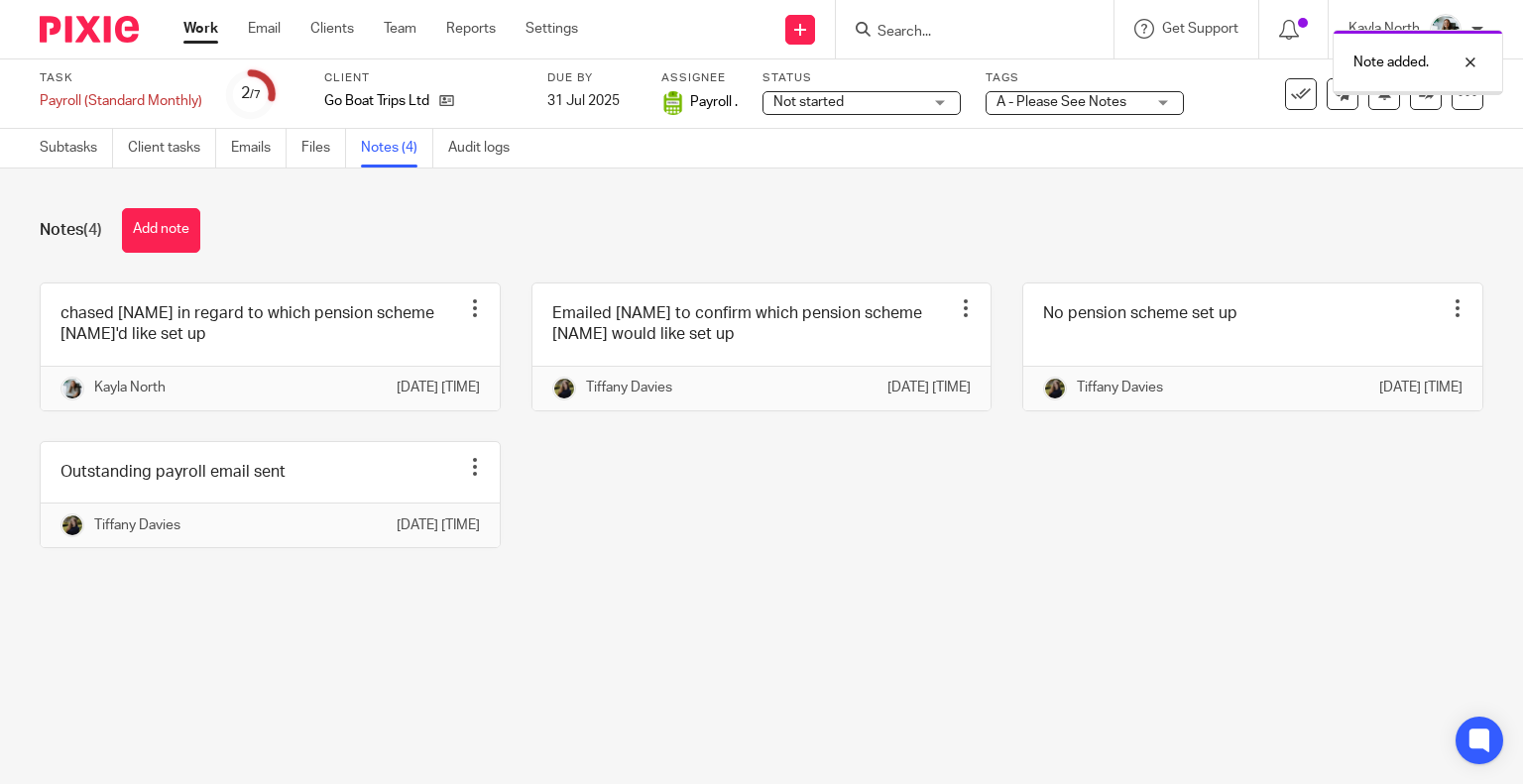 scroll, scrollTop: 0, scrollLeft: 0, axis: both 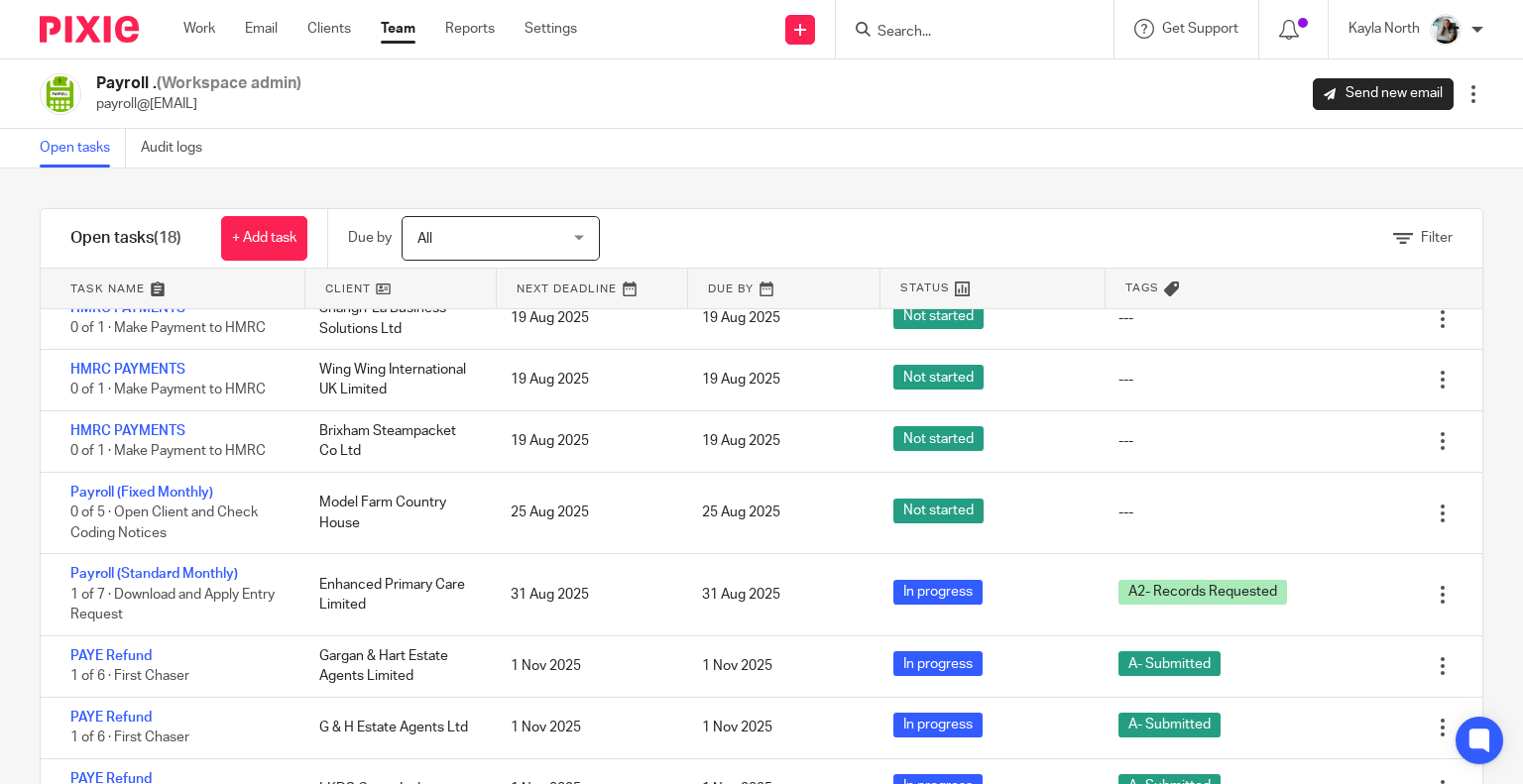 click at bounding box center [89, 29] 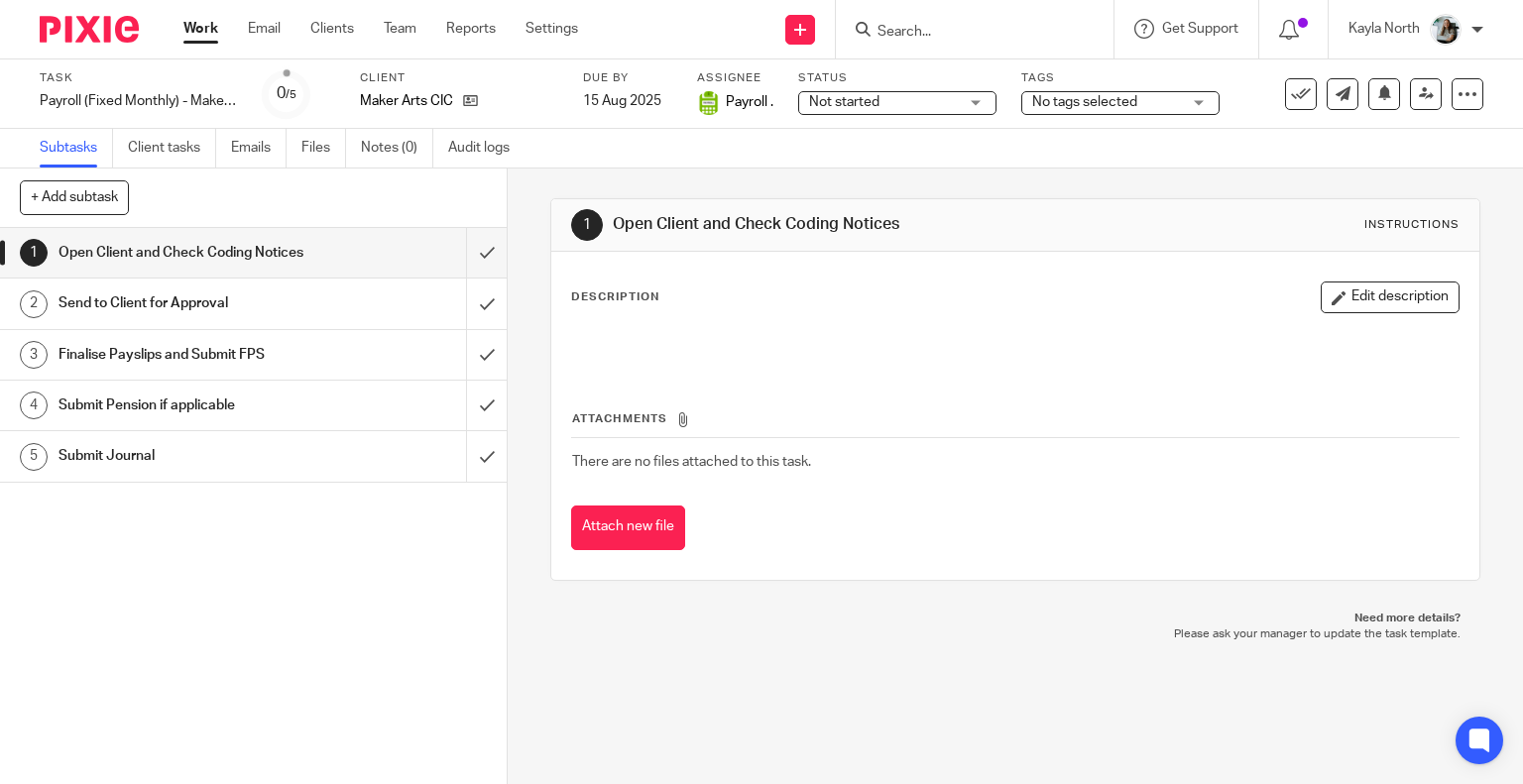 scroll, scrollTop: 0, scrollLeft: 0, axis: both 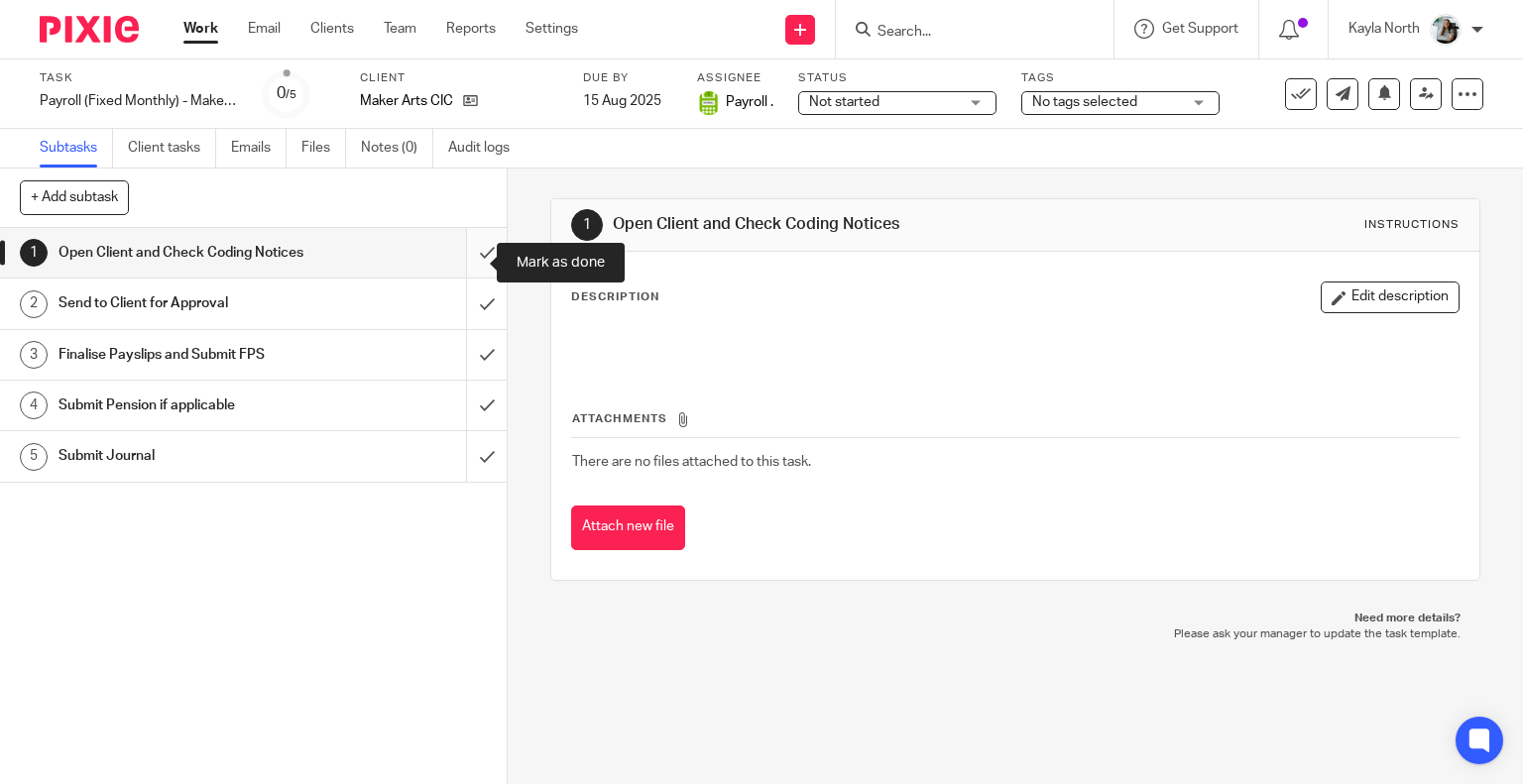 click at bounding box center [253, 253] 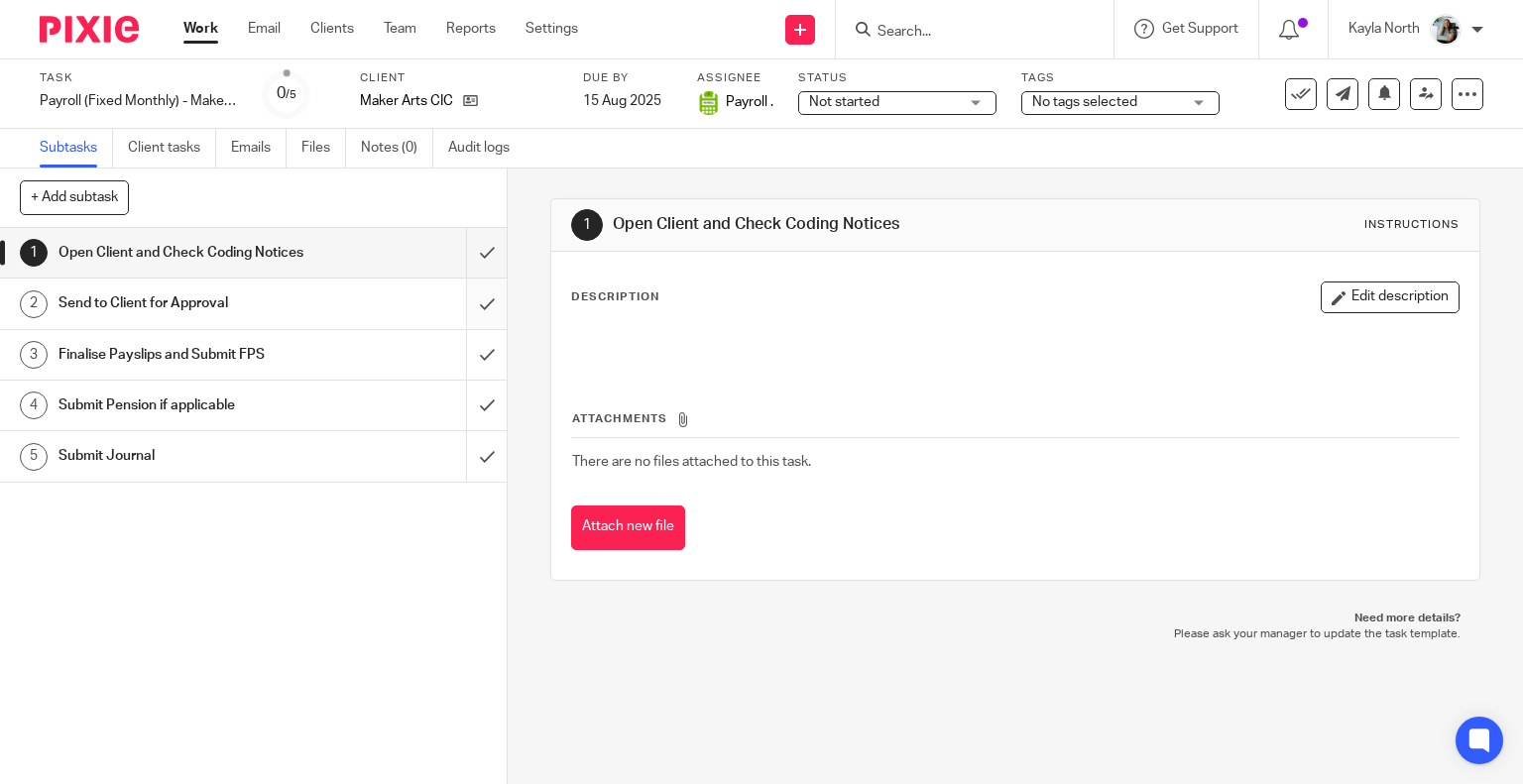 click at bounding box center [253, 303] 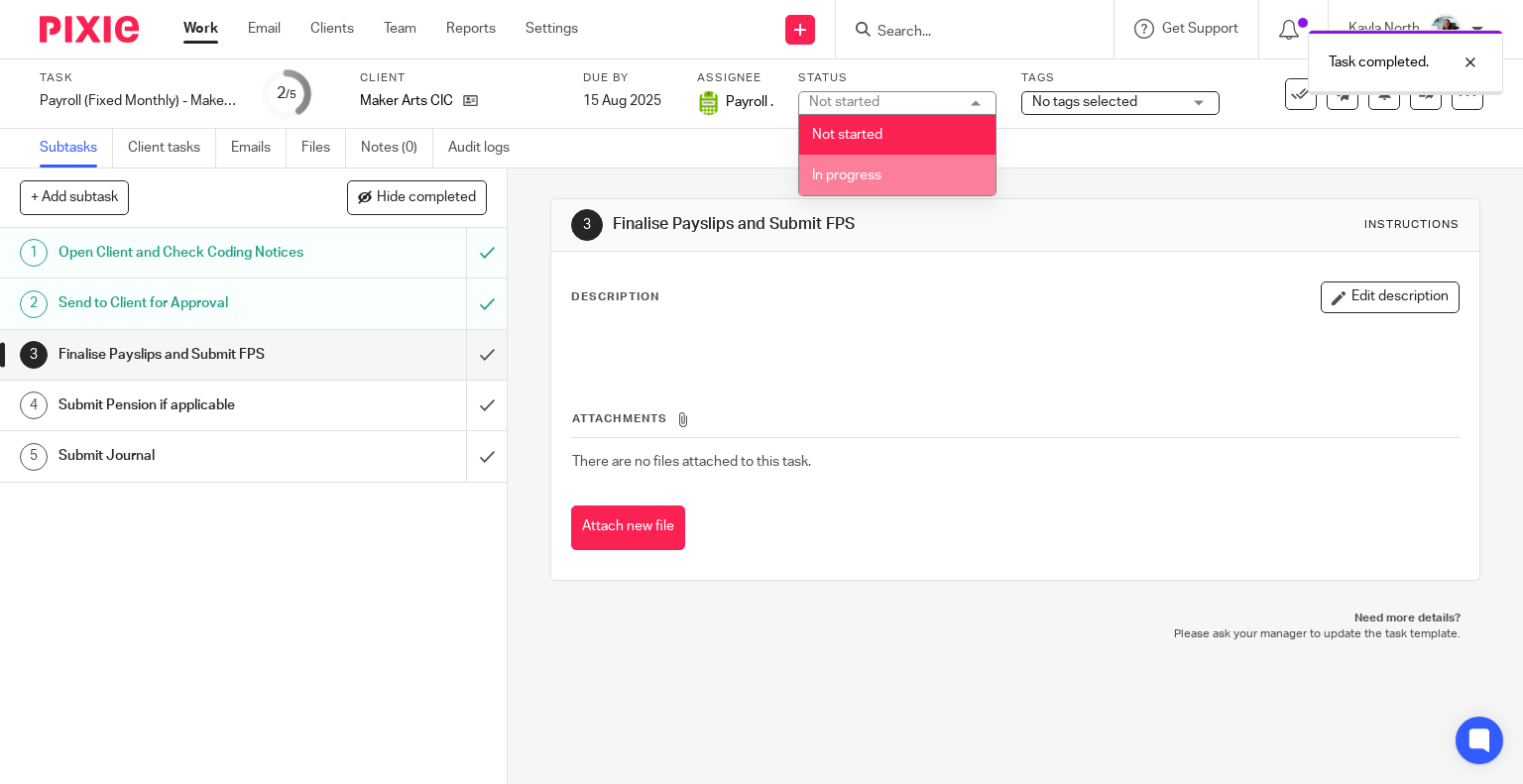click on "In progress" at bounding box center (897, 174) 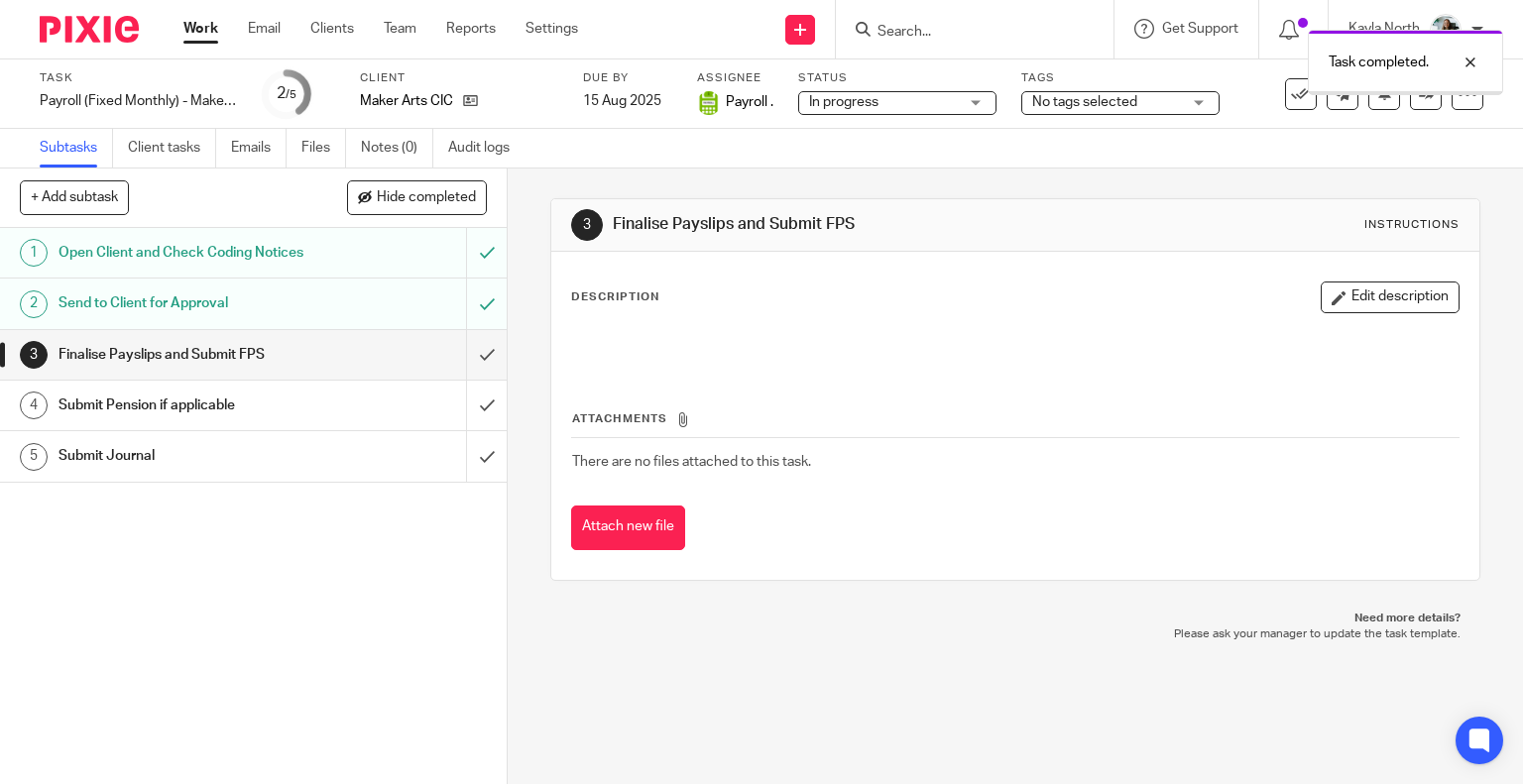 click on "No tags selected" at bounding box center [1085, 102] 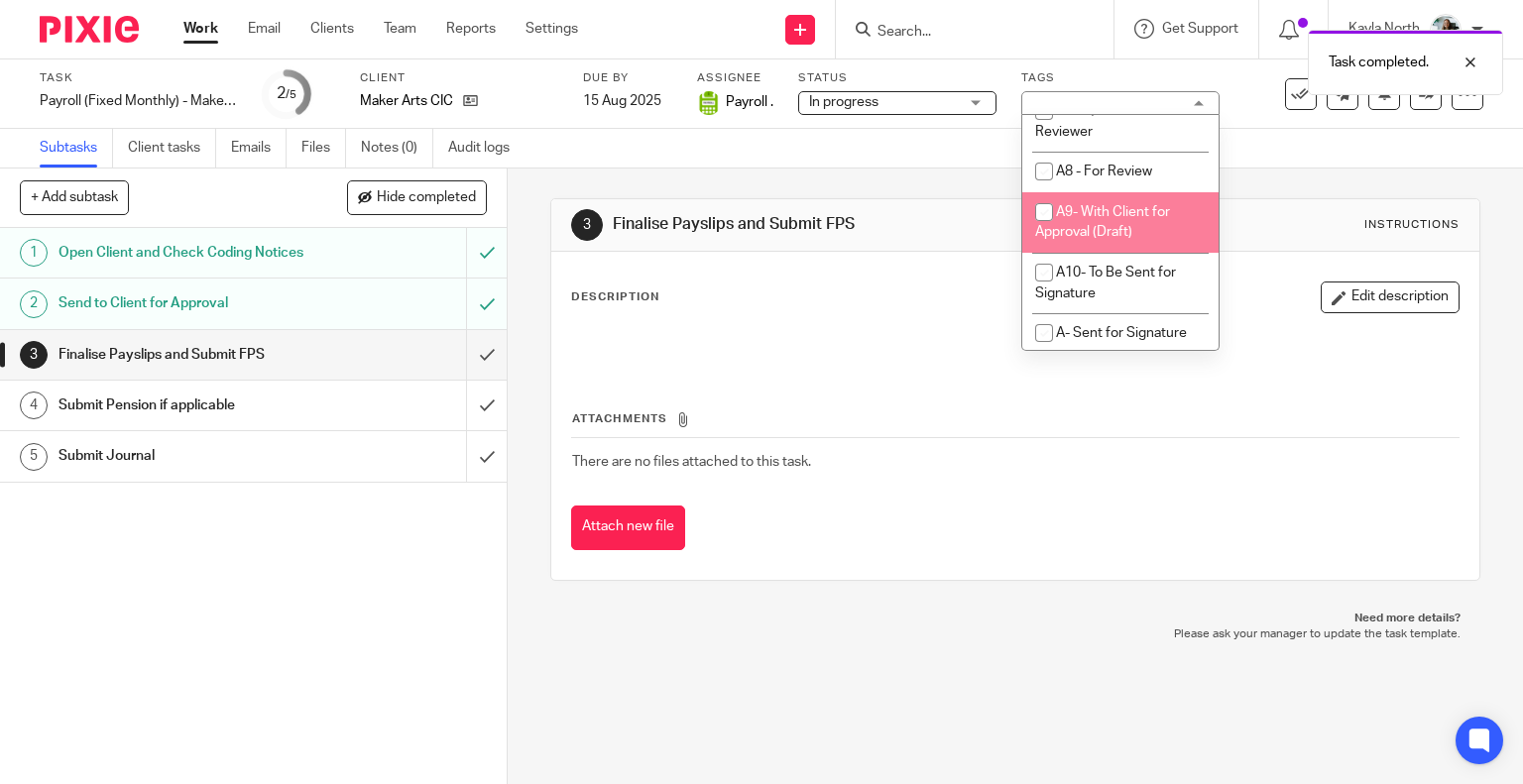 scroll, scrollTop: 1090, scrollLeft: 0, axis: vertical 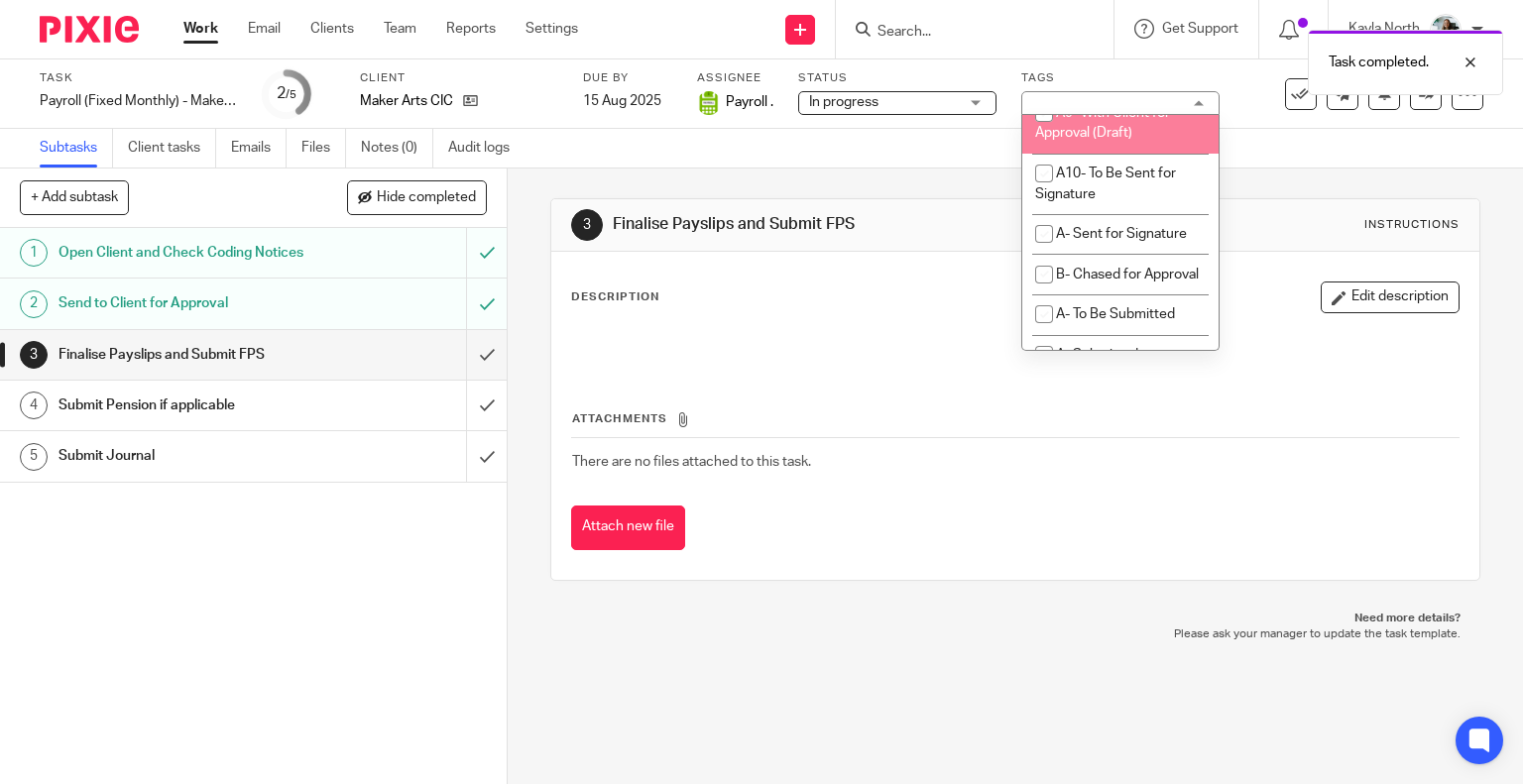 click on "A9- With Client for Approval (Draft)" at bounding box center (1103, 123) 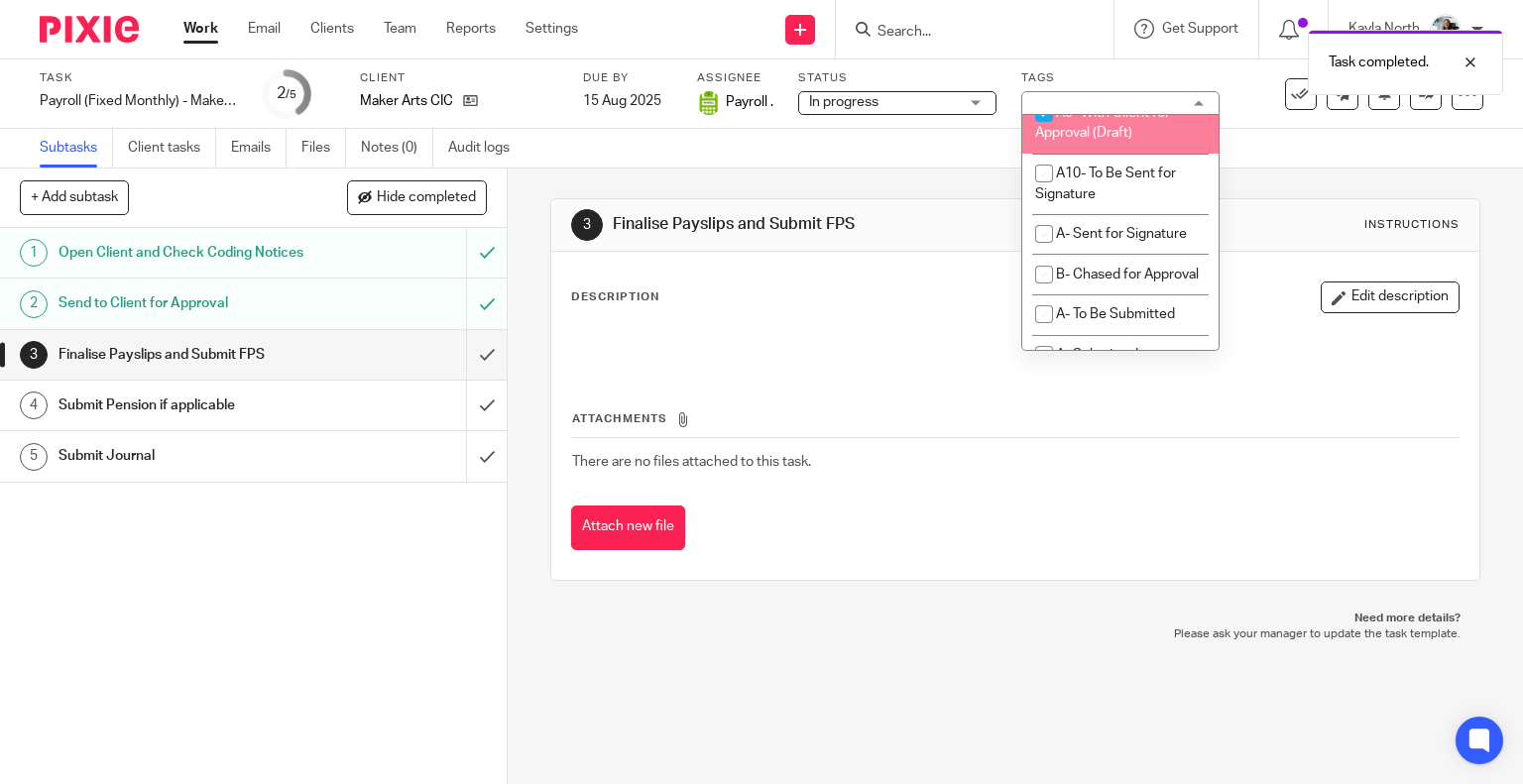 checkbox on "true" 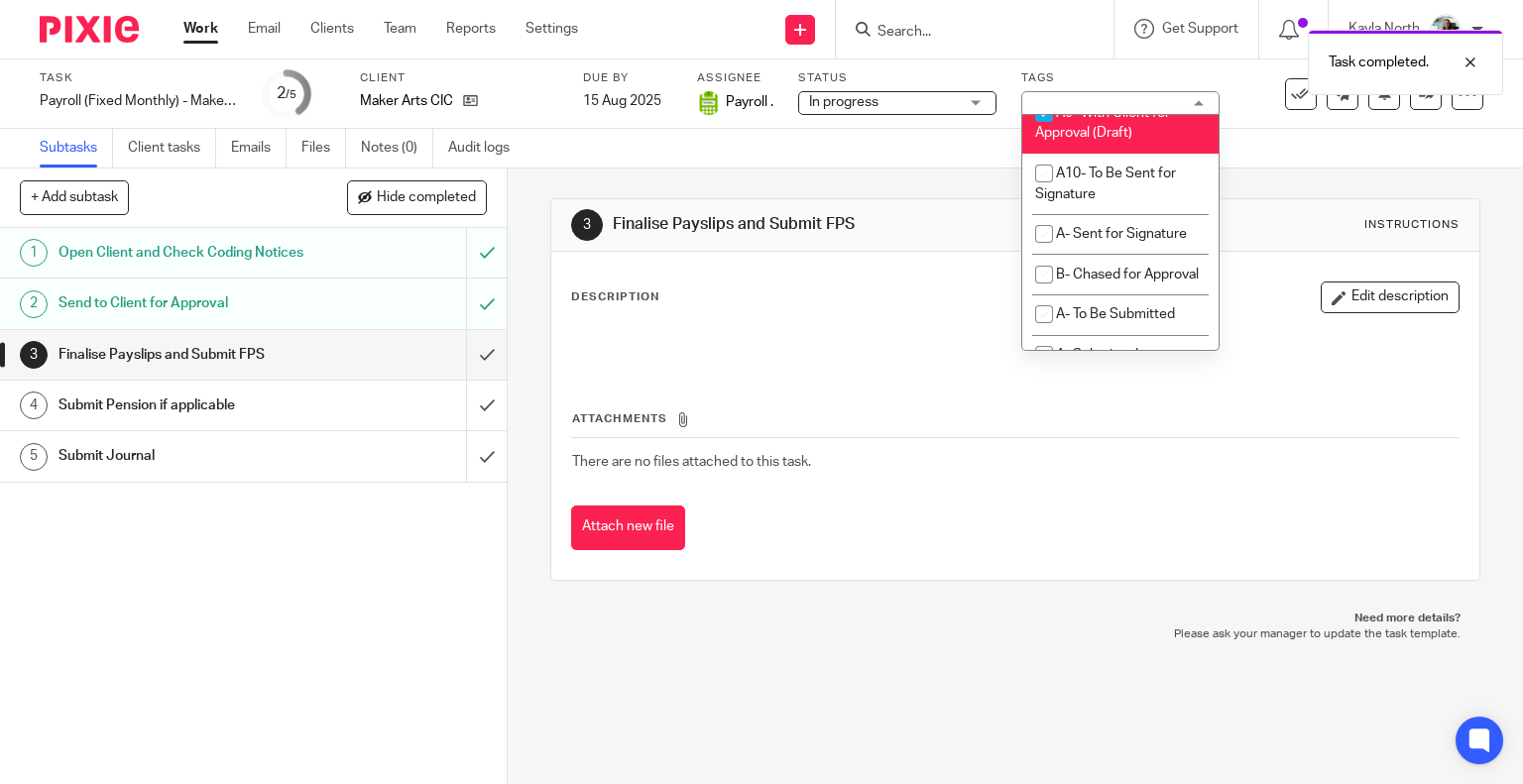 drag, startPoint x: 850, startPoint y: 265, endPoint x: 838, endPoint y: 264, distance: 12.0415946 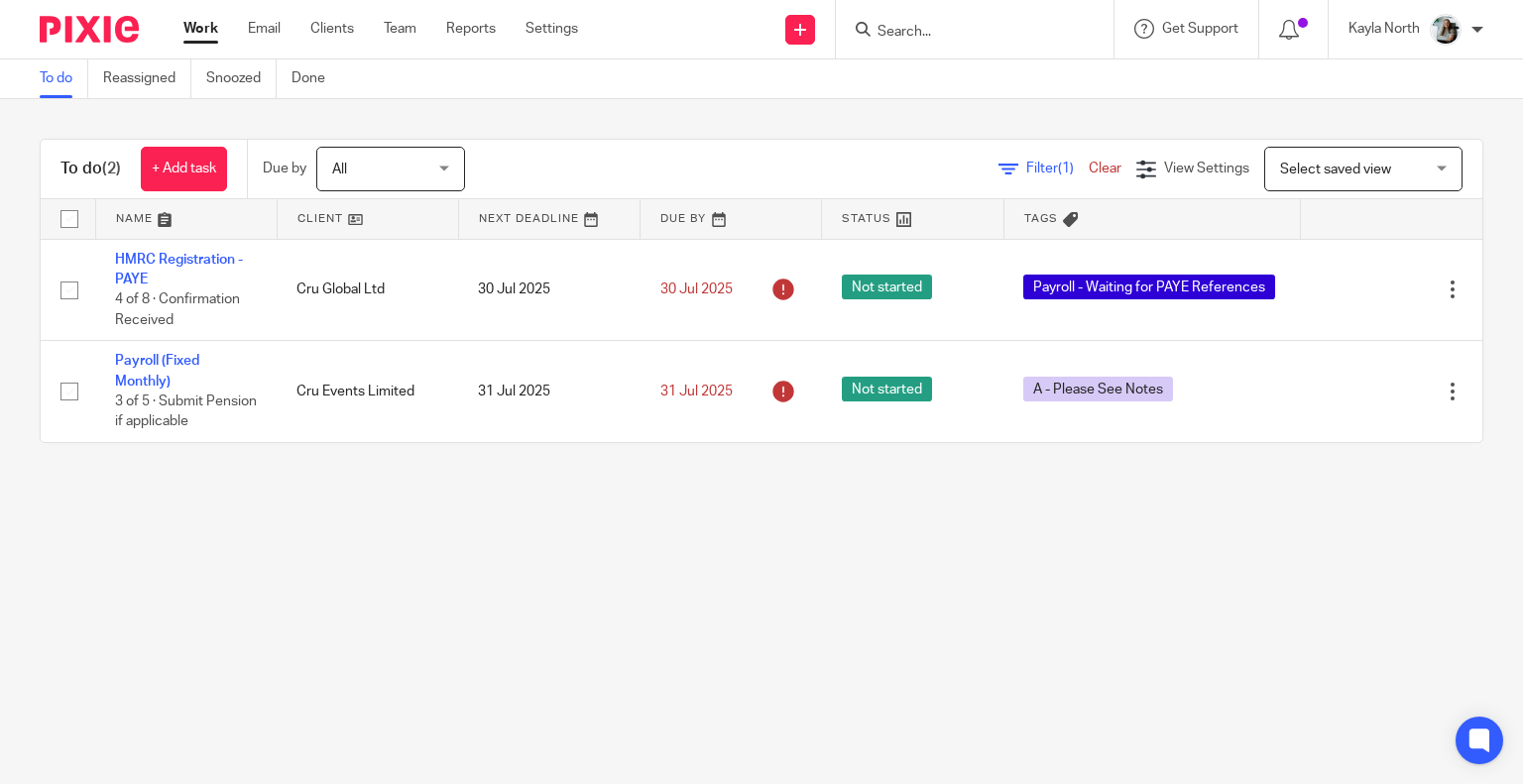 scroll, scrollTop: 0, scrollLeft: 0, axis: both 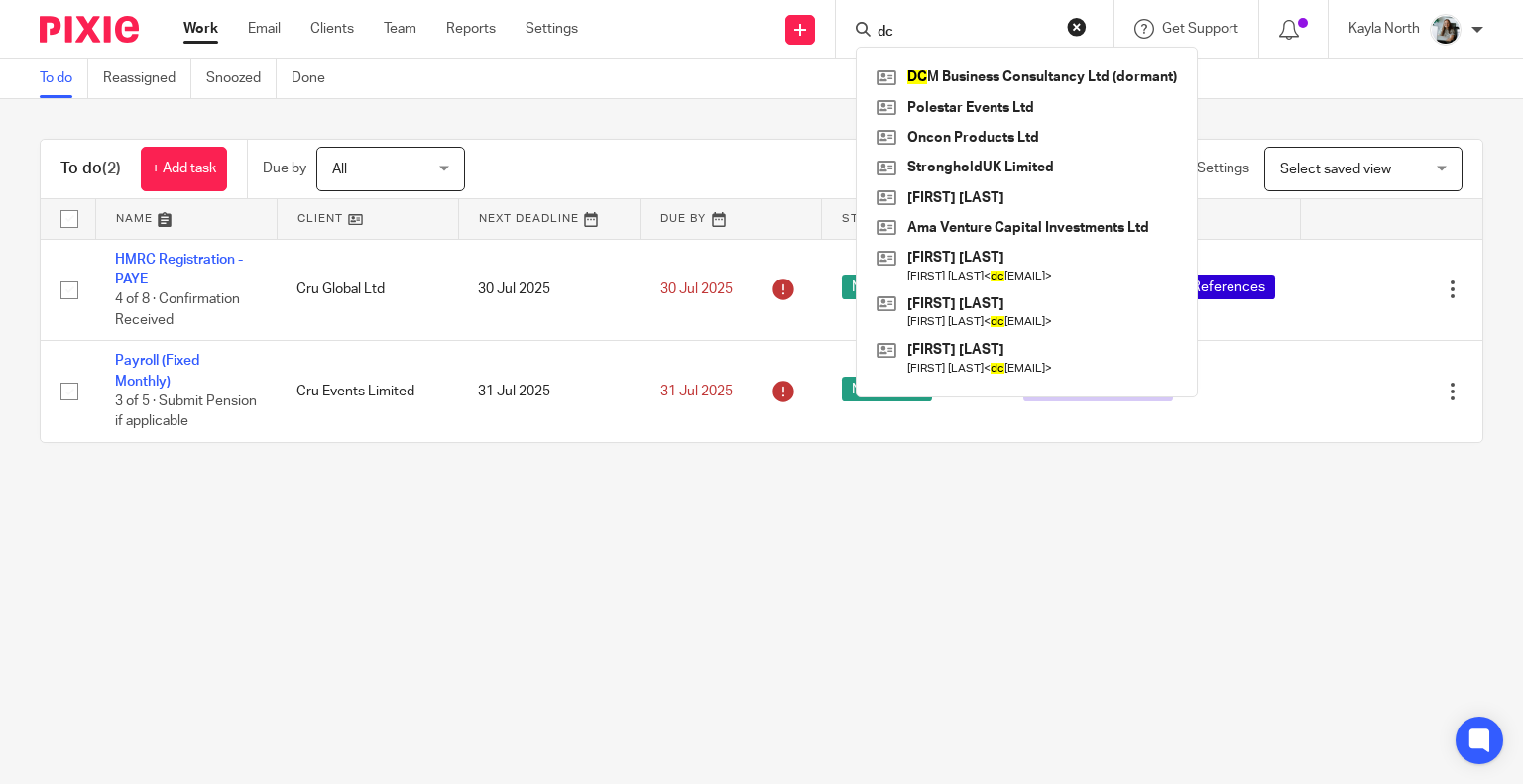 type on "d" 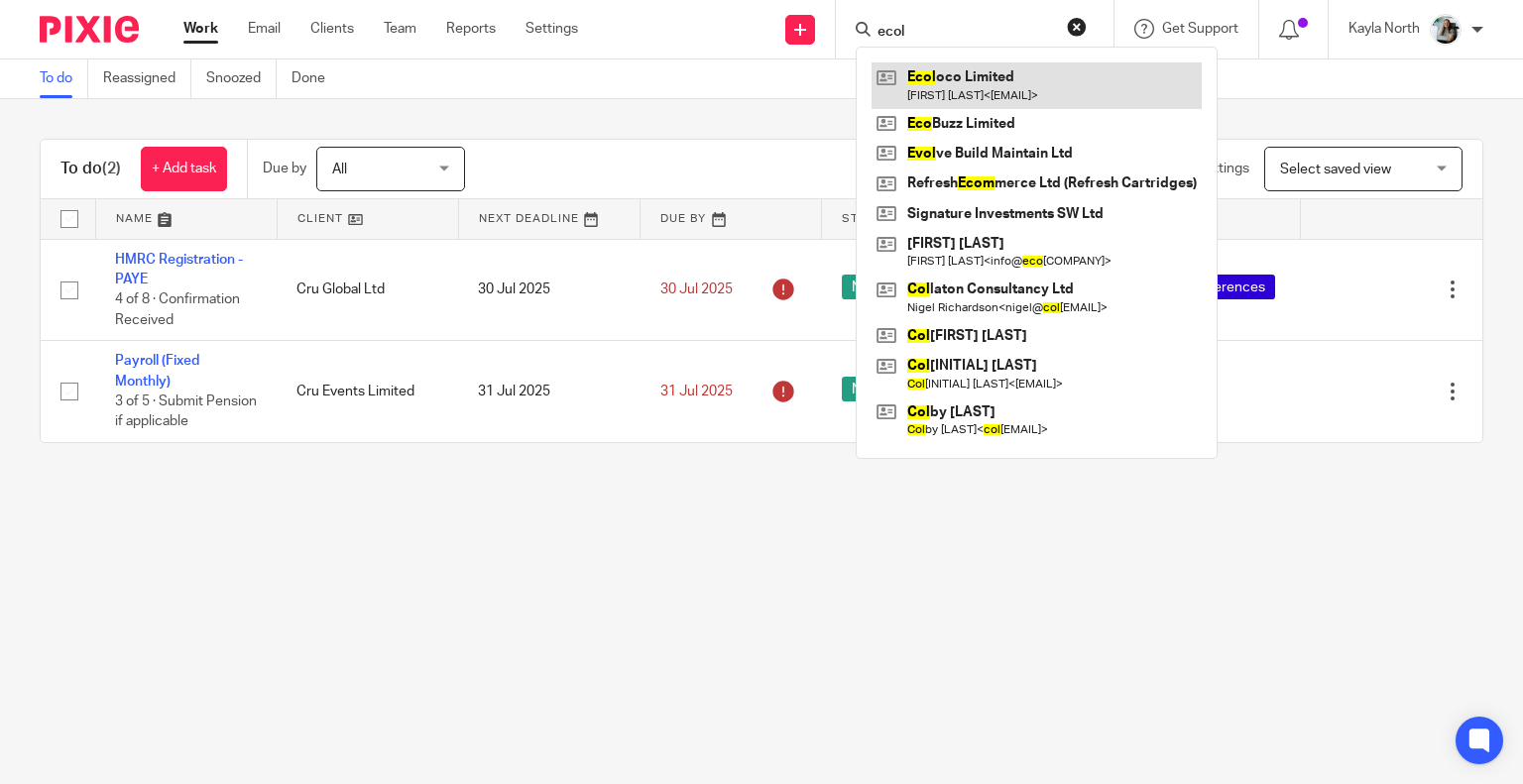type on "ecol" 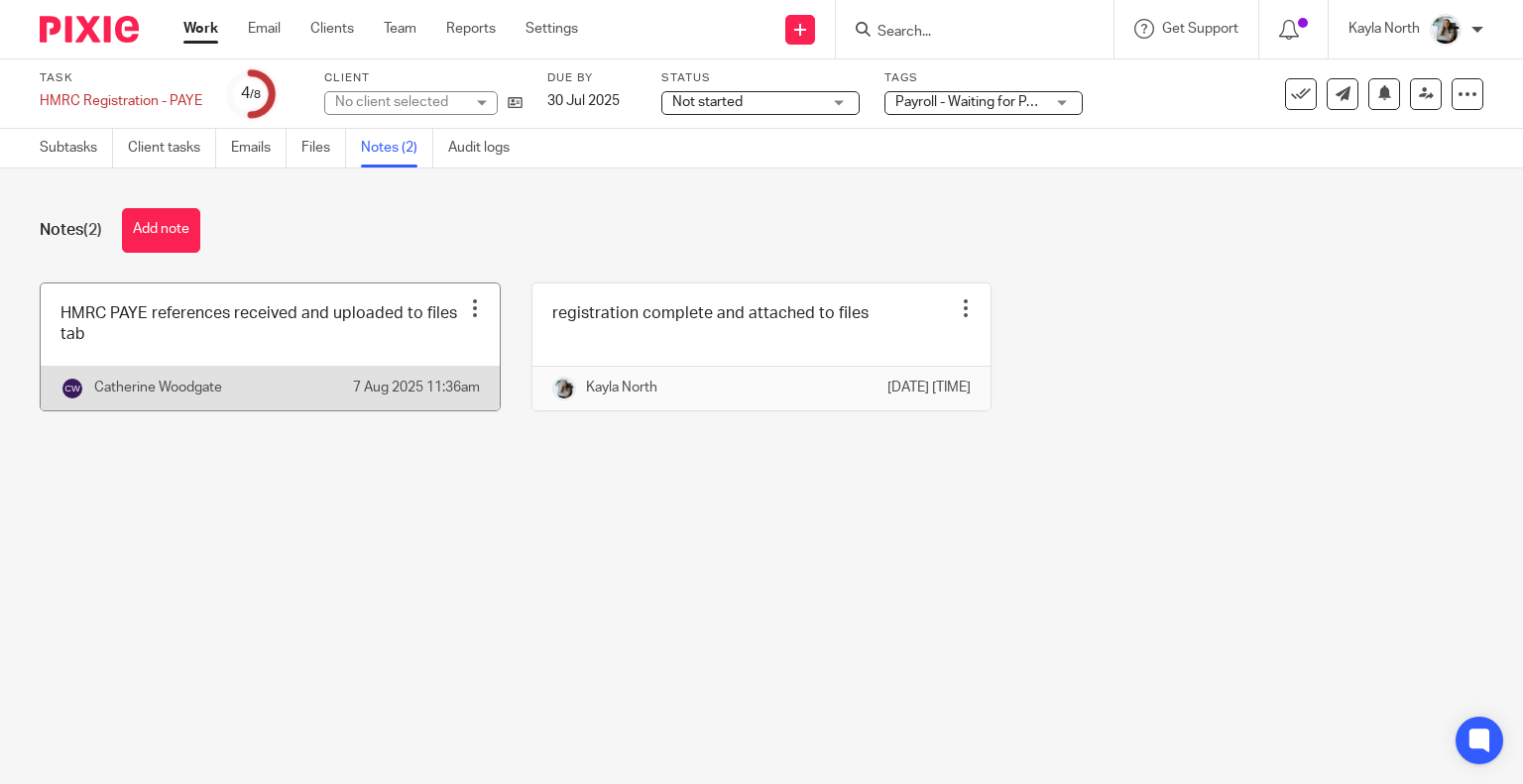 scroll, scrollTop: 0, scrollLeft: 0, axis: both 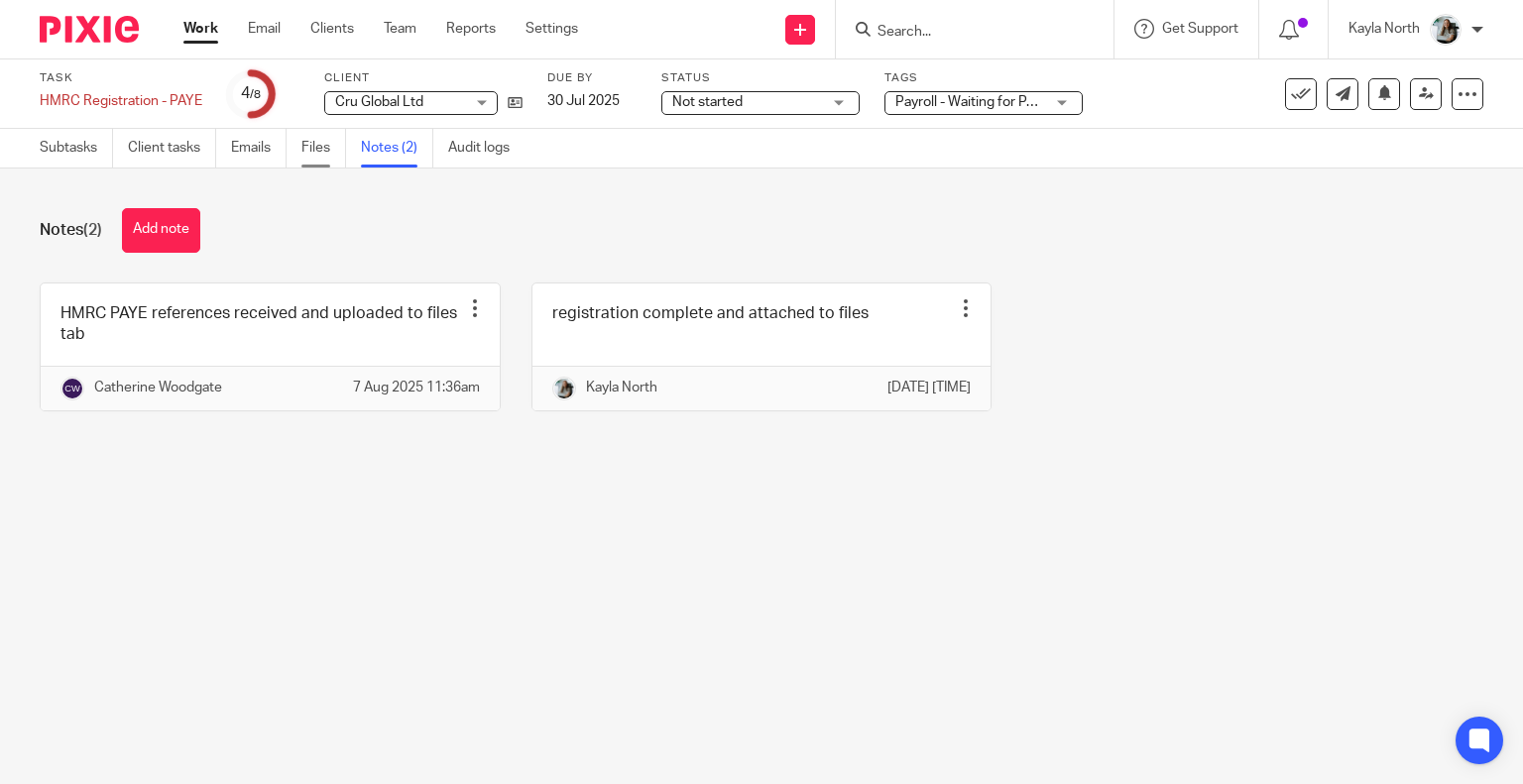 click on "Files" at bounding box center [323, 148] 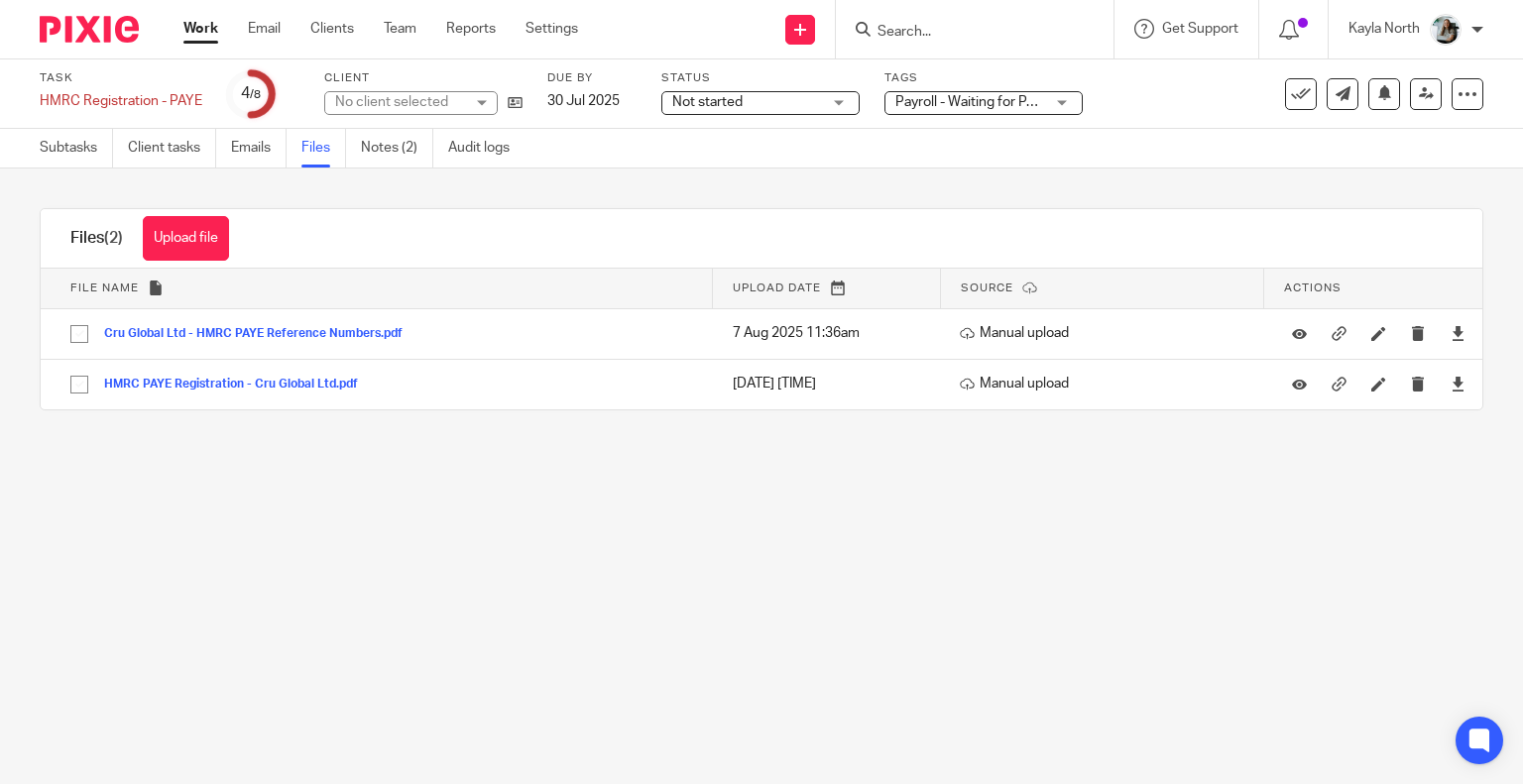 scroll, scrollTop: 0, scrollLeft: 0, axis: both 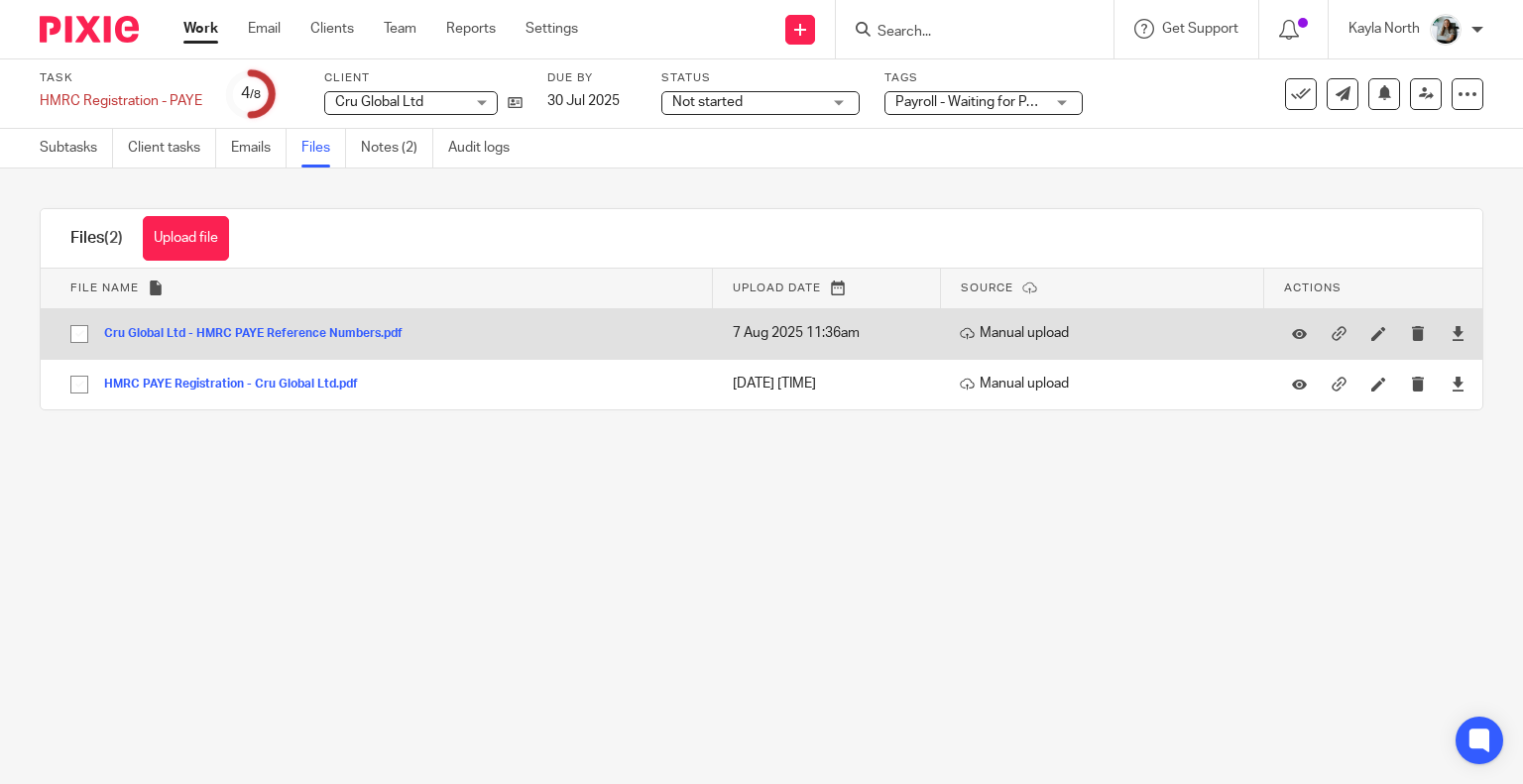 click on "Cru Global Ltd - HMRC PAYE Reference Numbers.pdf" at bounding box center (261, 334) 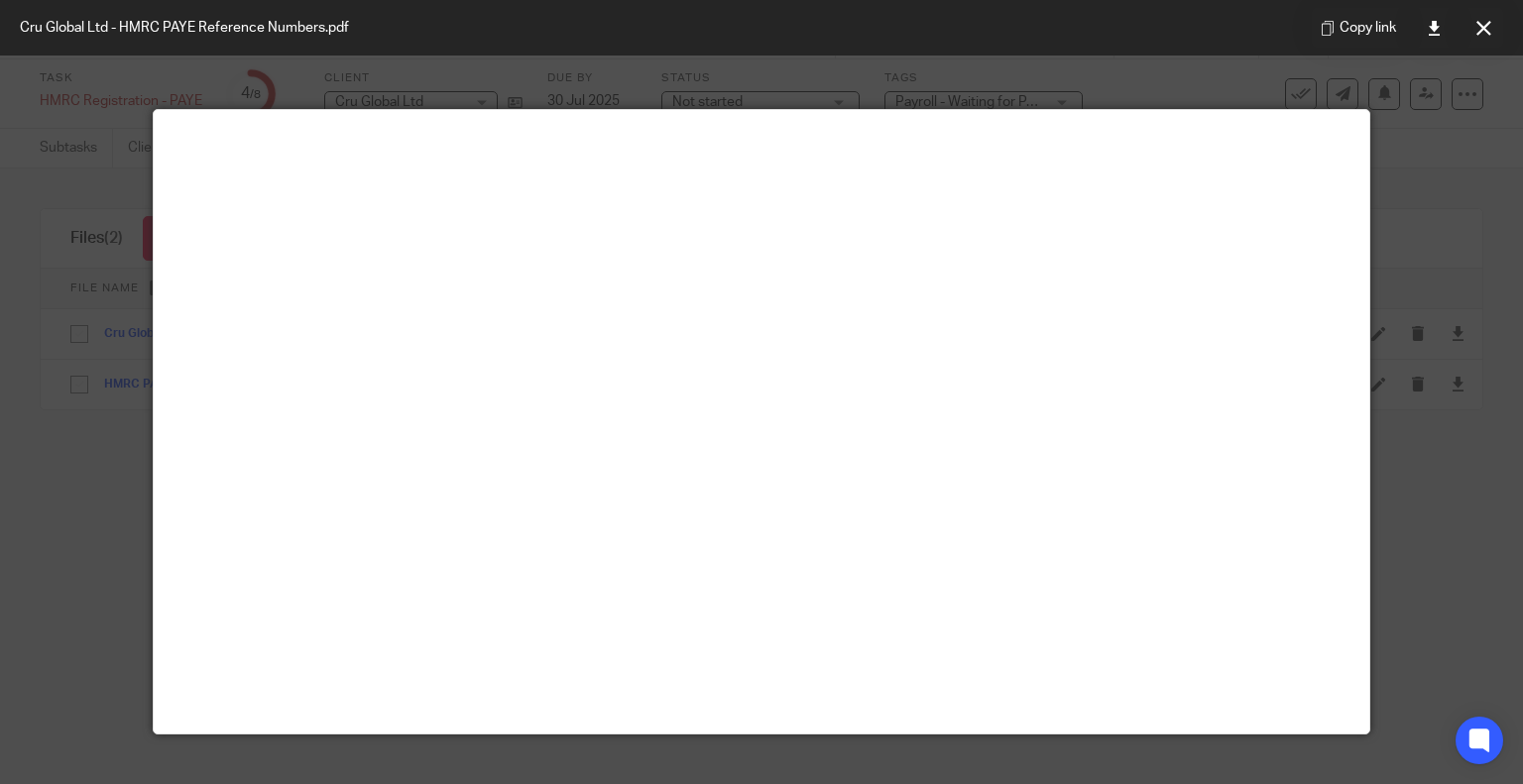 scroll, scrollTop: 40, scrollLeft: 0, axis: vertical 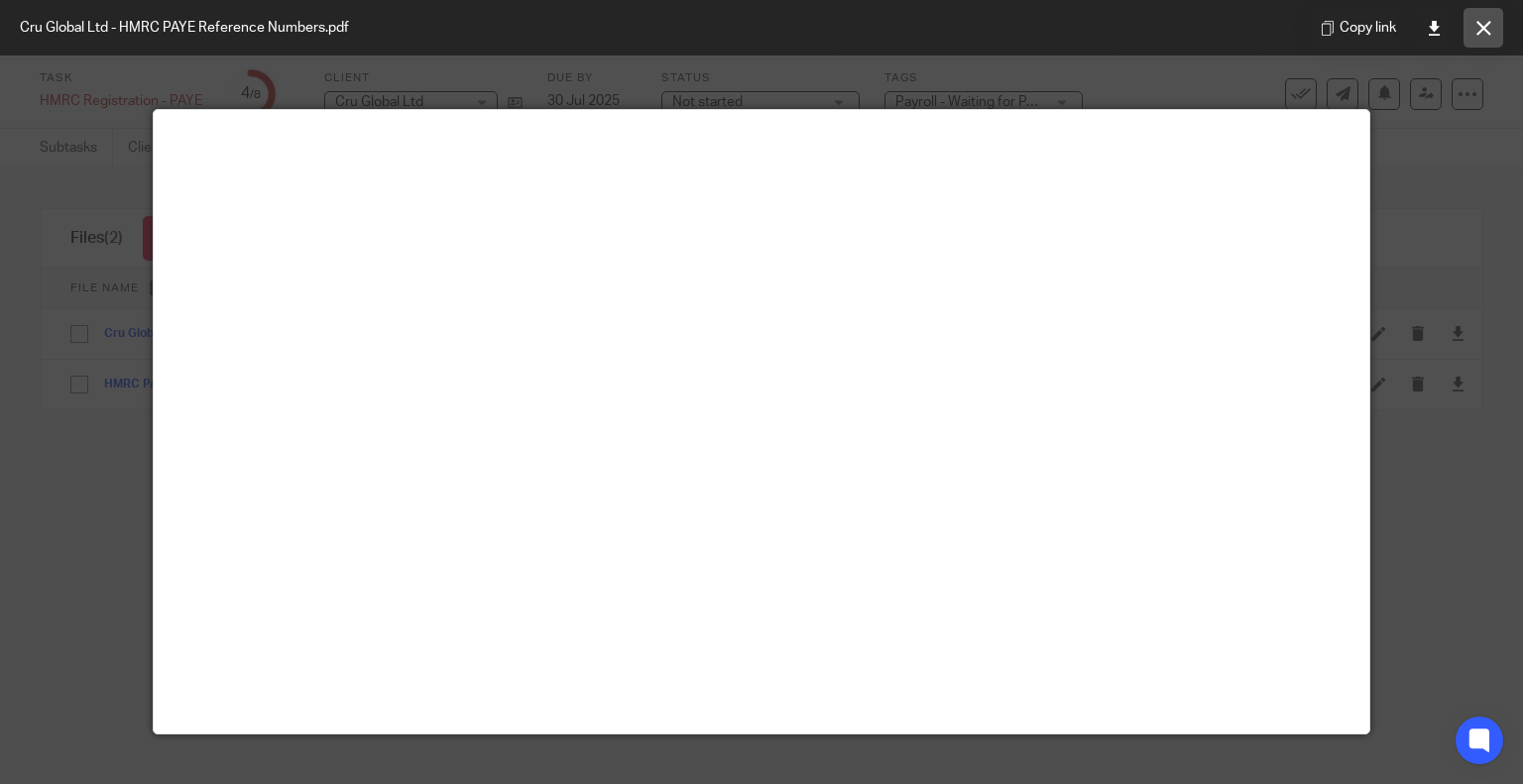 click on "Copy link" at bounding box center (1407, 28) 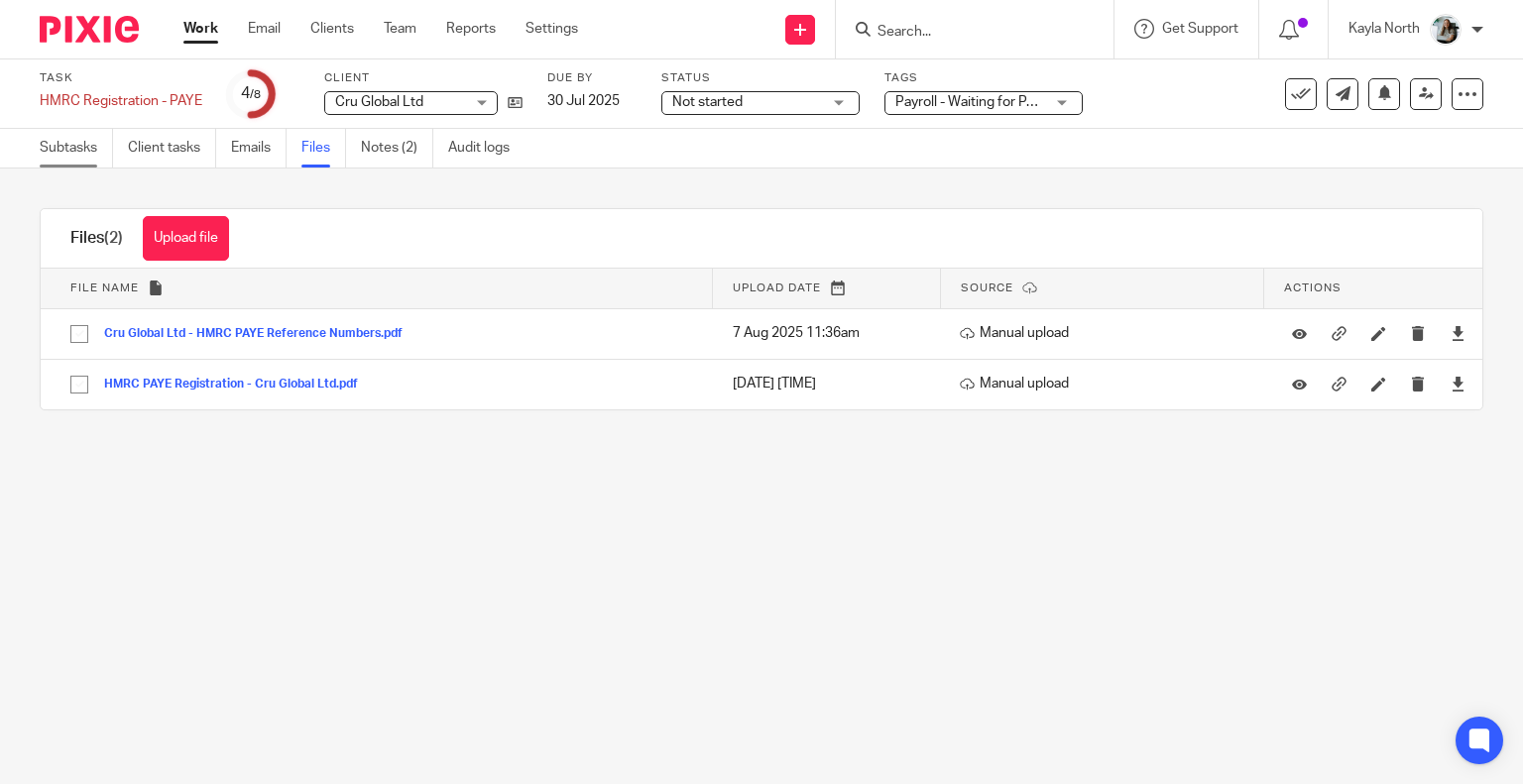 click on "Subtasks" at bounding box center (76, 148) 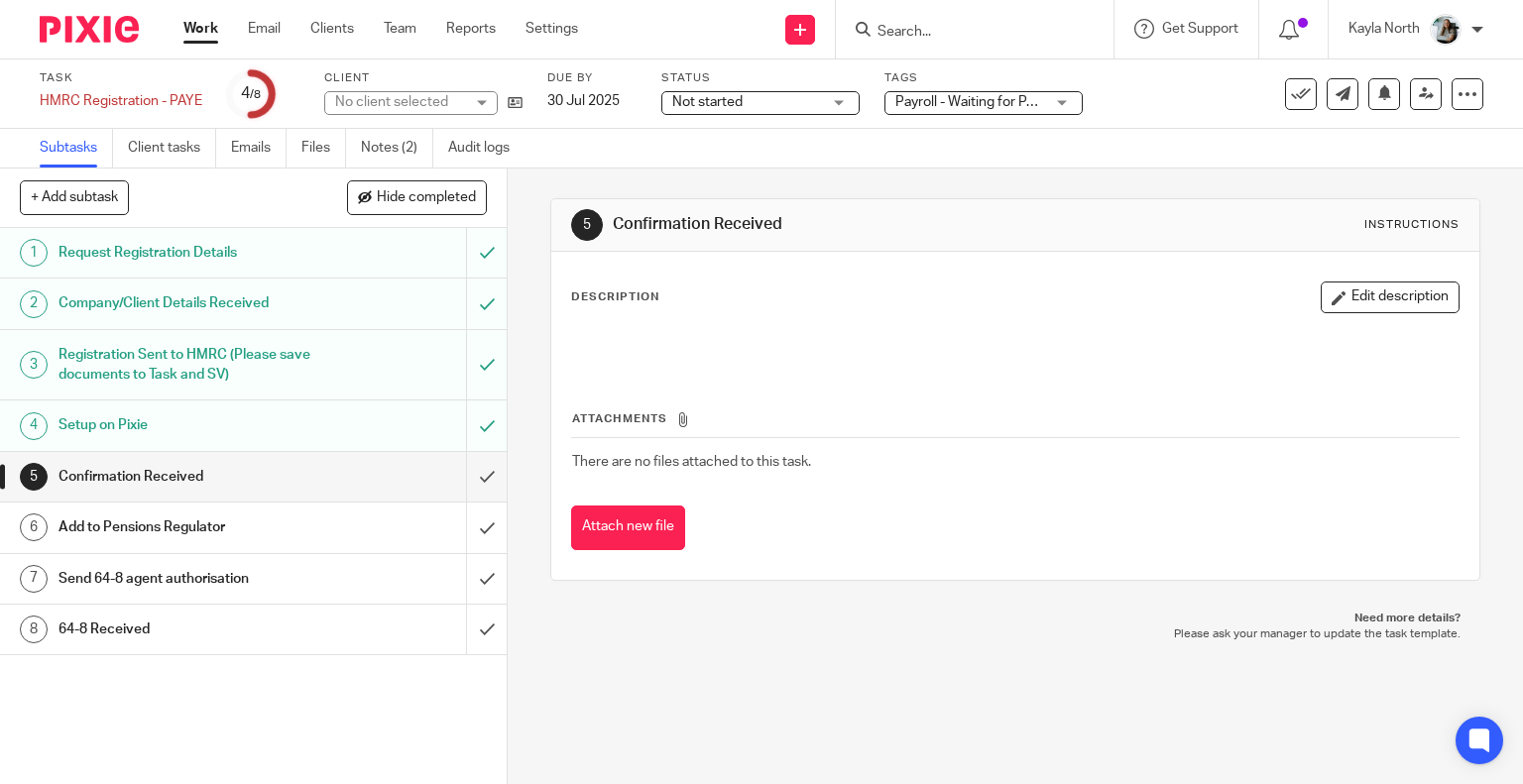 scroll, scrollTop: 0, scrollLeft: 0, axis: both 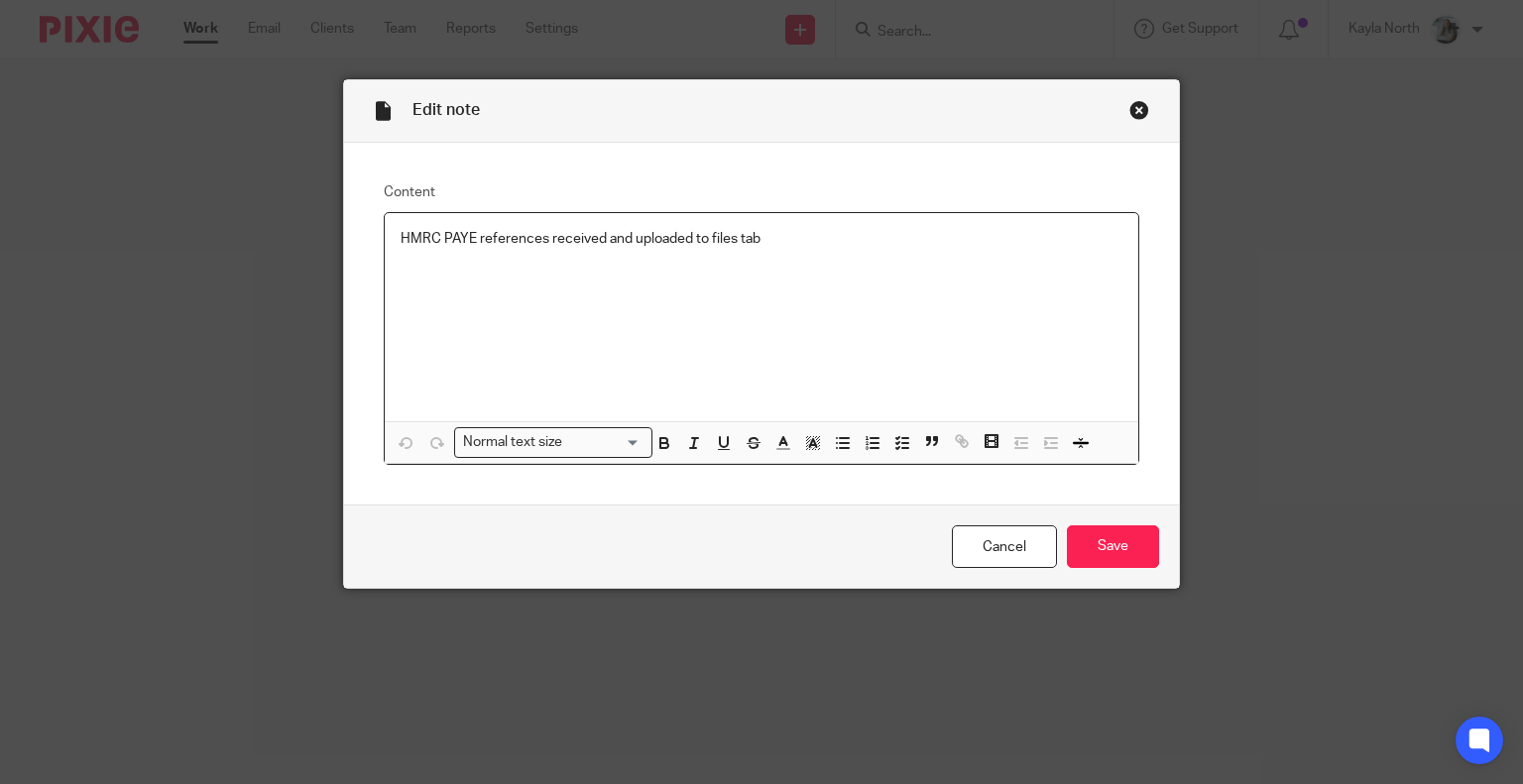 click at bounding box center (1139, 110) 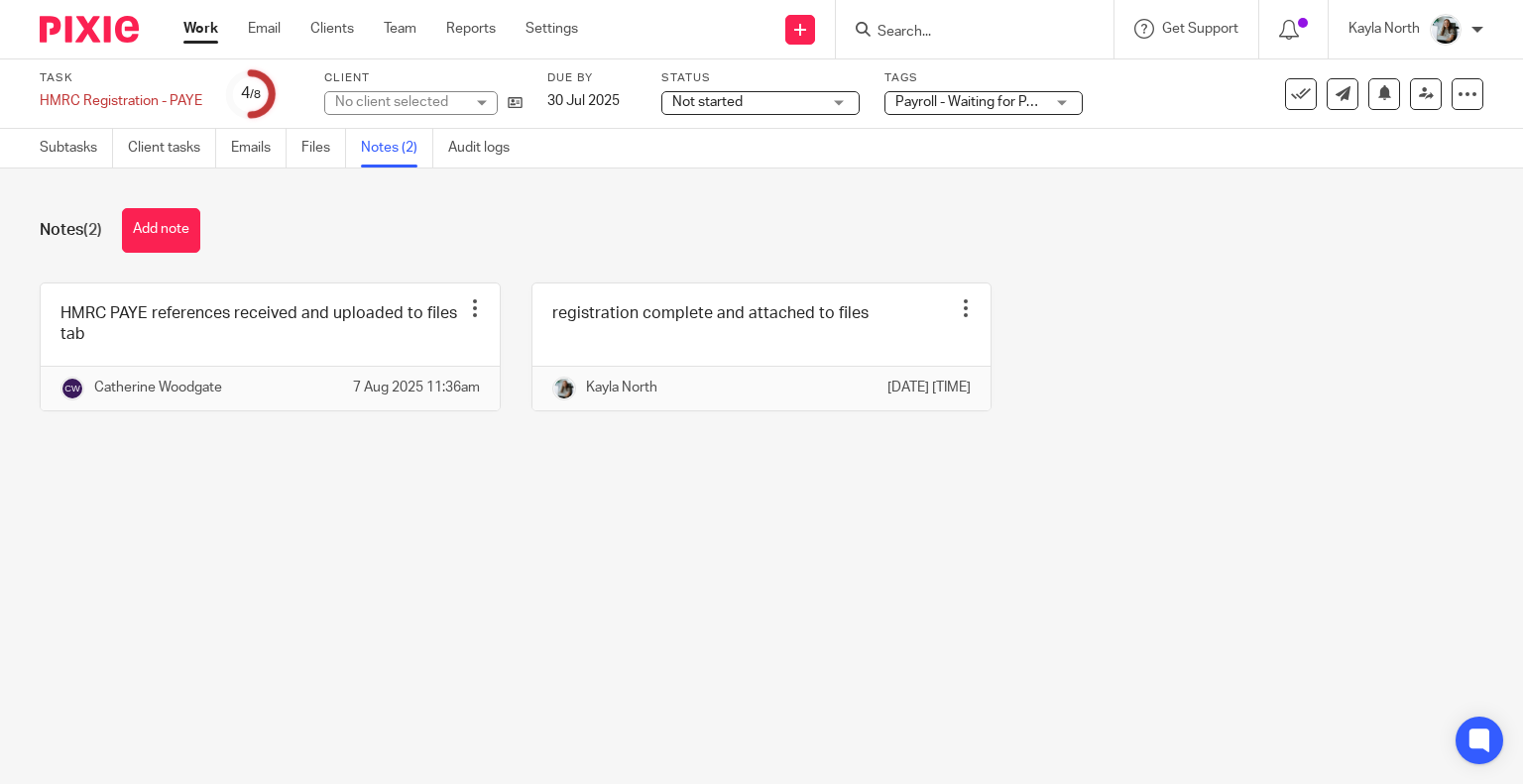scroll, scrollTop: 0, scrollLeft: 0, axis: both 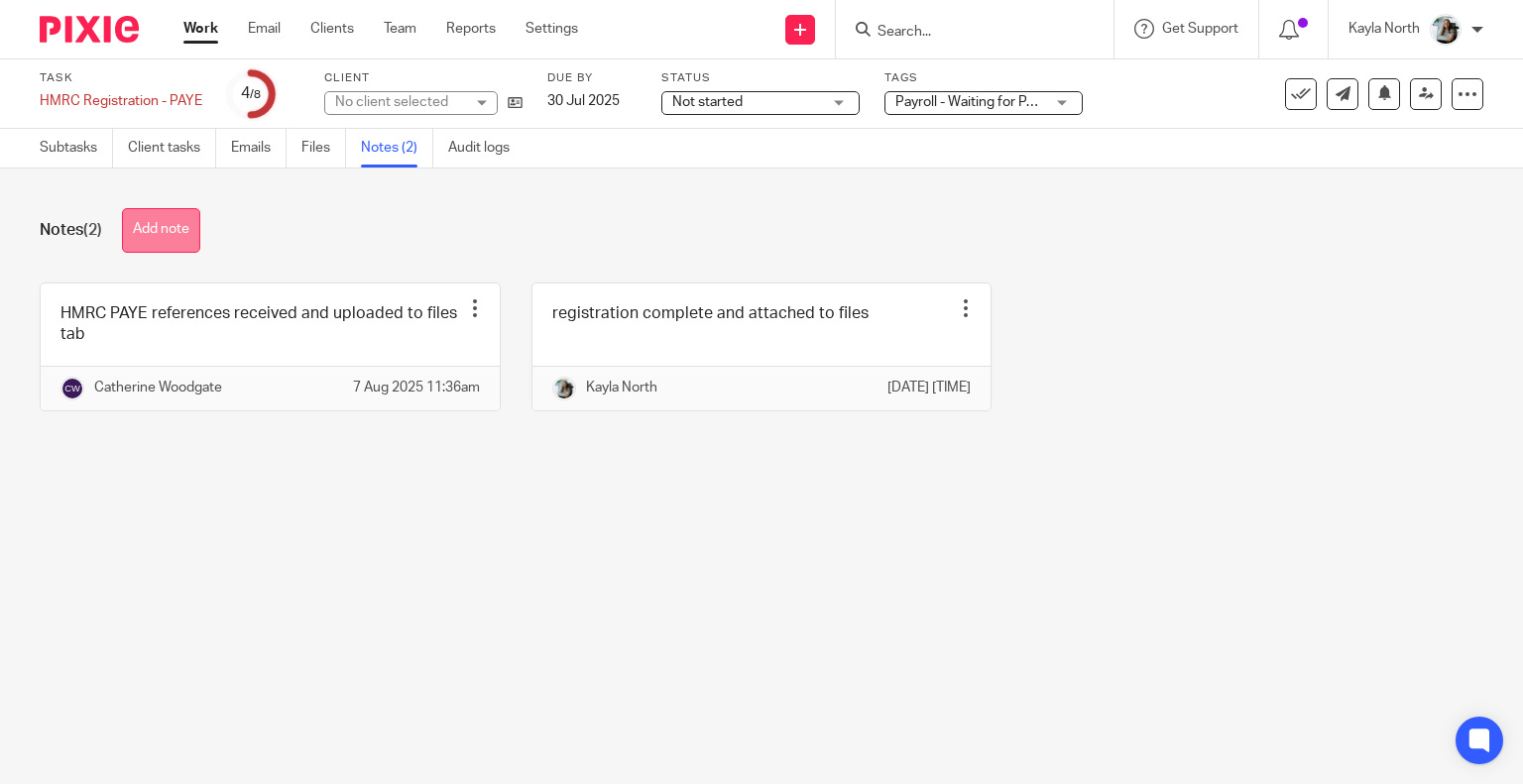 click on "Add note" at bounding box center (161, 230) 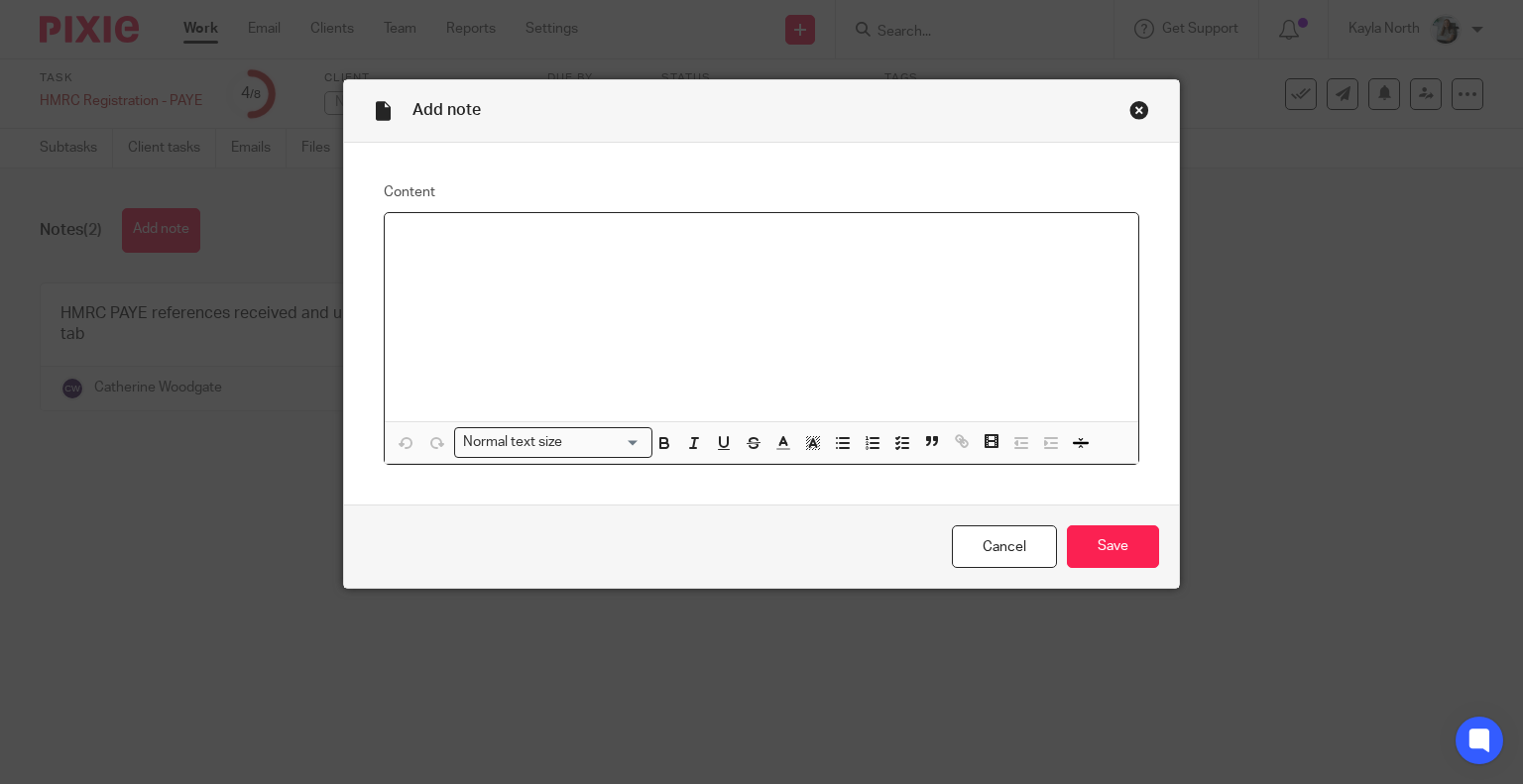 click at bounding box center [762, 317] 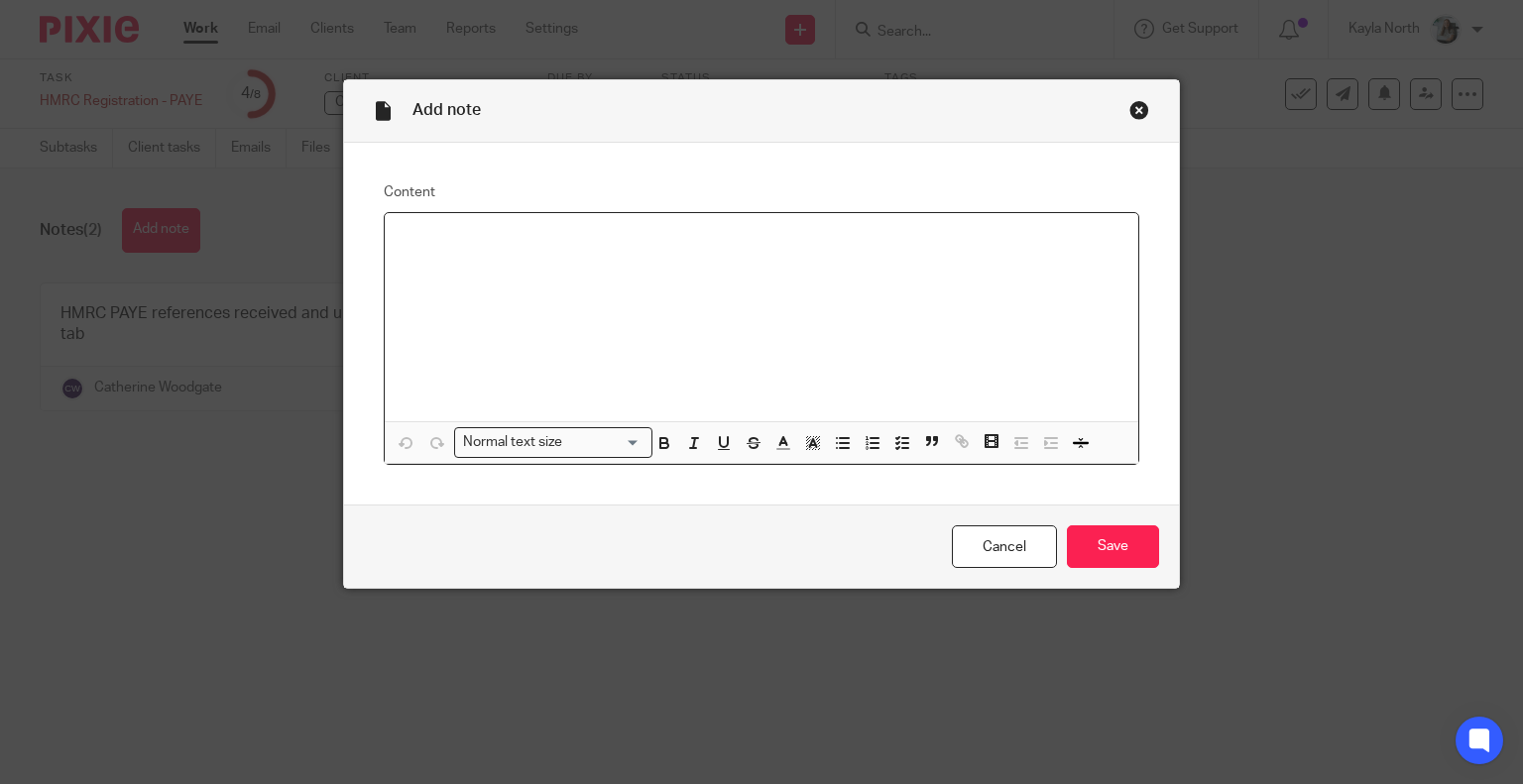 type 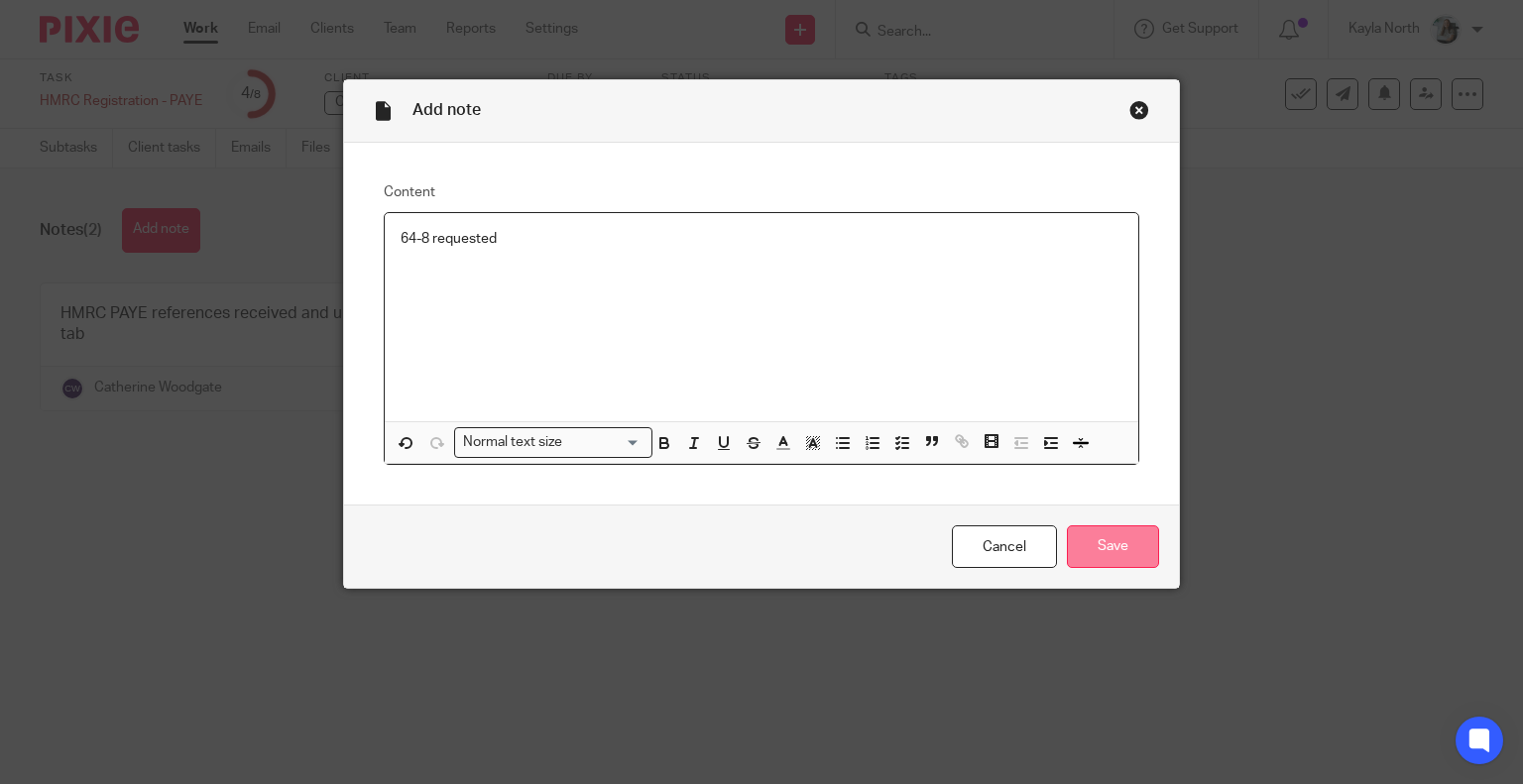 click on "Save" at bounding box center [1113, 546] 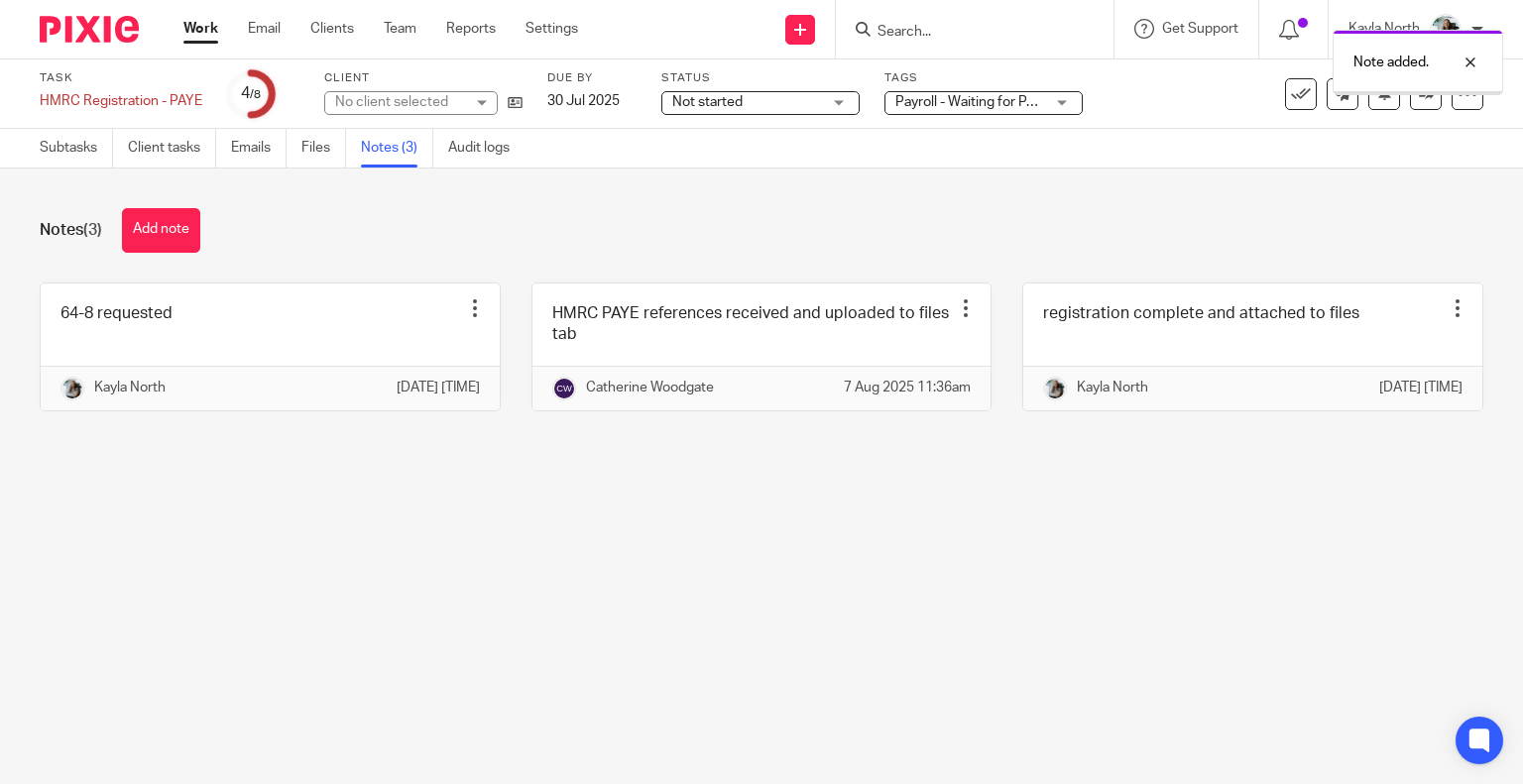 scroll, scrollTop: 0, scrollLeft: 0, axis: both 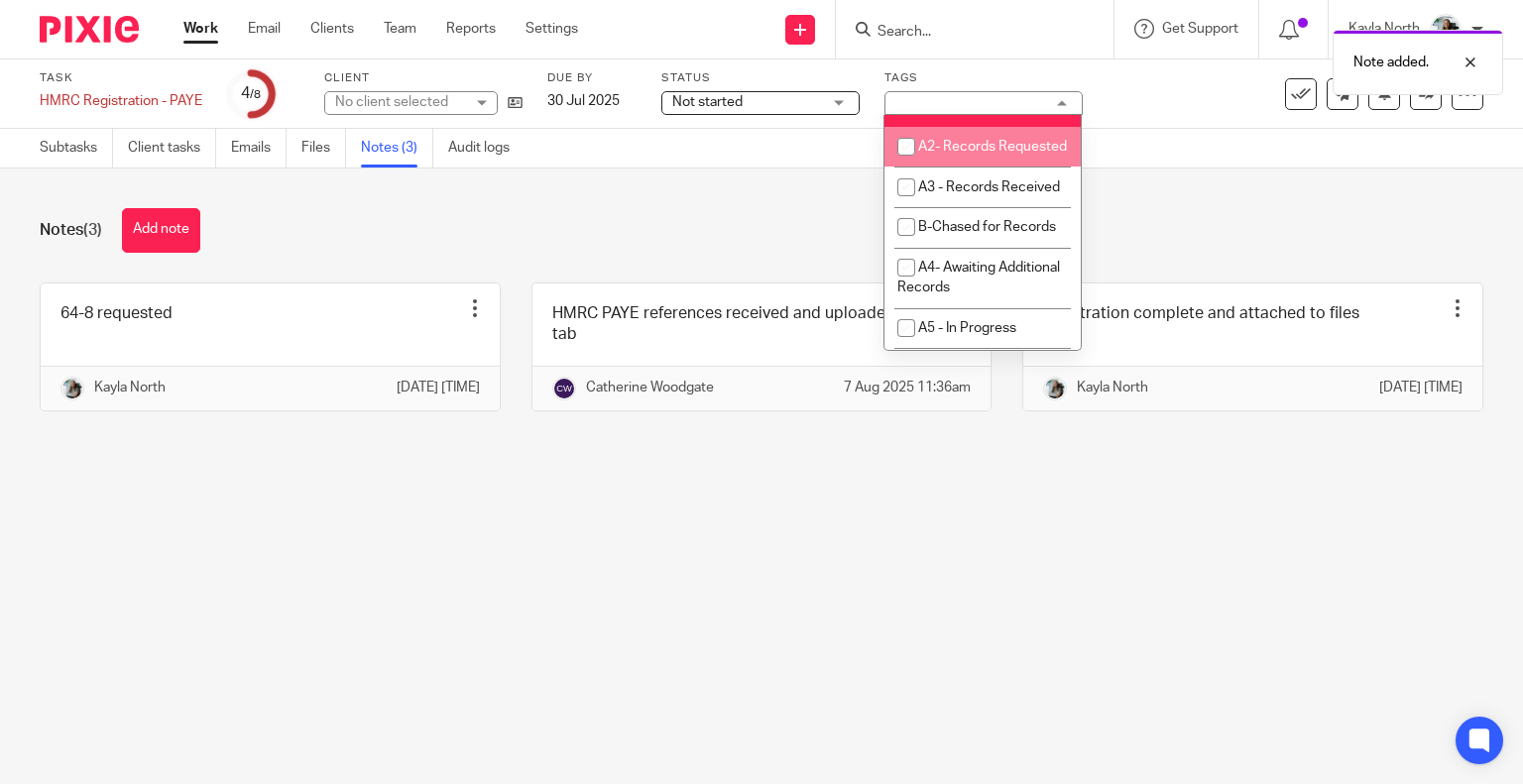 click on "Payroll - Waiting for PAYE References" at bounding box center [968, 96] 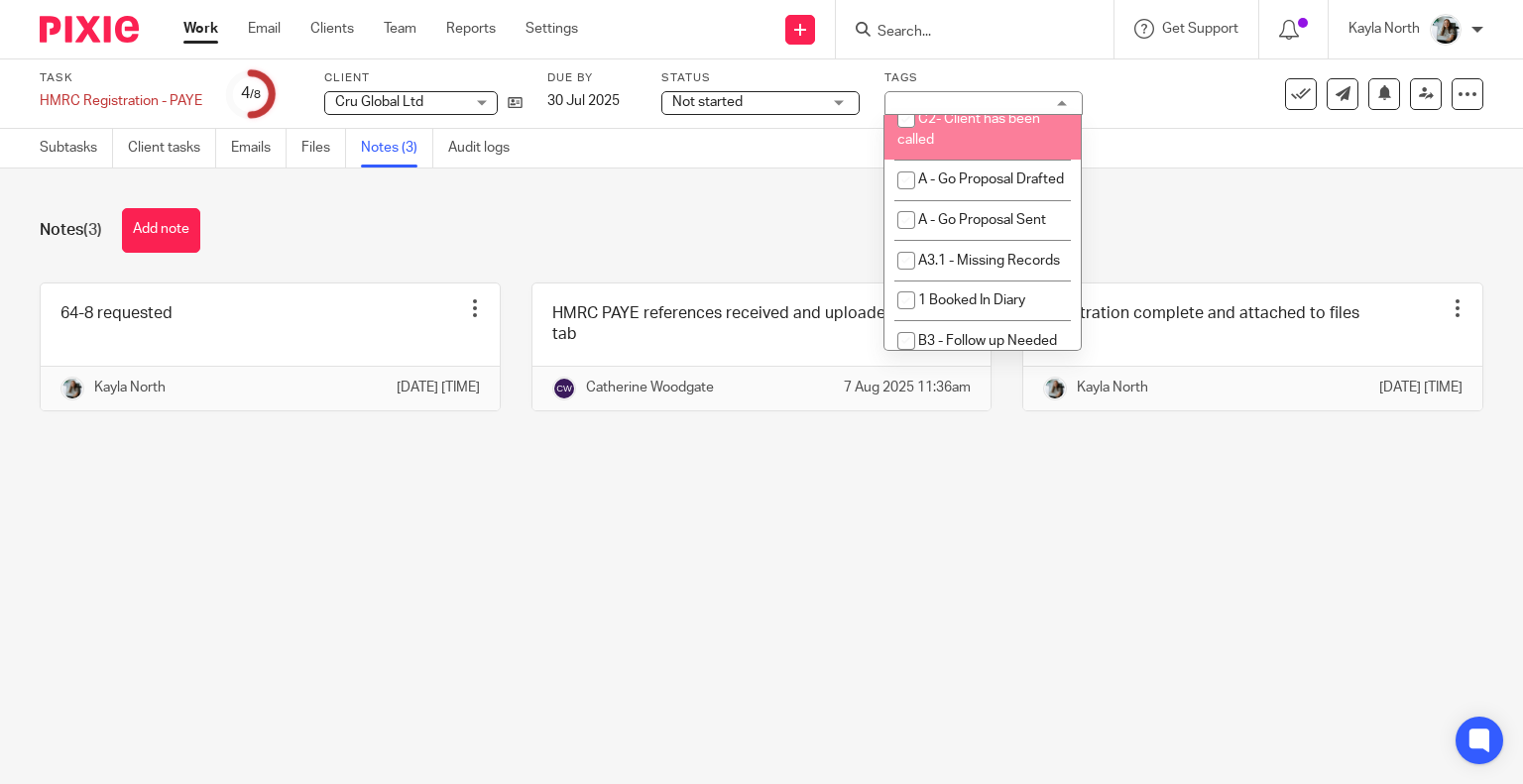 scroll, scrollTop: 1288, scrollLeft: 0, axis: vertical 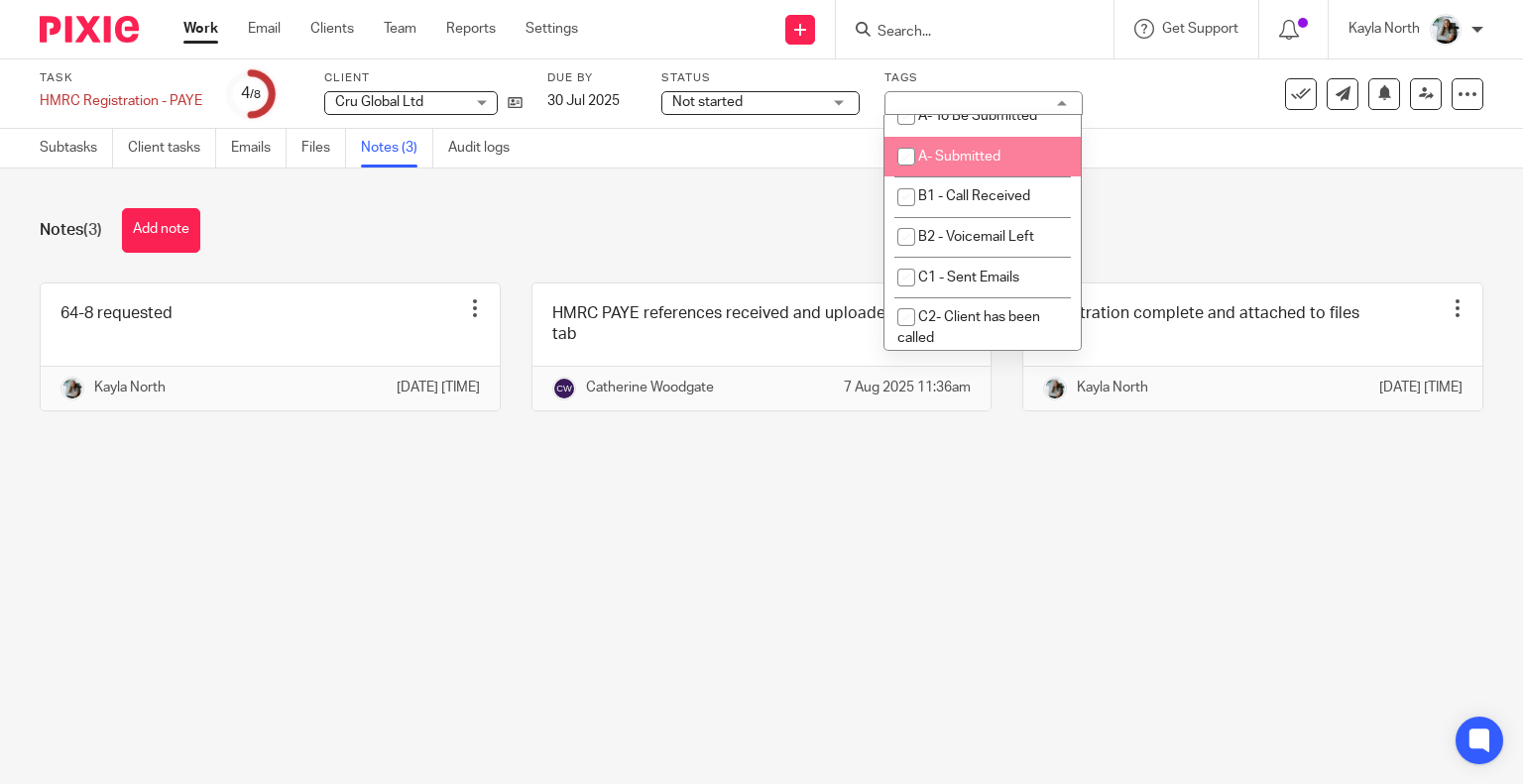 click on "A- Submitted" at bounding box center [983, 157] 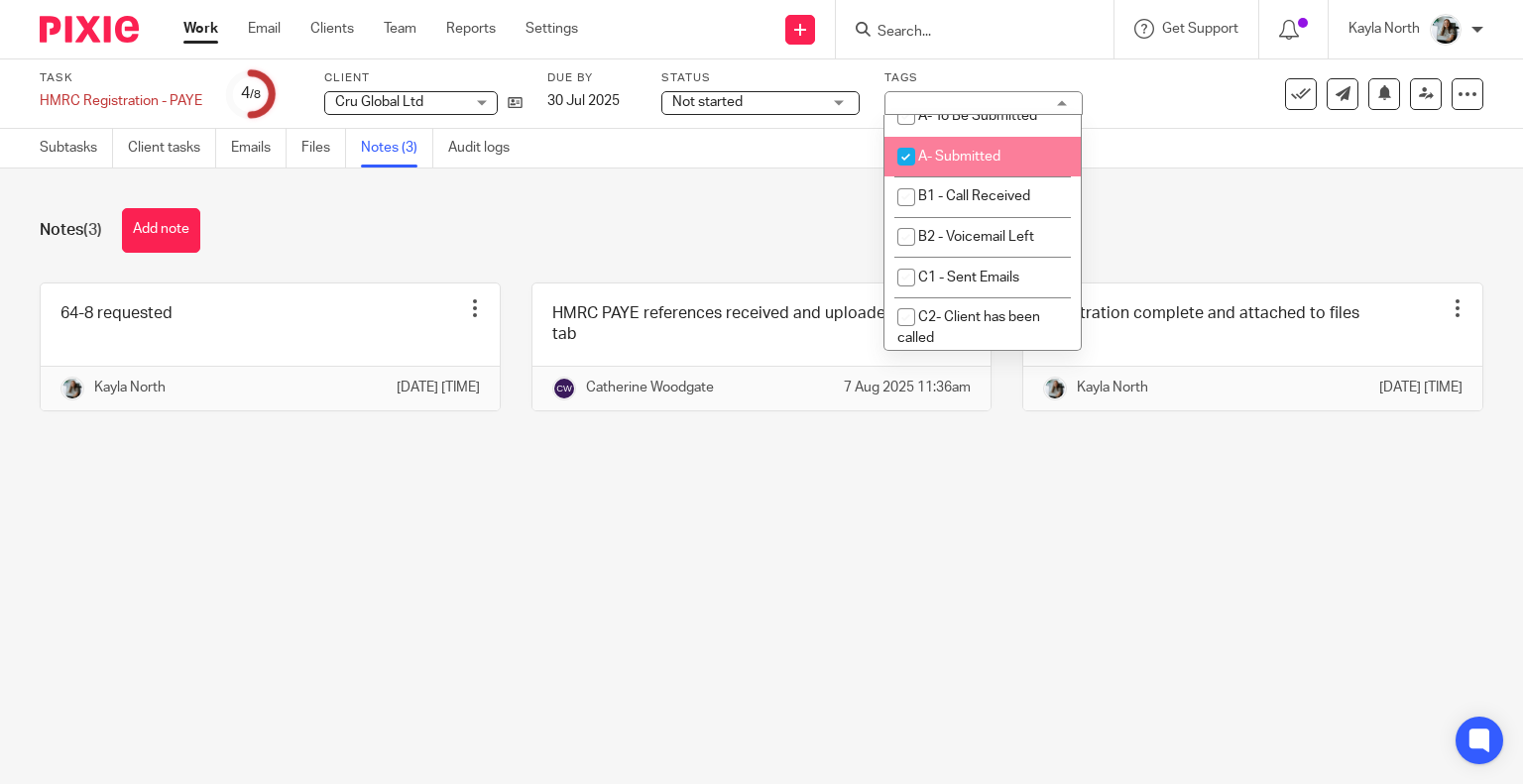 checkbox on "true" 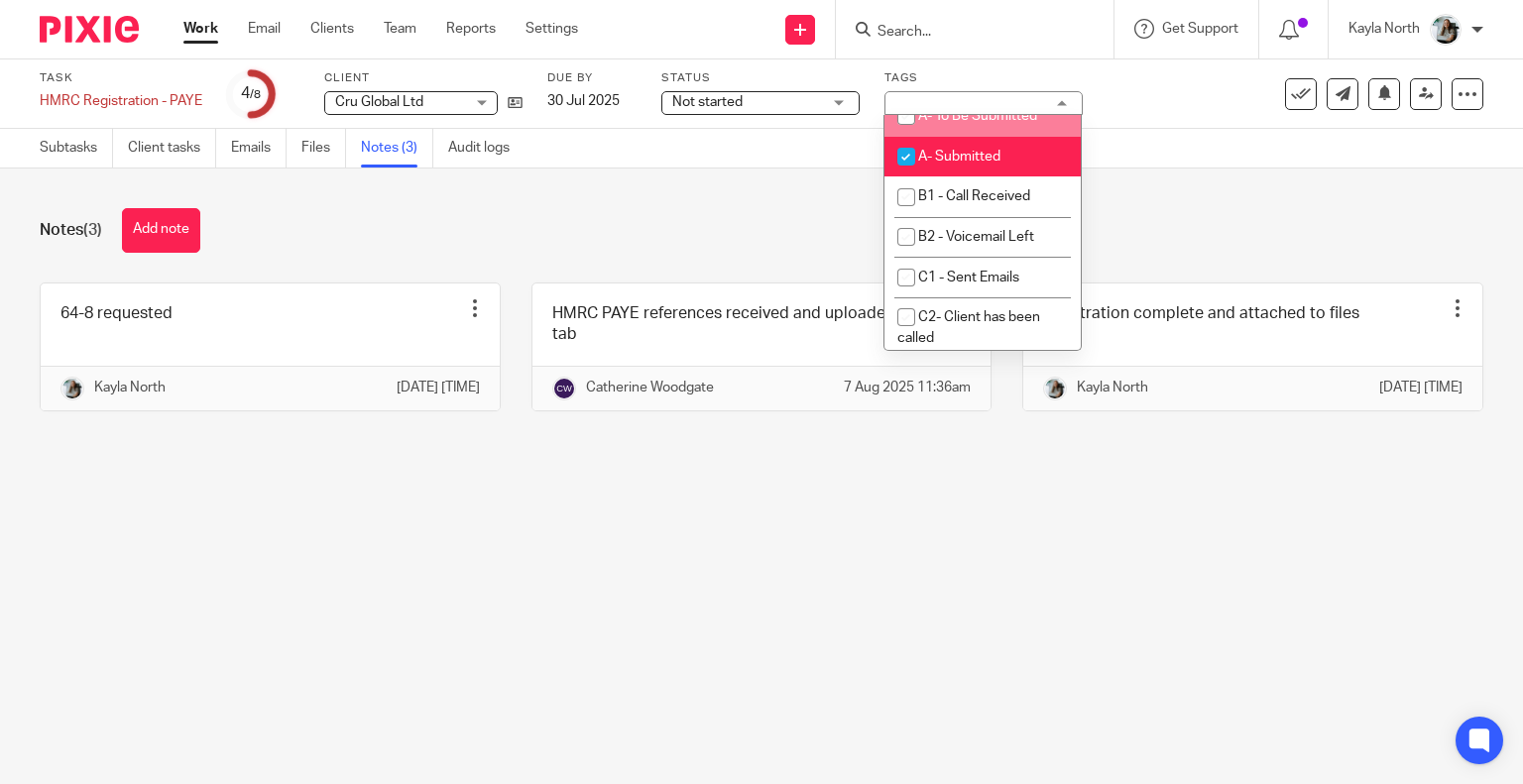 click on "Notes
(3)
Add note
64-8 requested
Edit note
Delete note
Kayla North
8 Aug 2025  9:00am
HMRC PAYE references received and uploaded to files tab
Edit note
Delete note
Catherine Woodgate
7 Aug 2025 11:36am" at bounding box center [762, 324] 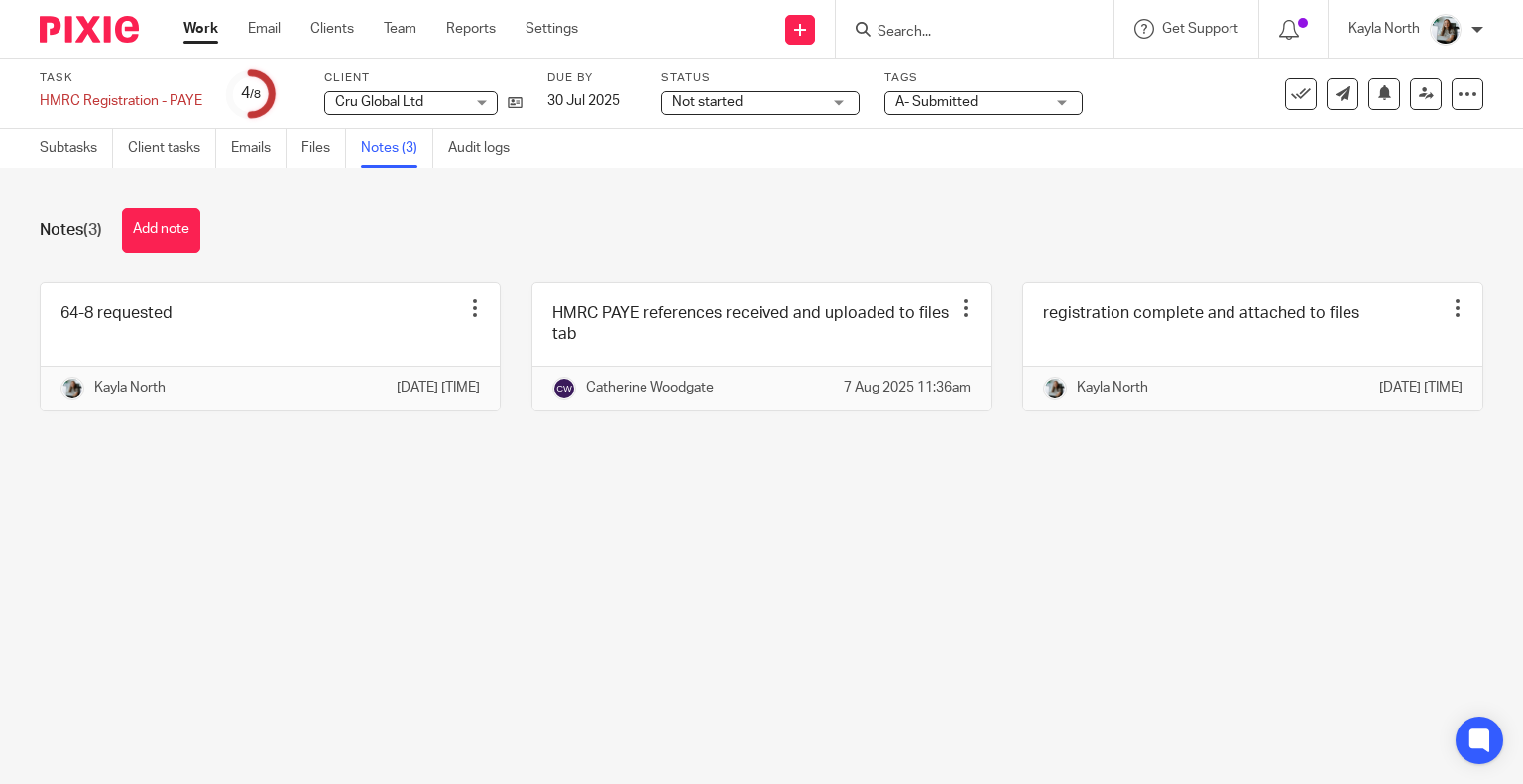 click on "Not started" at bounding box center (747, 102) 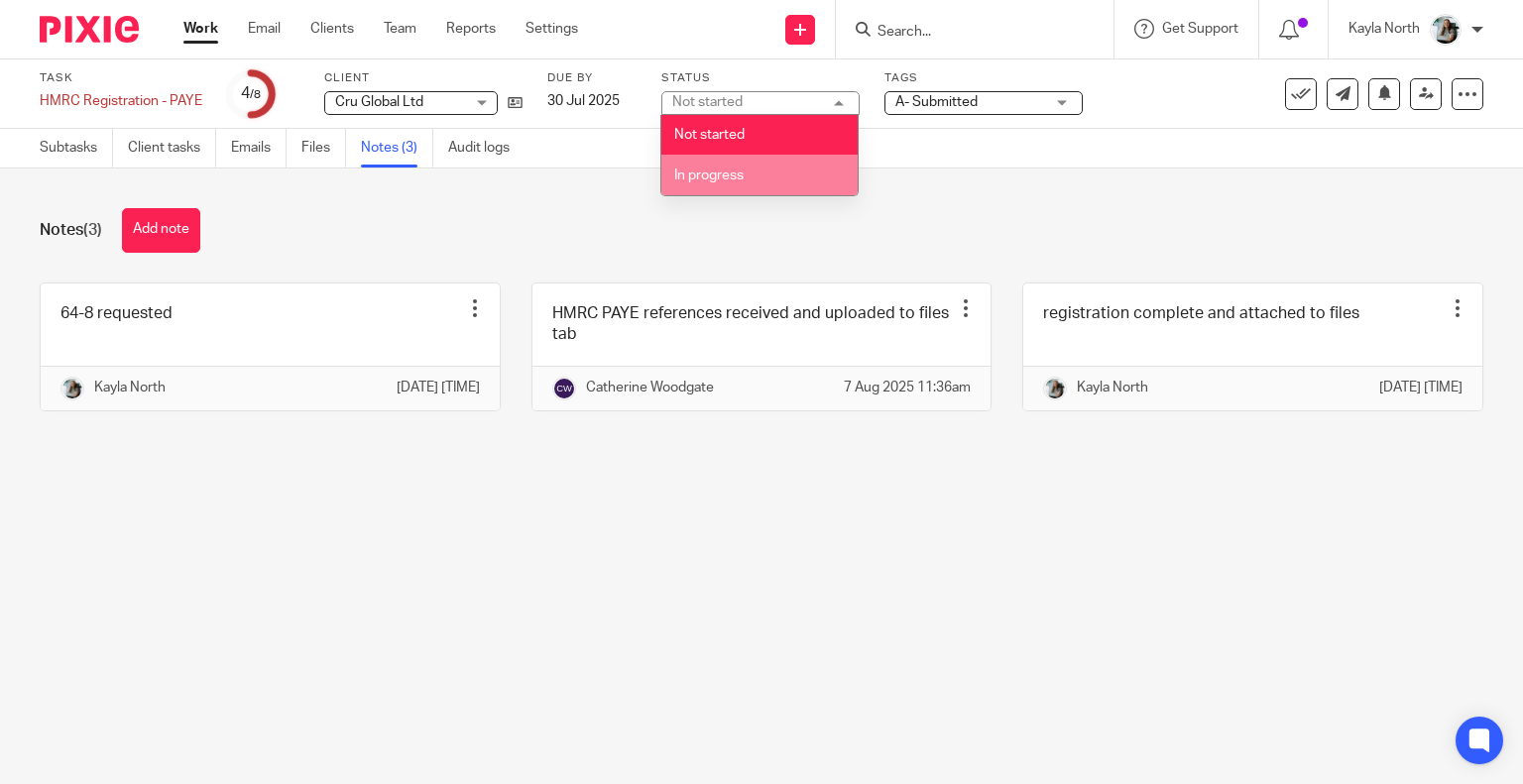 click on "In progress" at bounding box center [709, 175] 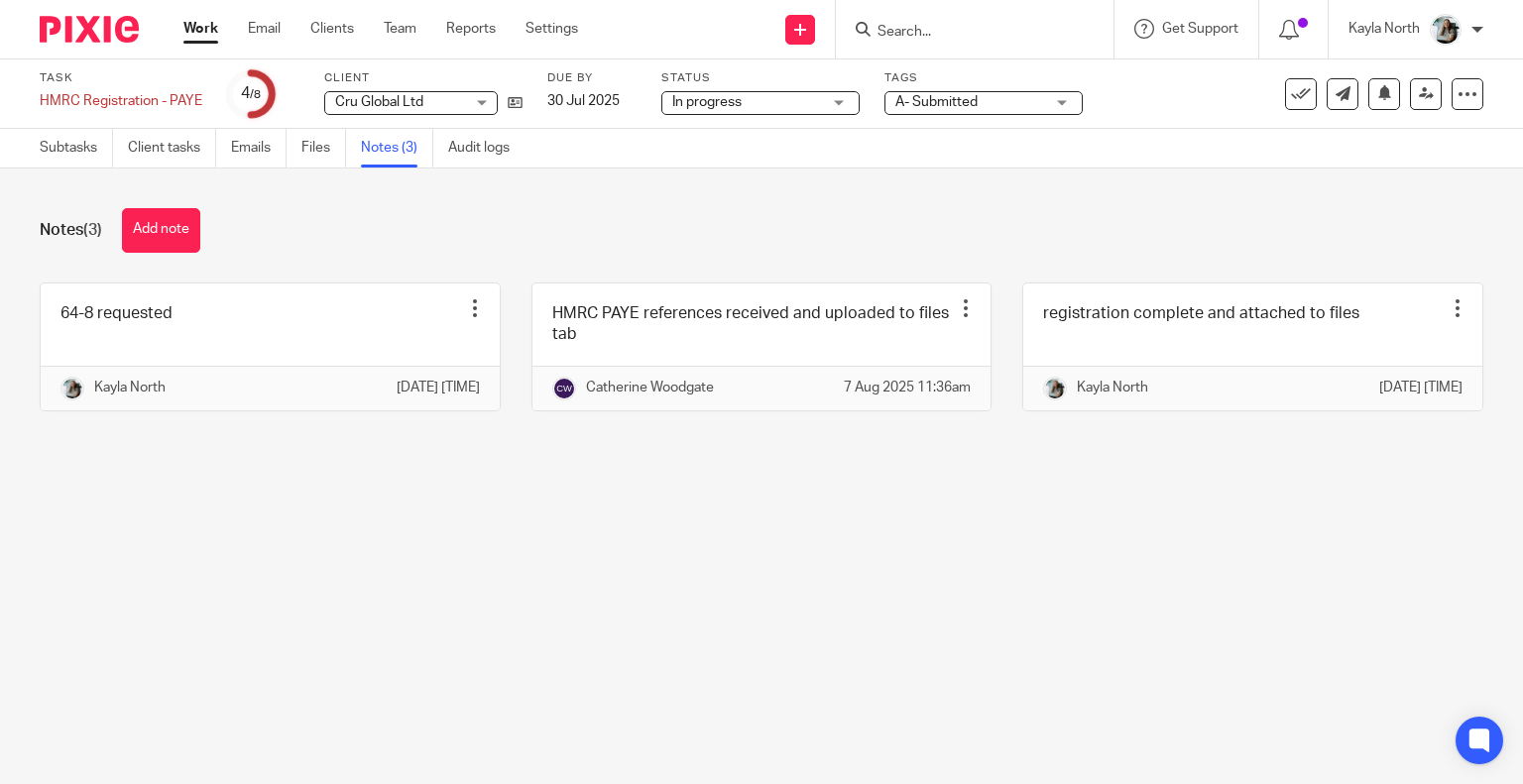 click on "Subtasks
Client tasks
Emails
Files
Notes (3)
Audit logs" at bounding box center [762, 149] 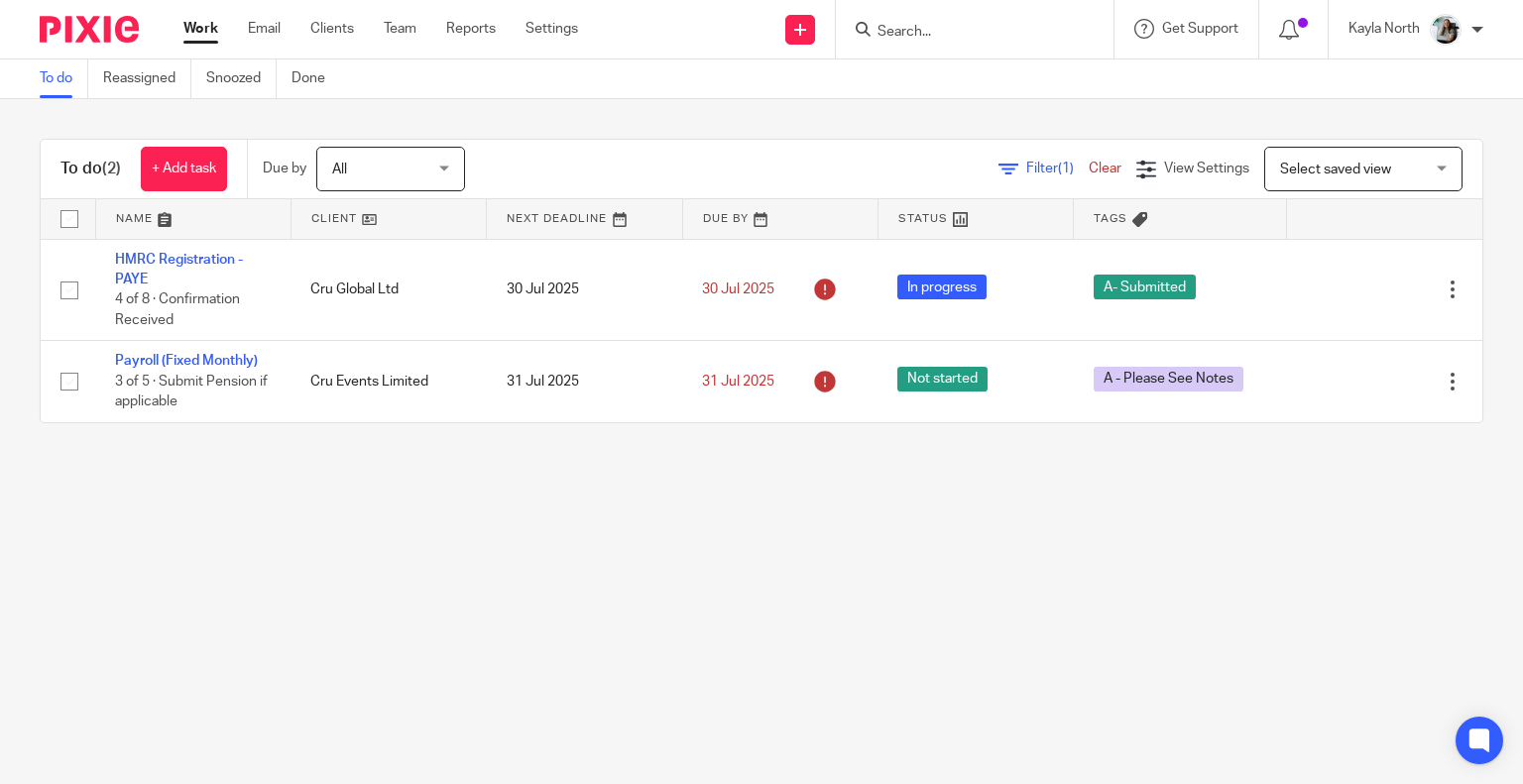 scroll, scrollTop: 0, scrollLeft: 0, axis: both 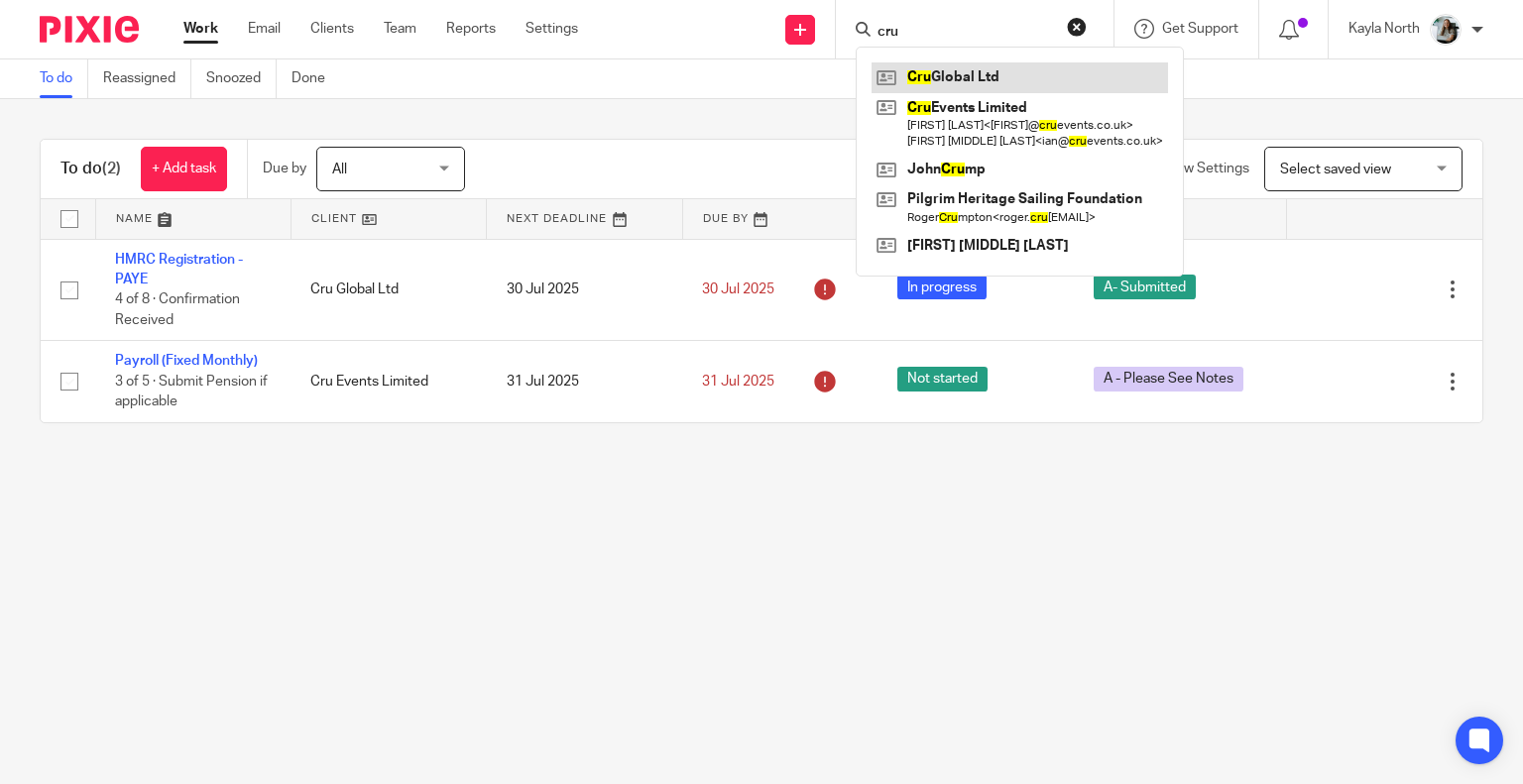 type on "cru" 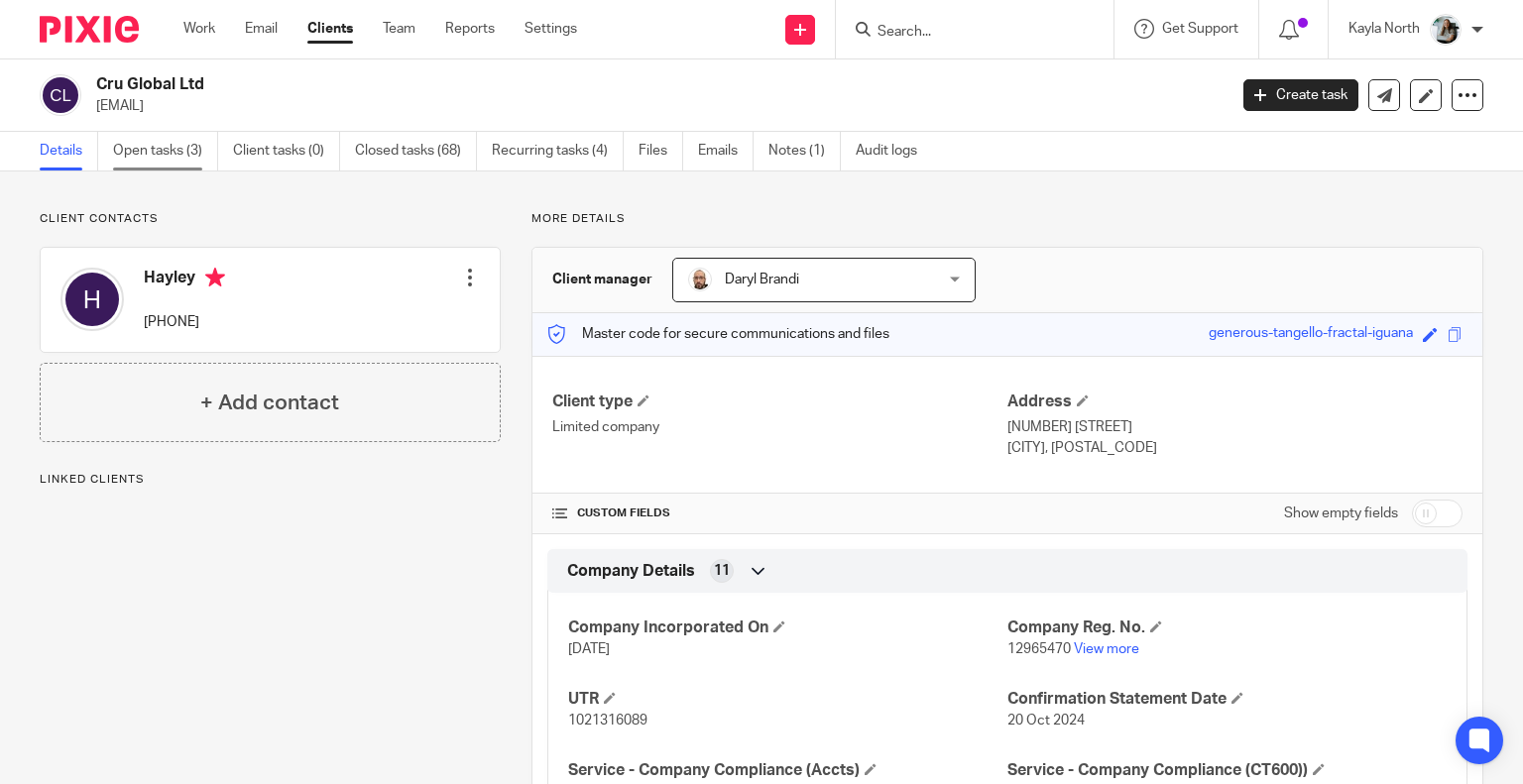 scroll, scrollTop: 0, scrollLeft: 0, axis: both 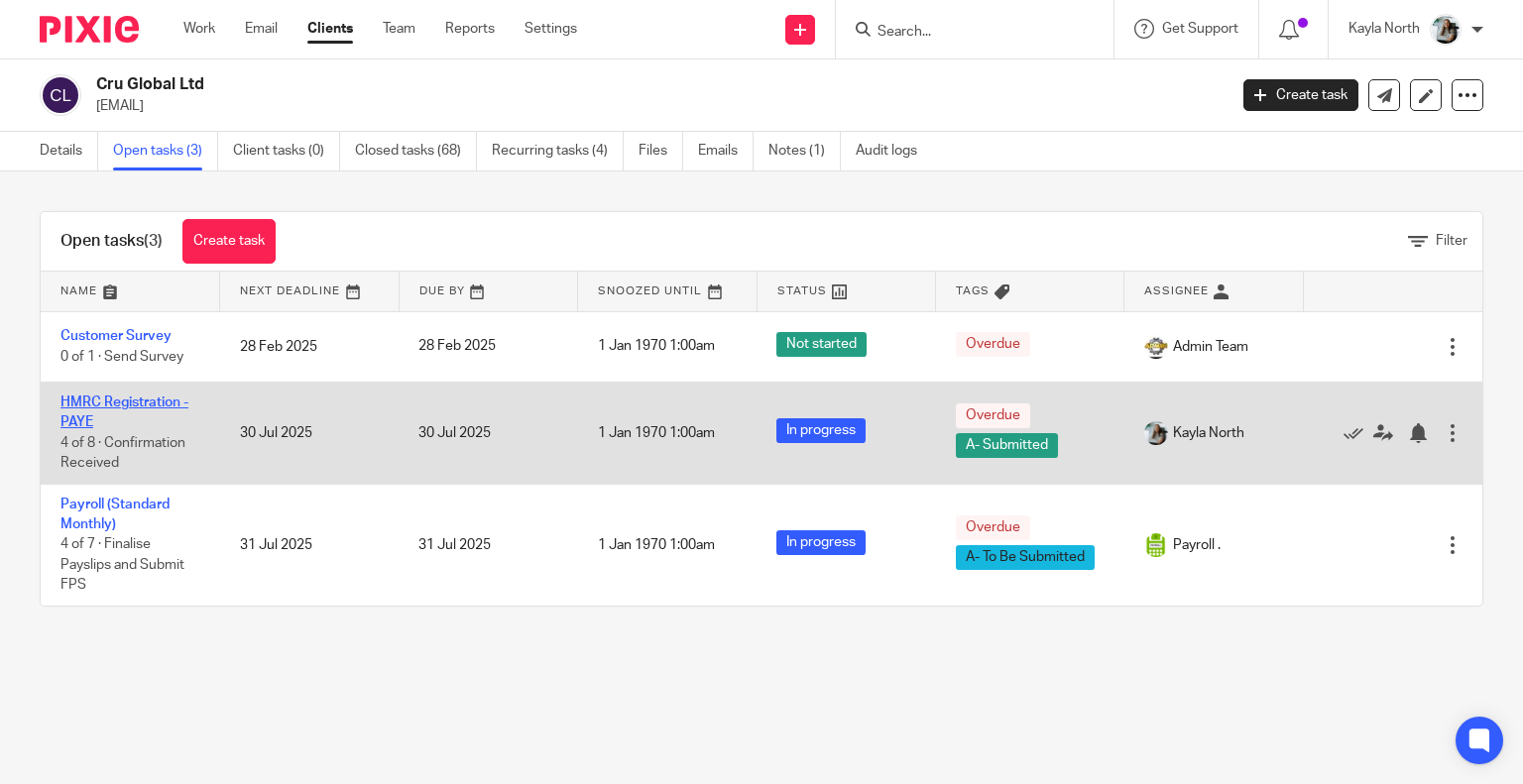 click on "HMRC Registration - PAYE" at bounding box center [124, 412] 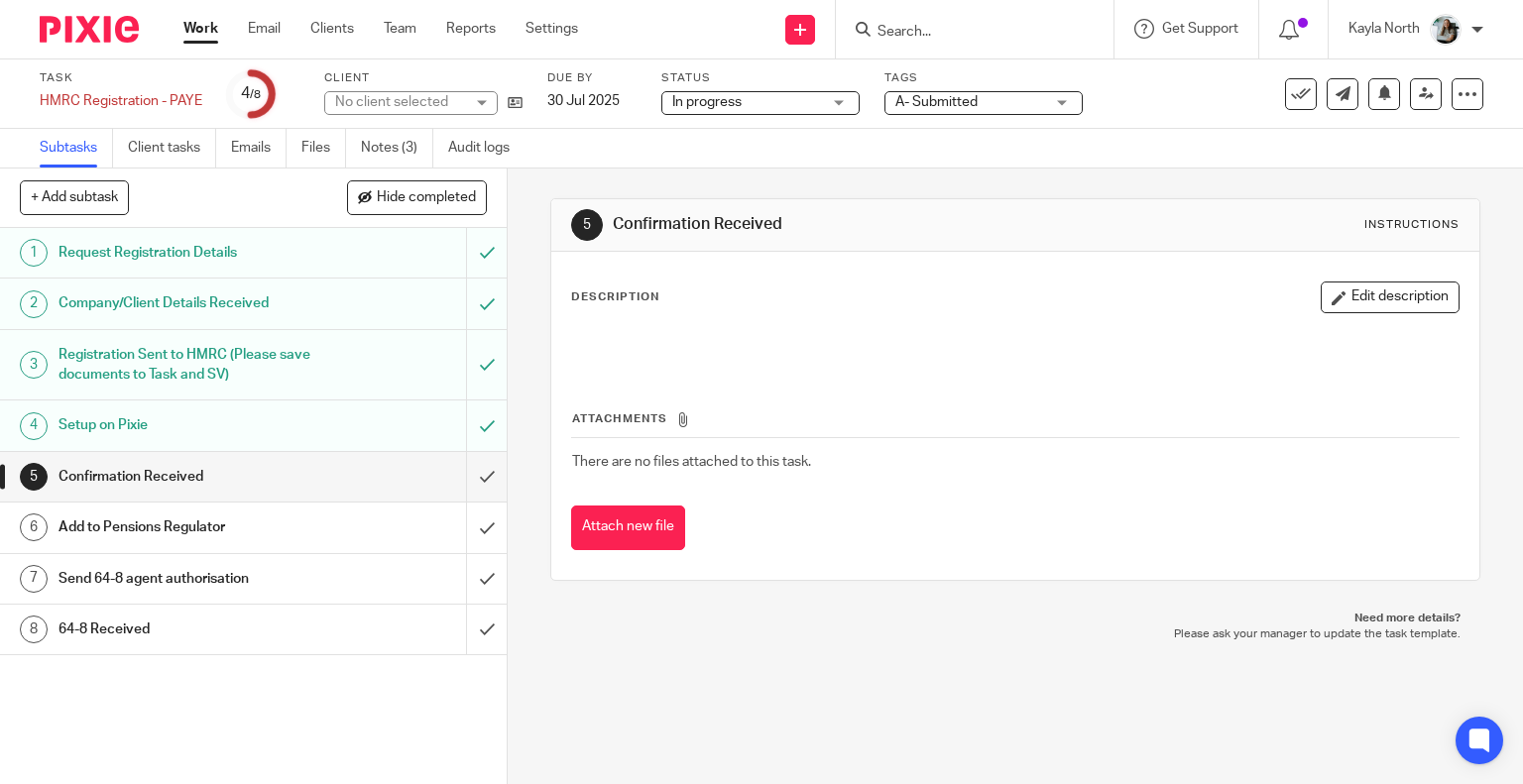 scroll, scrollTop: 0, scrollLeft: 0, axis: both 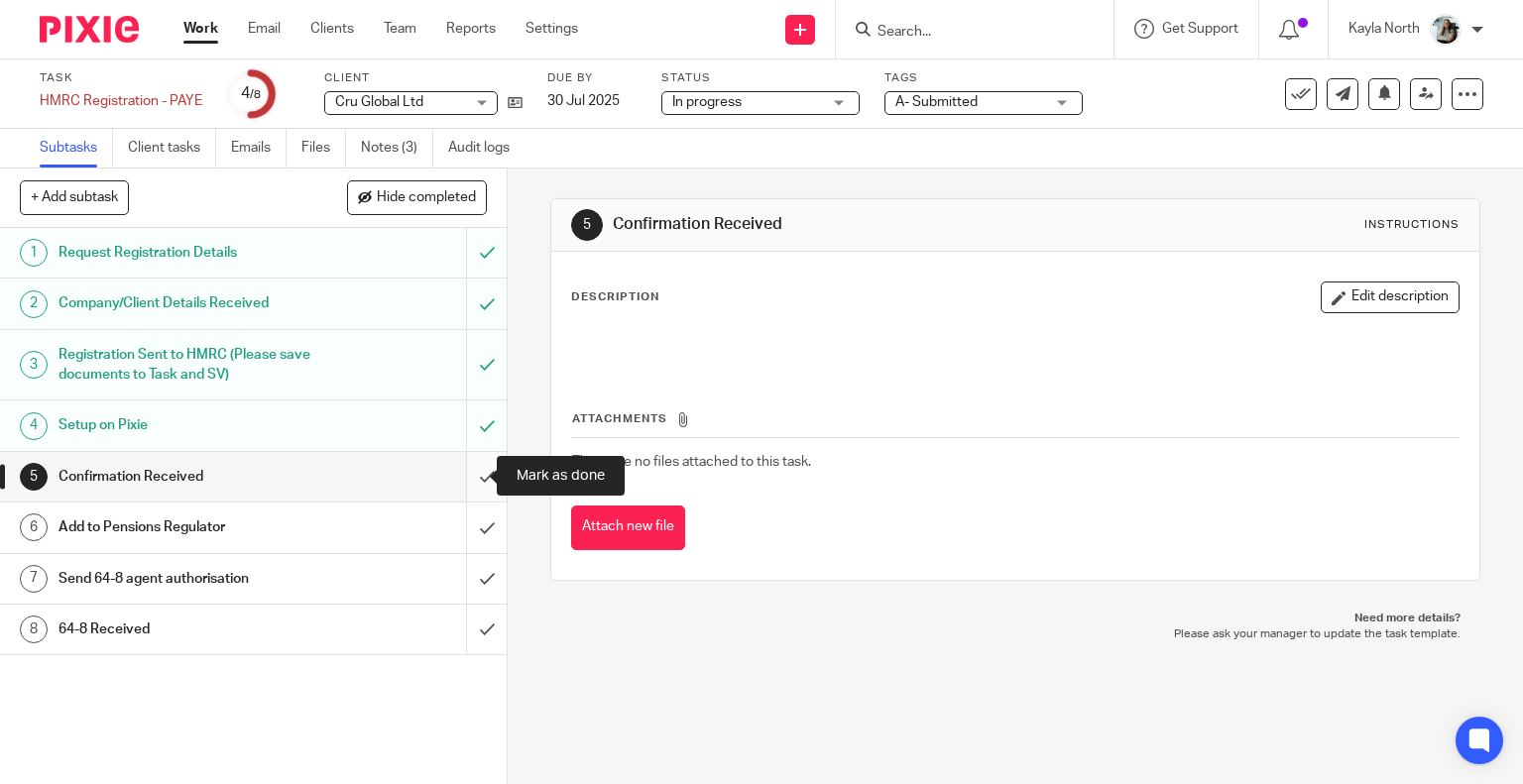 click at bounding box center (253, 477) 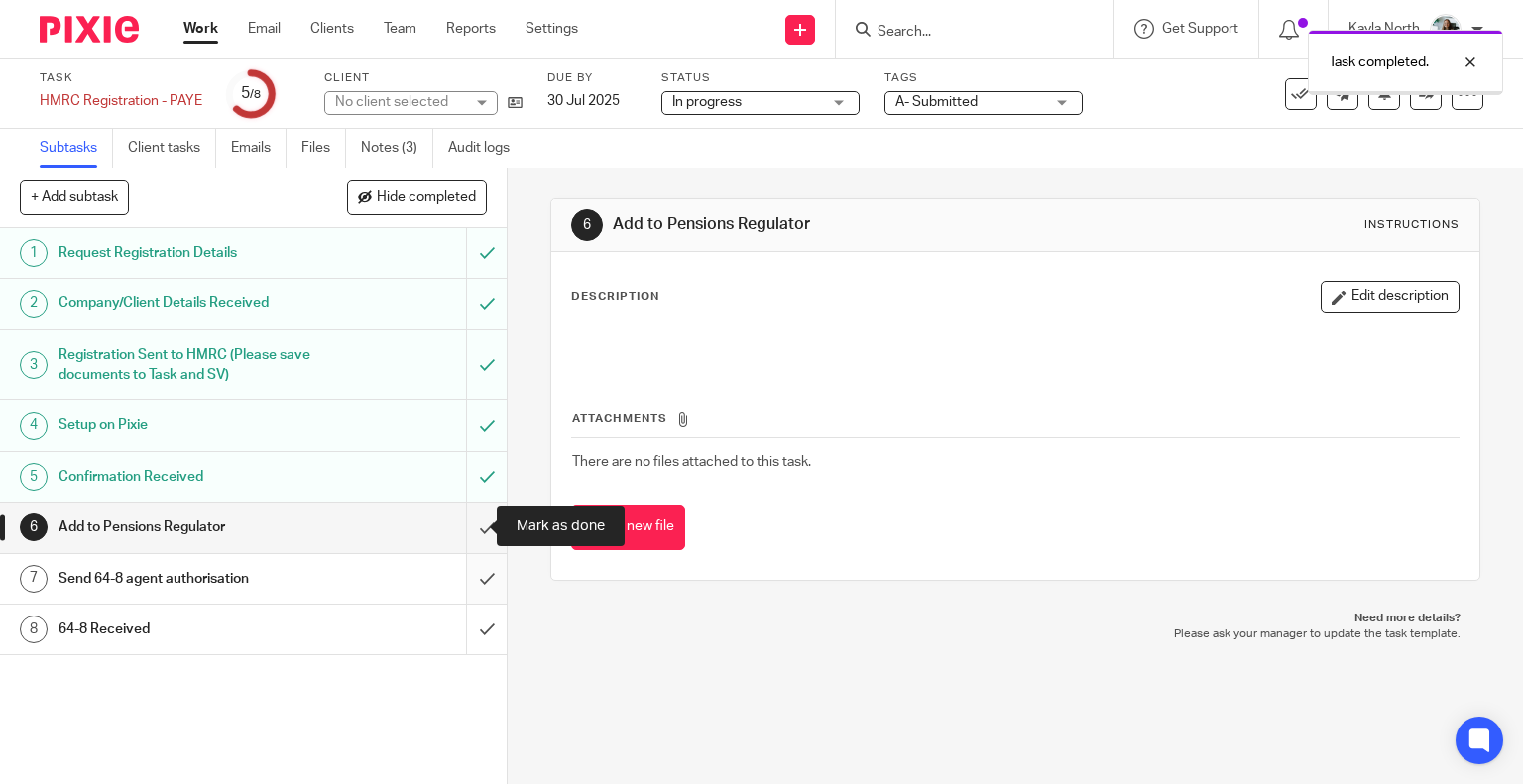 scroll, scrollTop: 0, scrollLeft: 0, axis: both 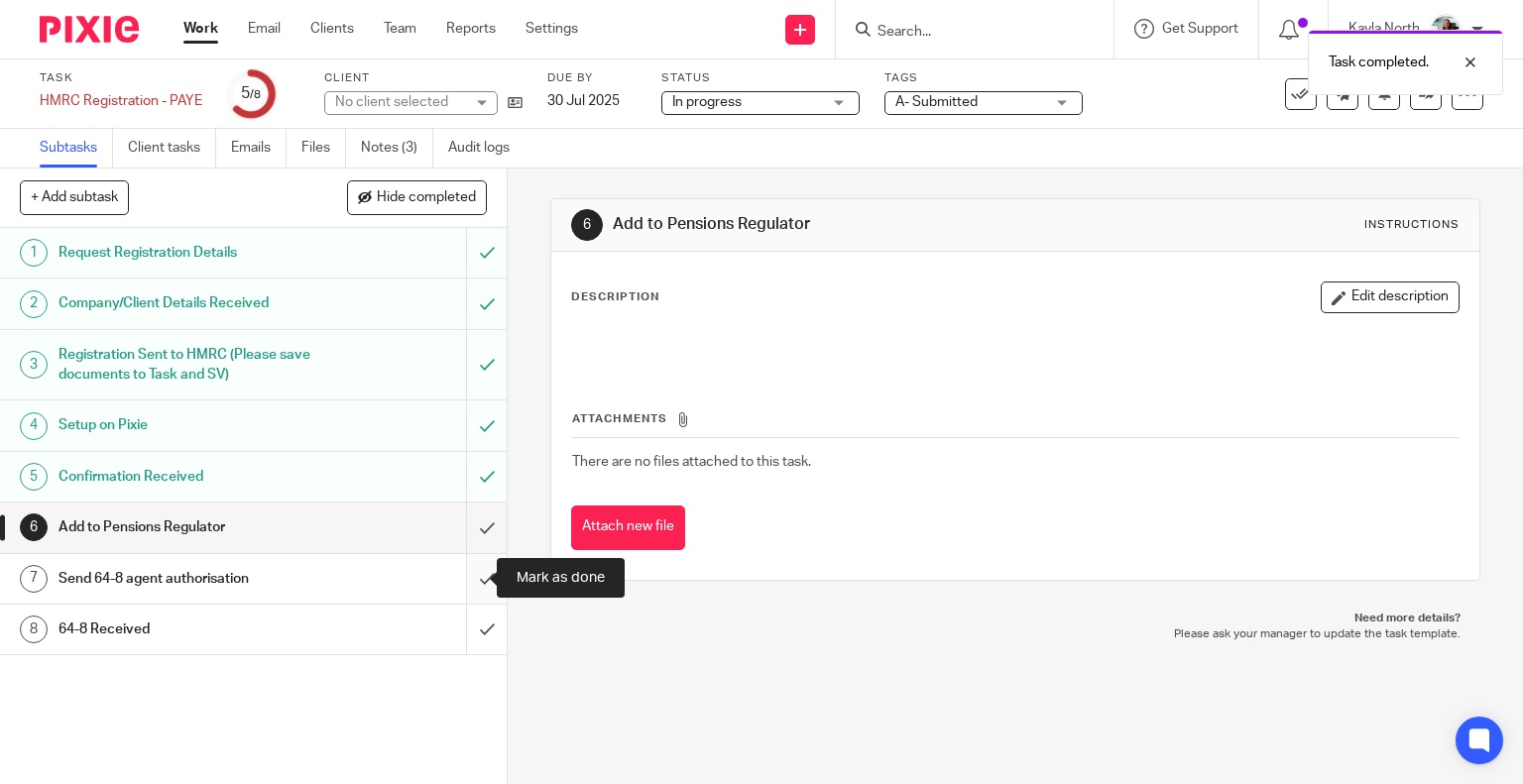 click at bounding box center [253, 579] 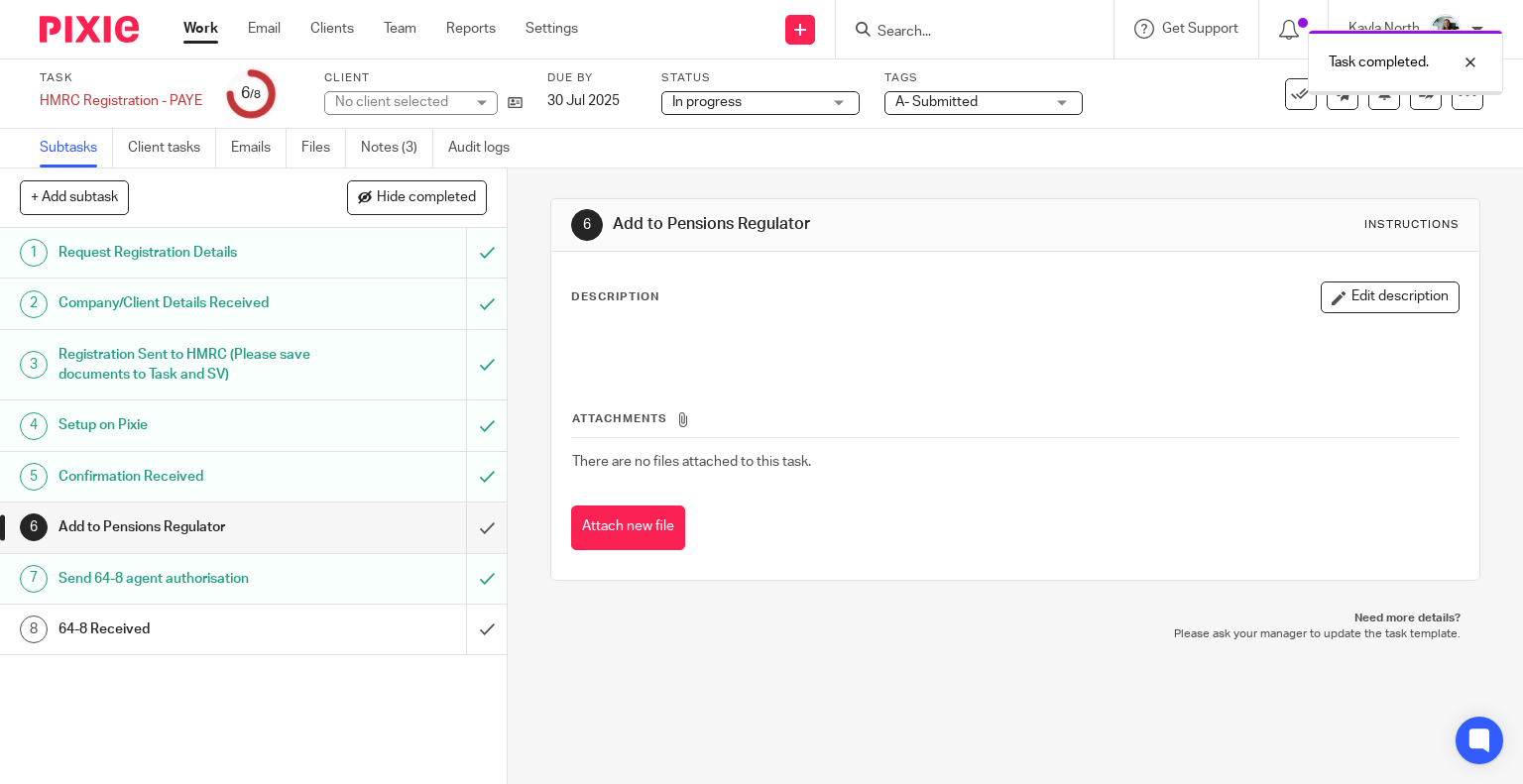 scroll, scrollTop: 0, scrollLeft: 0, axis: both 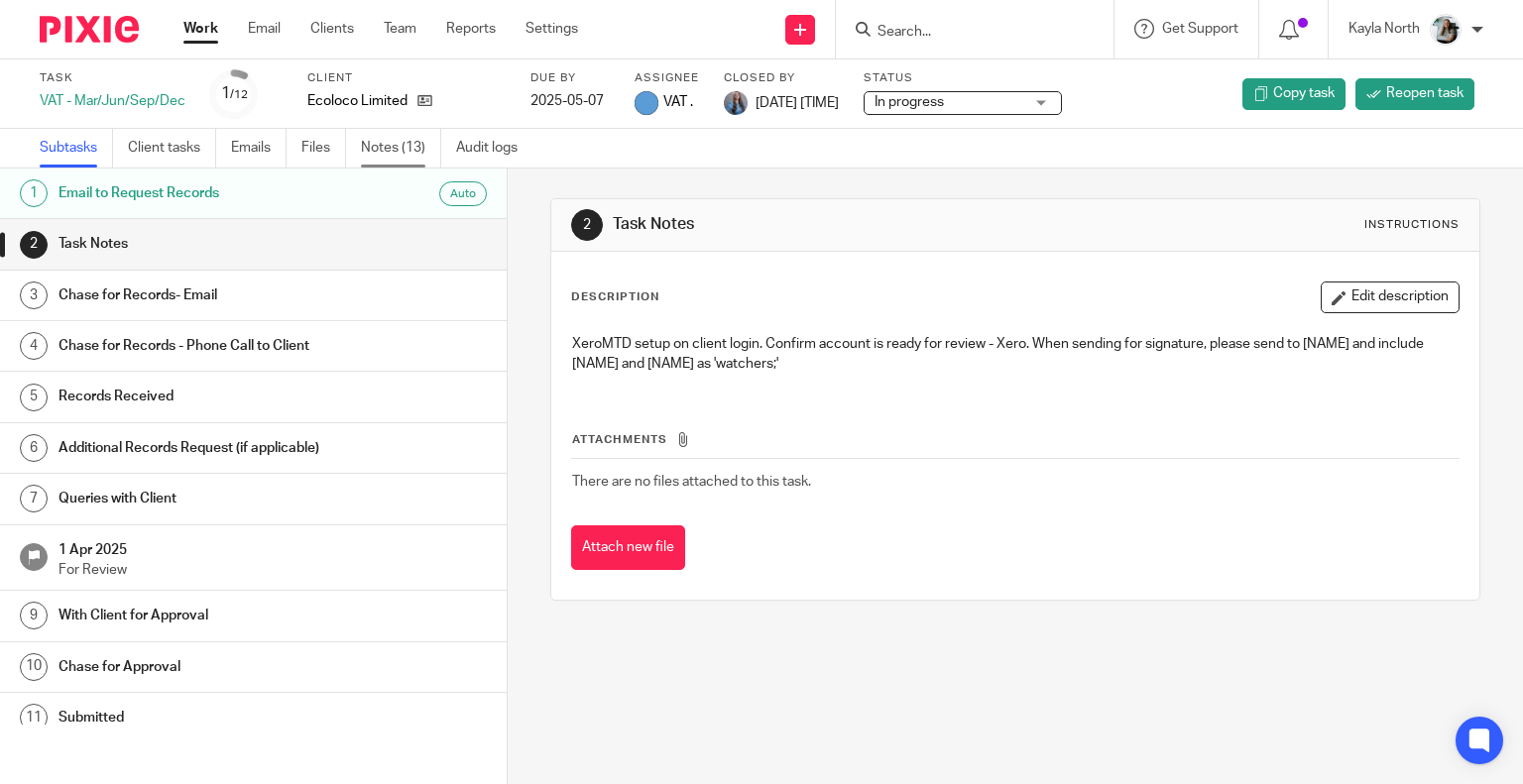 click on "Notes (13)" at bounding box center (401, 148) 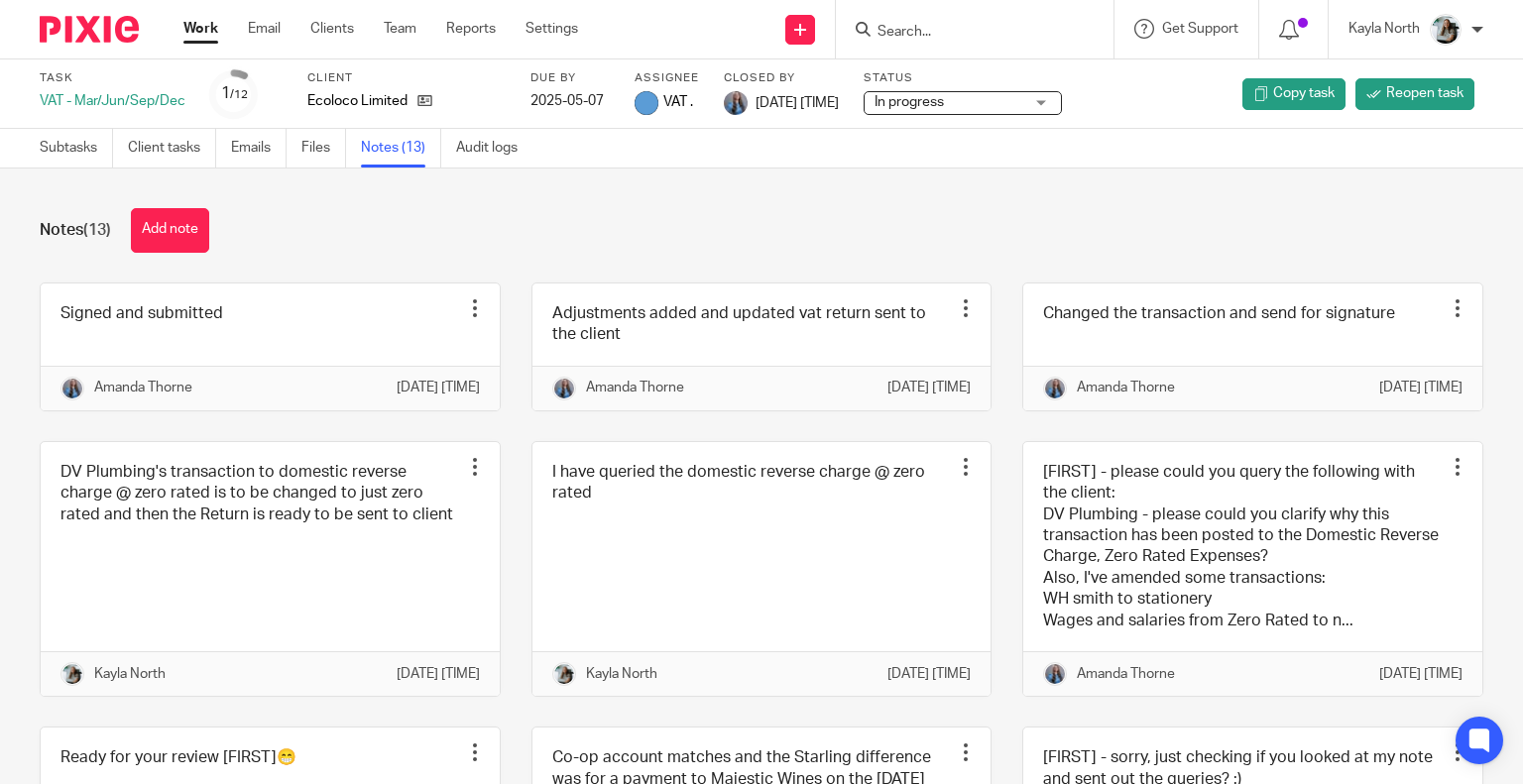 scroll, scrollTop: 0, scrollLeft: 0, axis: both 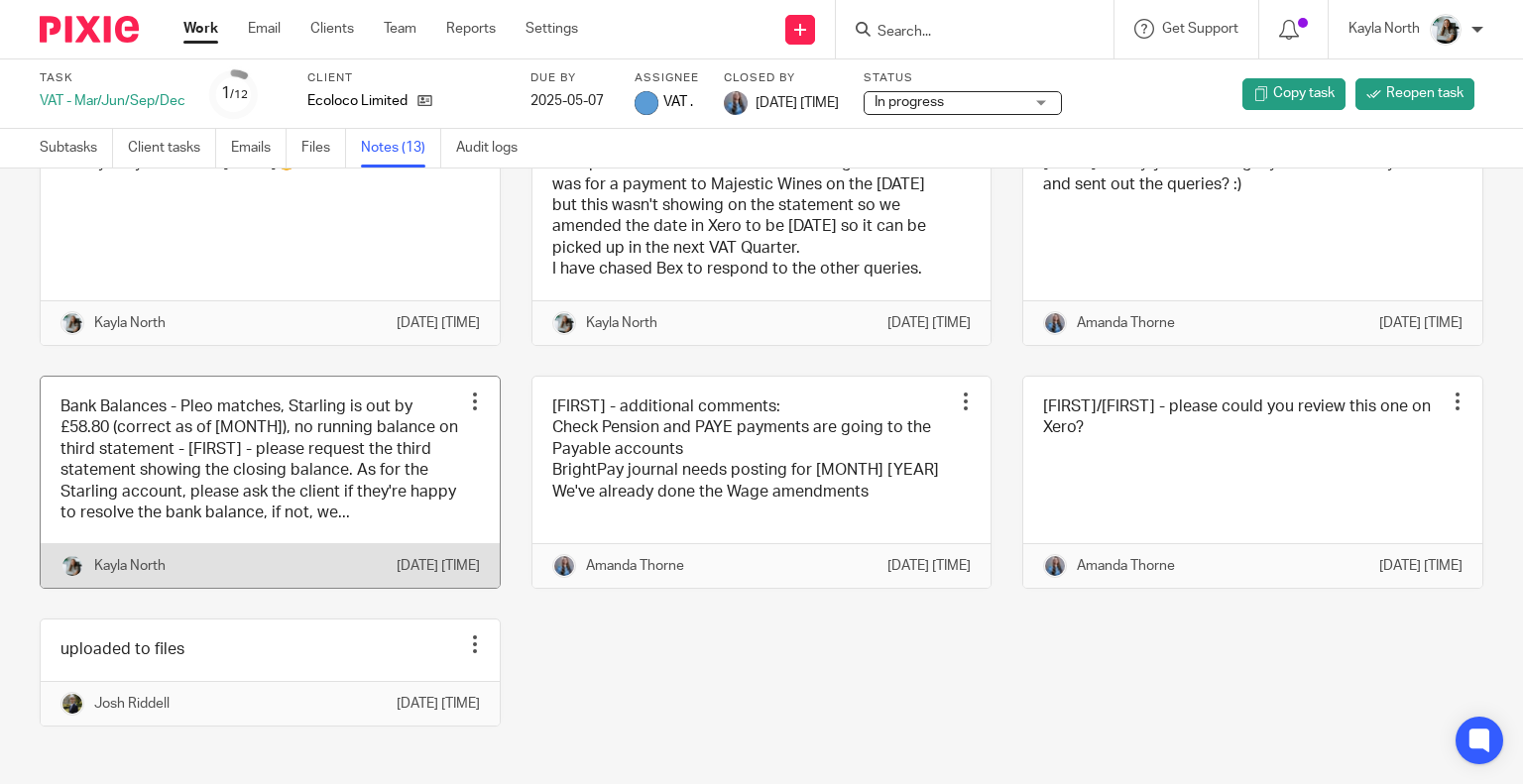 click at bounding box center (270, 483) 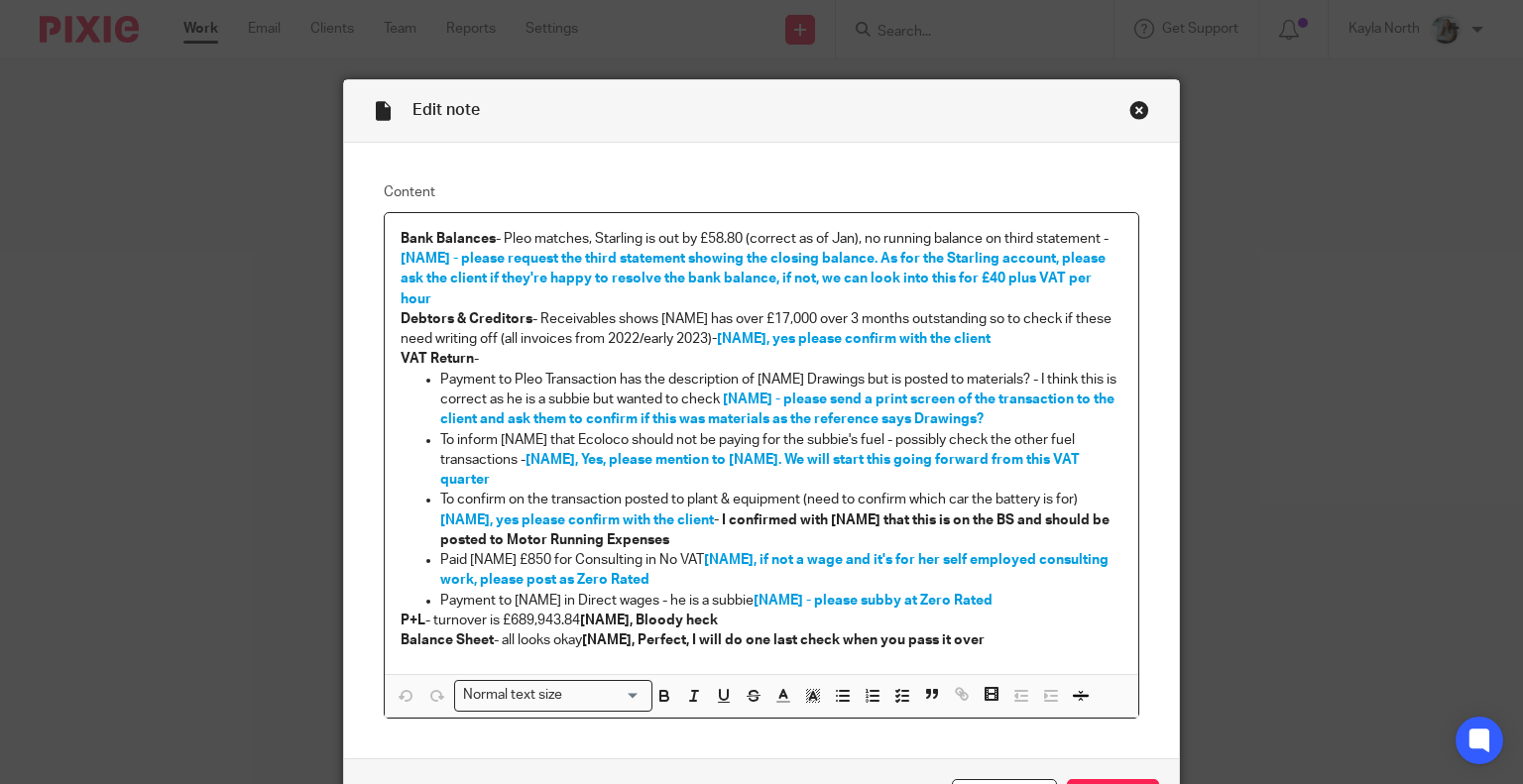 scroll, scrollTop: 0, scrollLeft: 0, axis: both 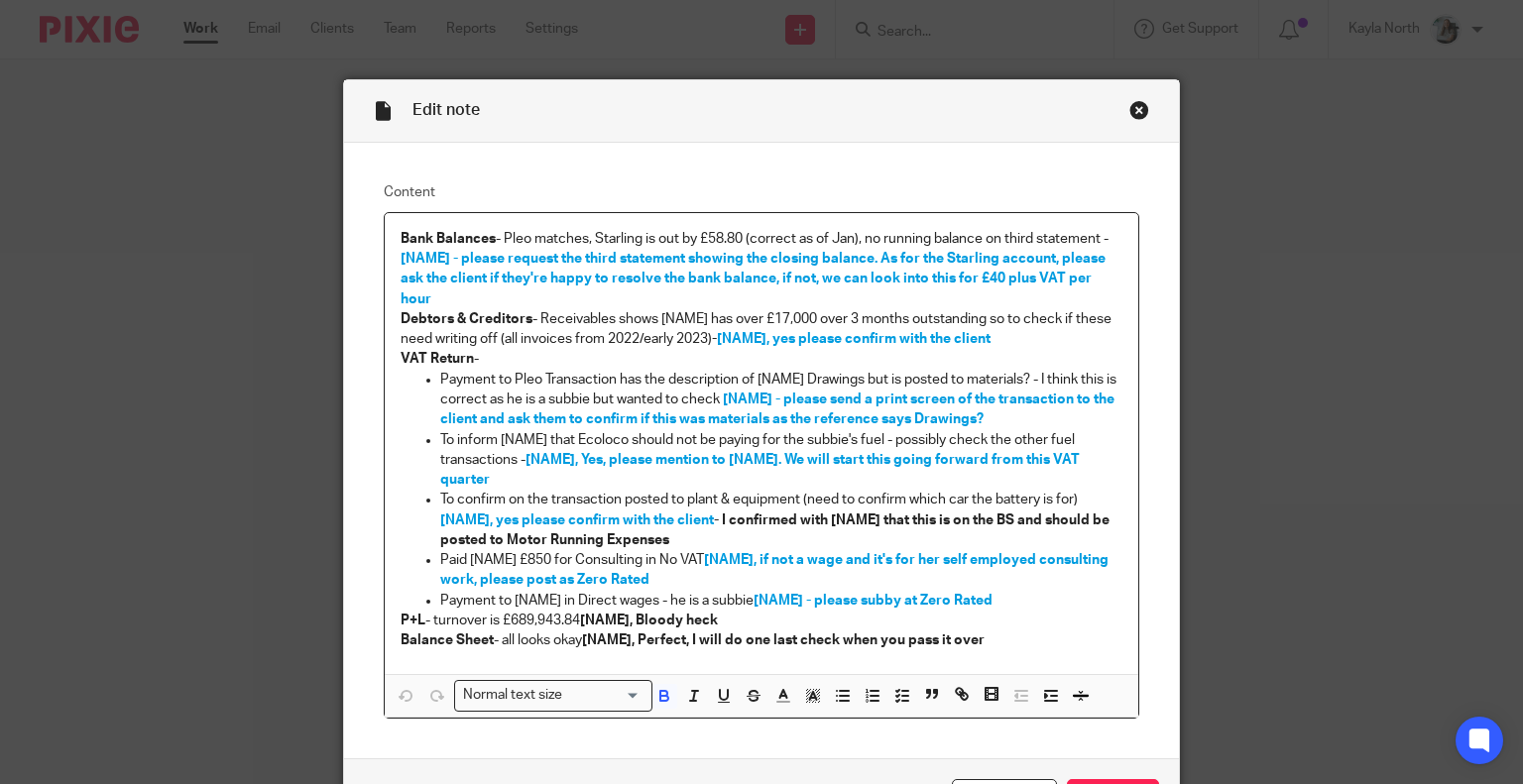 drag, startPoint x: 387, startPoint y: 230, endPoint x: 1246, endPoint y: 232, distance: 859.0023 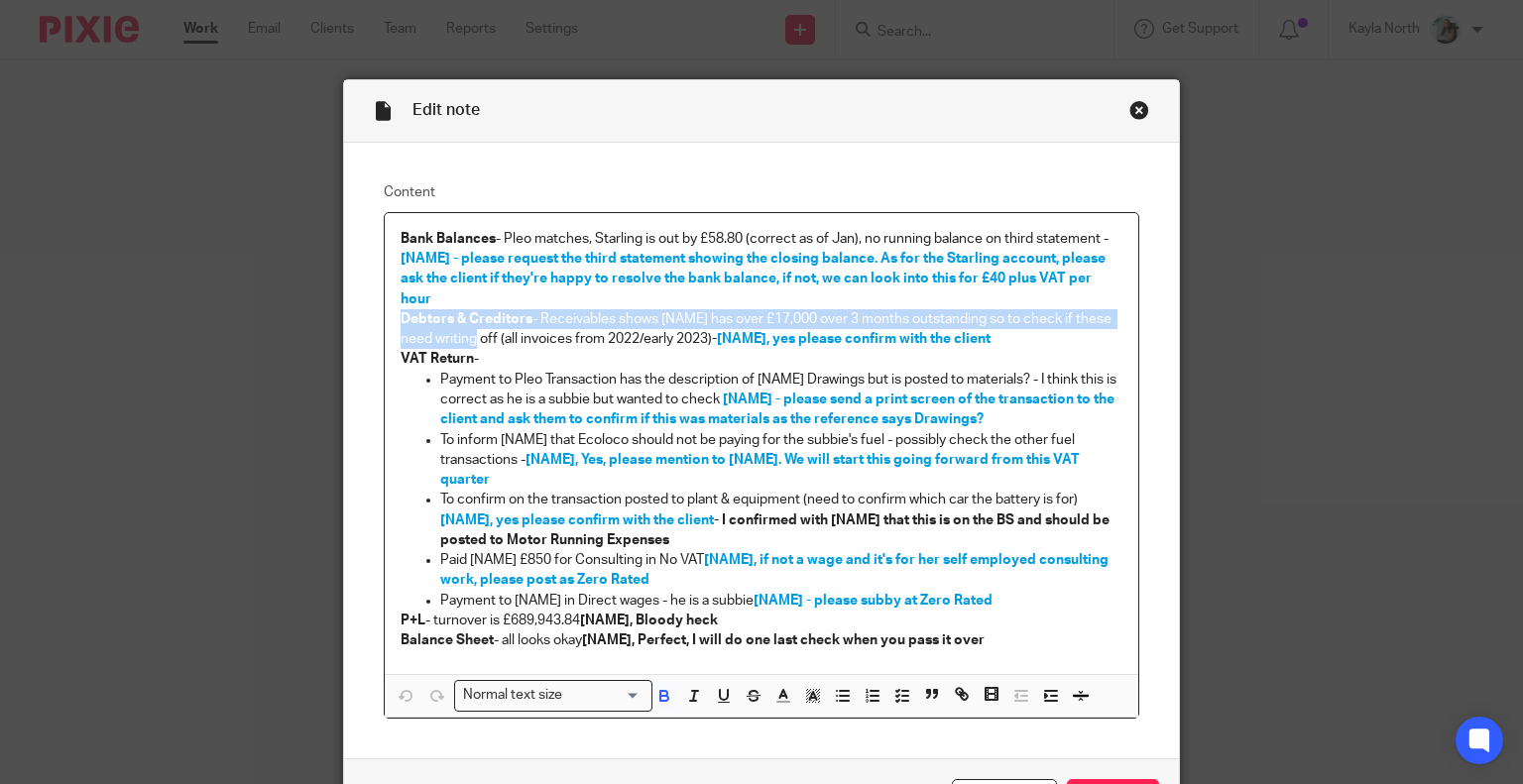 drag, startPoint x: 392, startPoint y: 290, endPoint x: 504, endPoint y: 320, distance: 115.9483 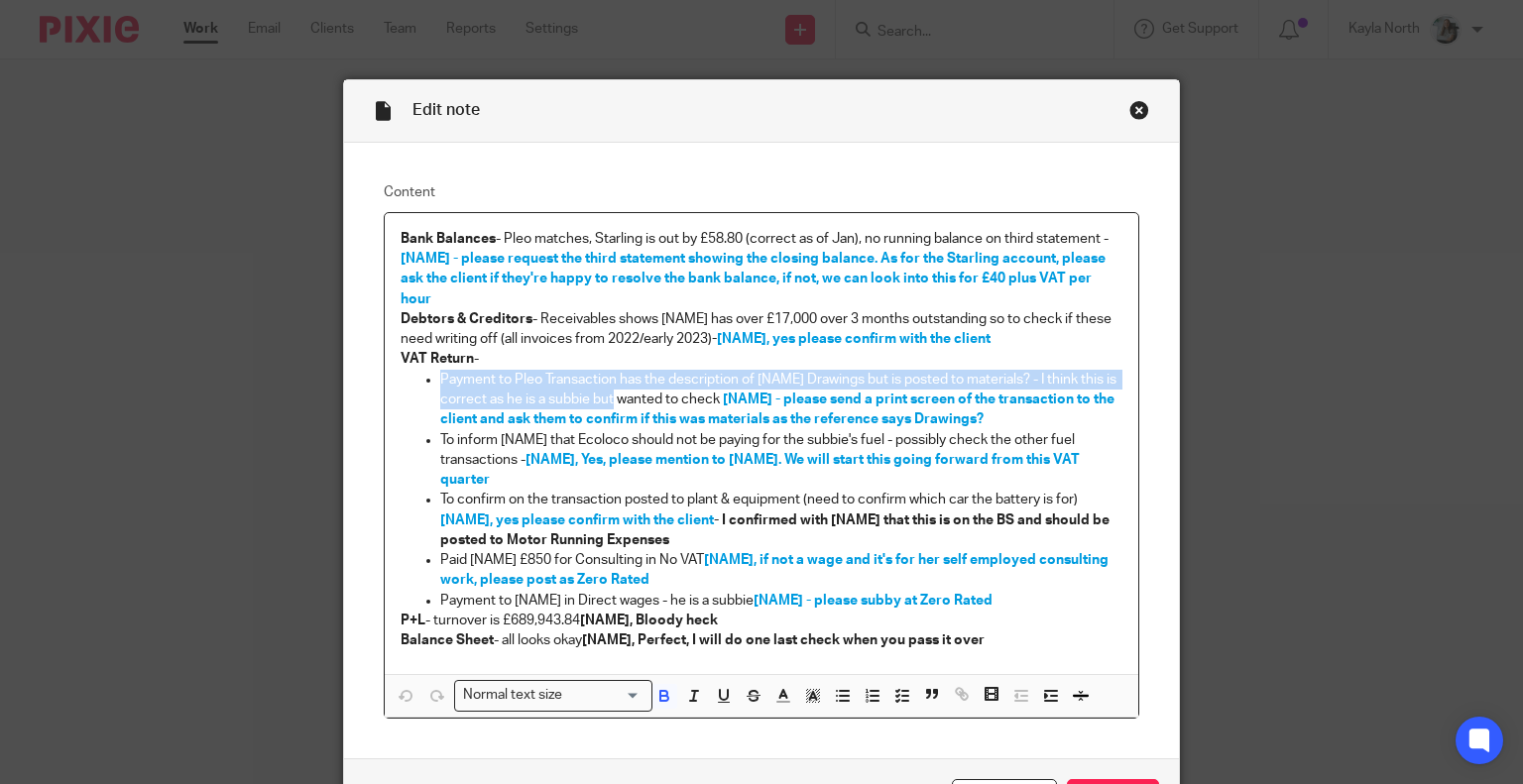 drag, startPoint x: 435, startPoint y: 358, endPoint x: 661, endPoint y: 370, distance: 226.31836 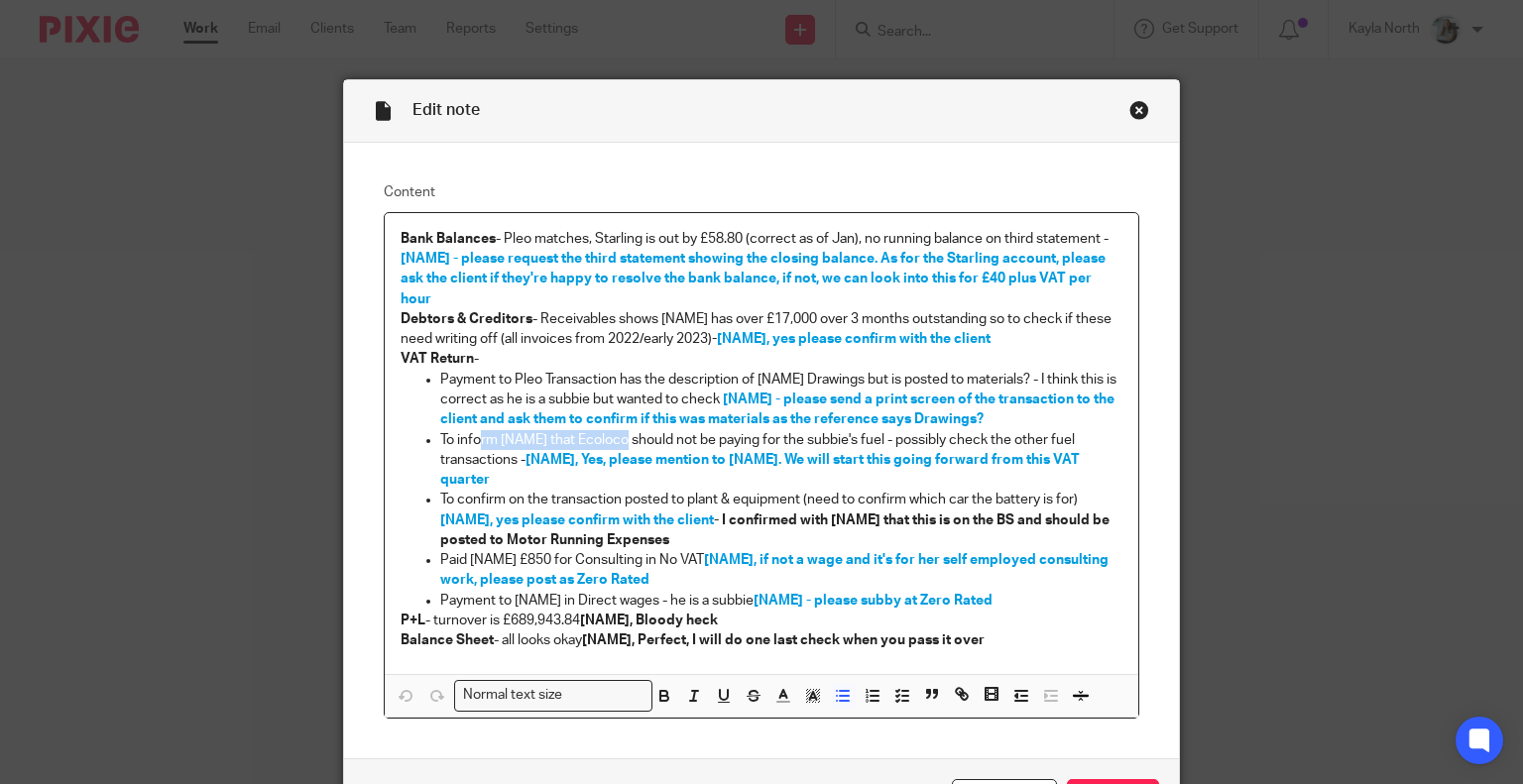 drag, startPoint x: 571, startPoint y: 425, endPoint x: 652, endPoint y: 429, distance: 81.0987 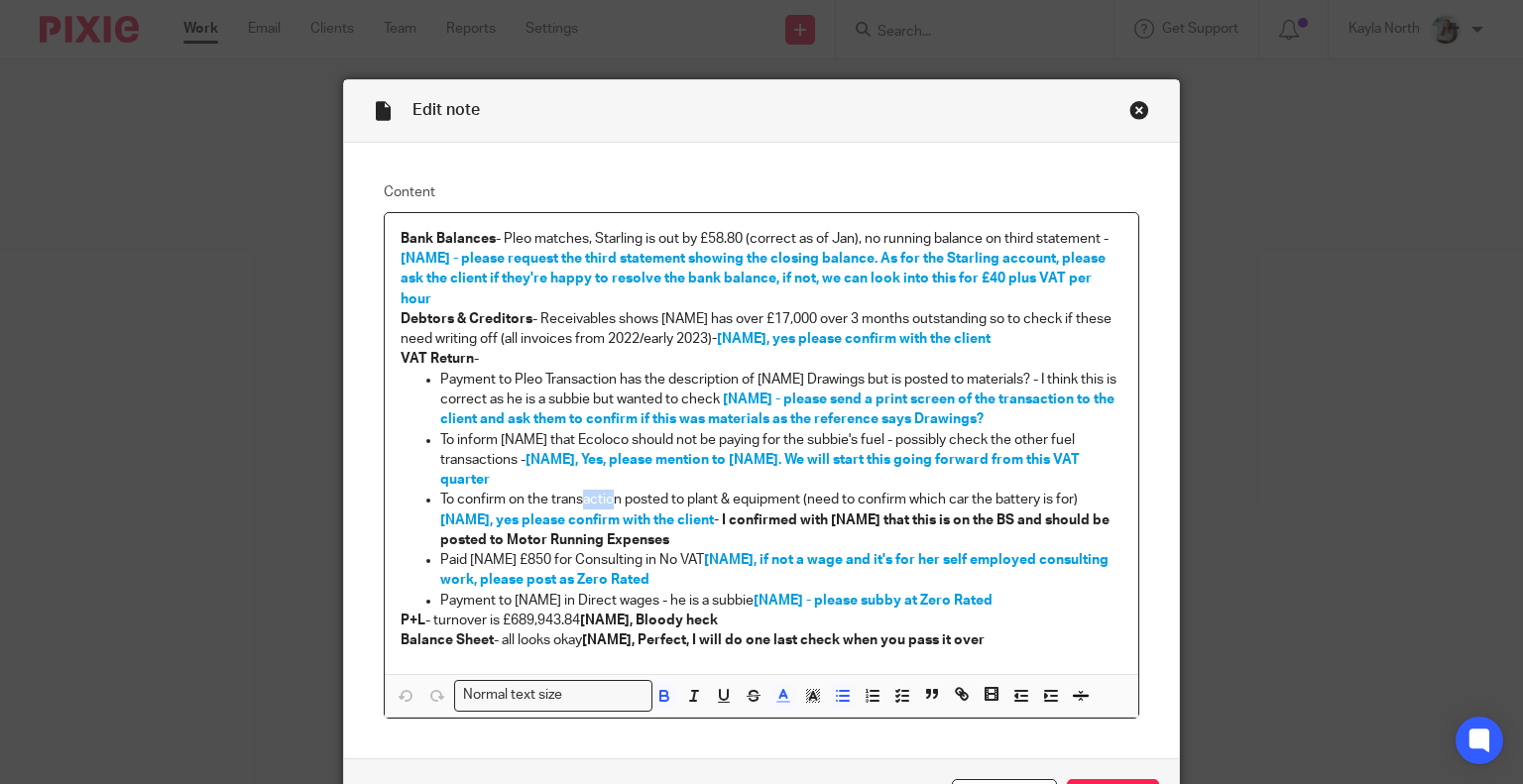 click on "To confirm on the transaction posted to plant & equipment (need to confirm which car the battery is for)  Kayla, yes please confirm with the client  - I confirmed with Daryl that this is on the BS and should be posted to Motor Running Expenses" at bounding box center [781, 519] 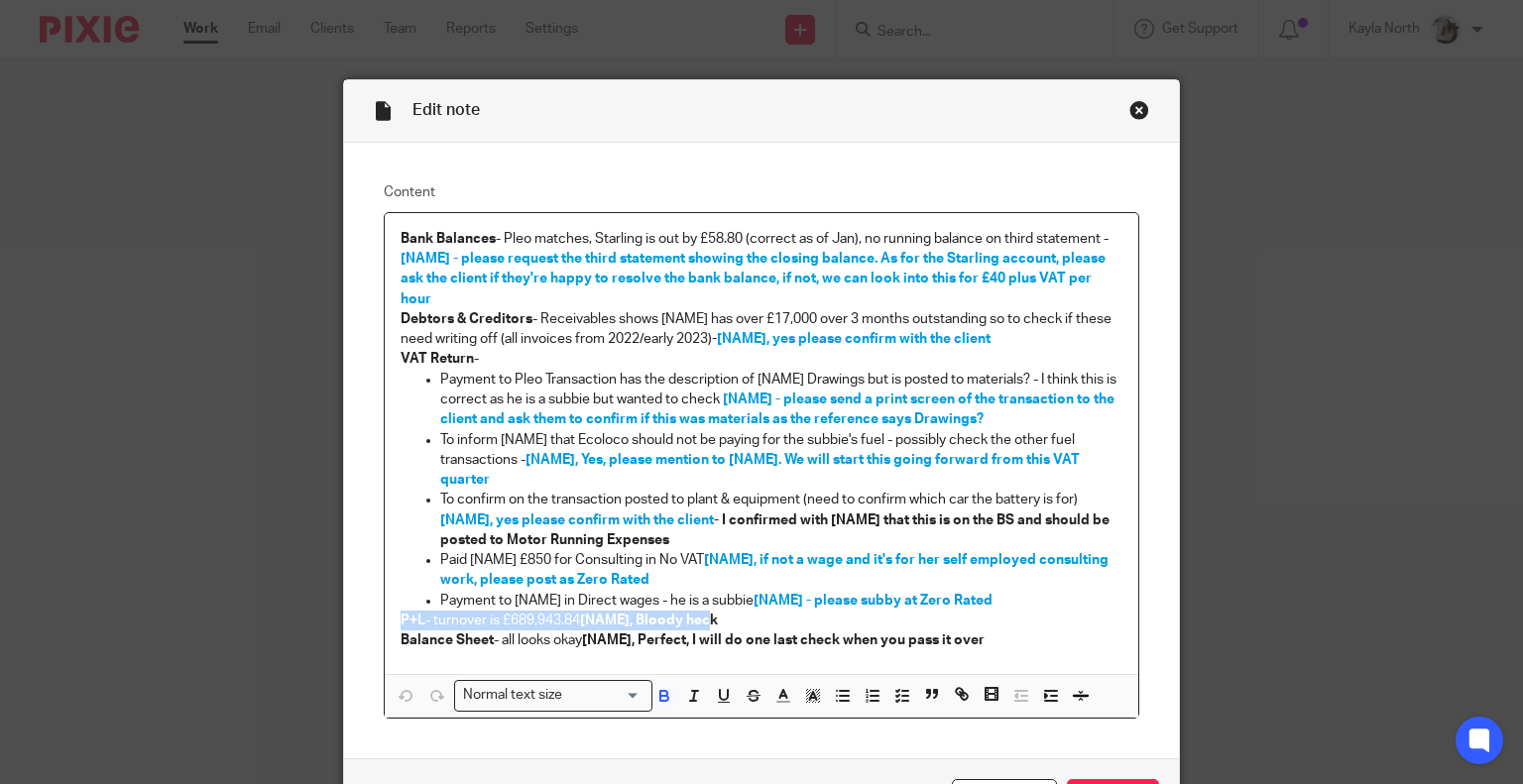 drag, startPoint x: 397, startPoint y: 579, endPoint x: 699, endPoint y: 583, distance: 302.0265 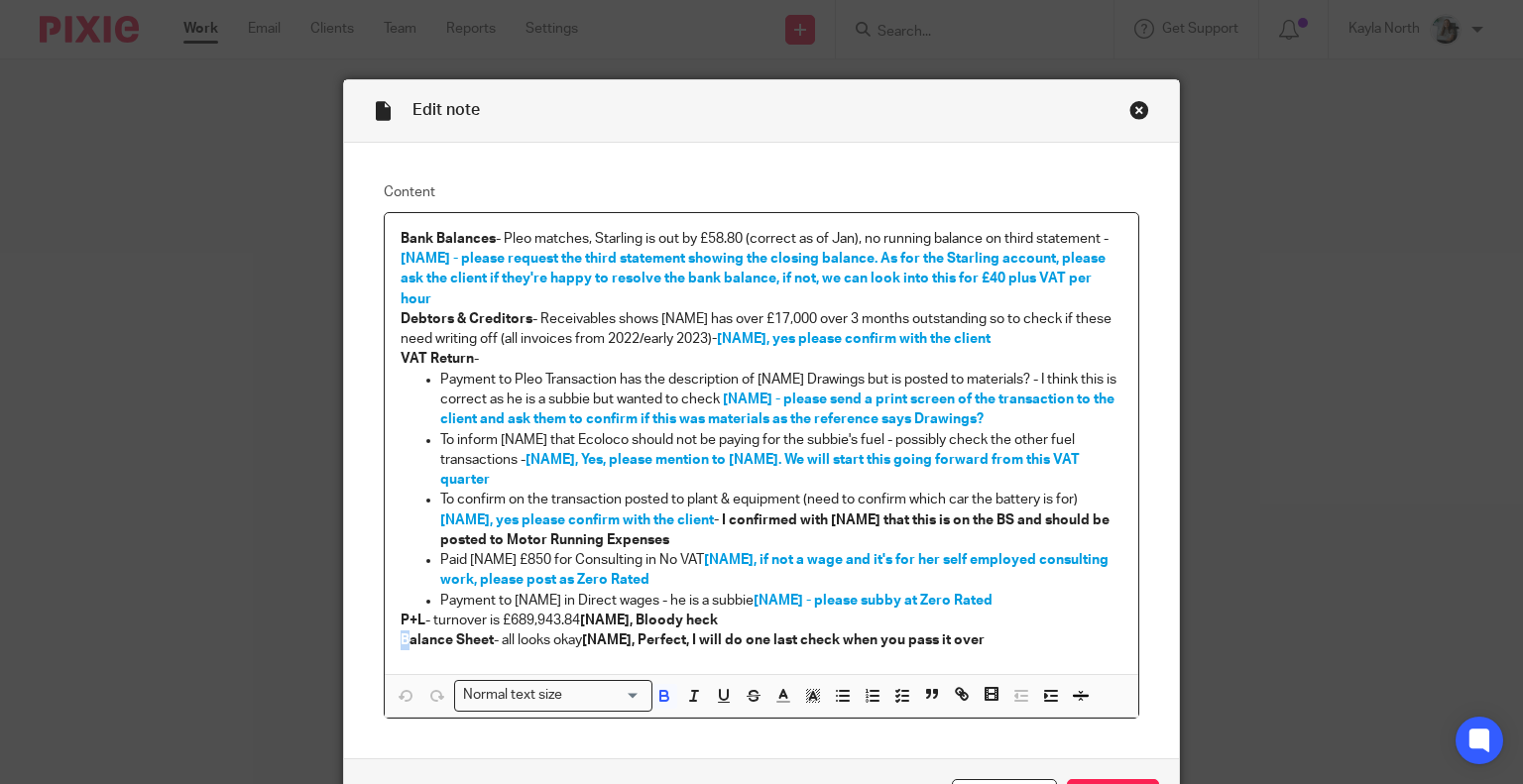 drag, startPoint x: 393, startPoint y: 601, endPoint x: 938, endPoint y: 620, distance: 545.3311 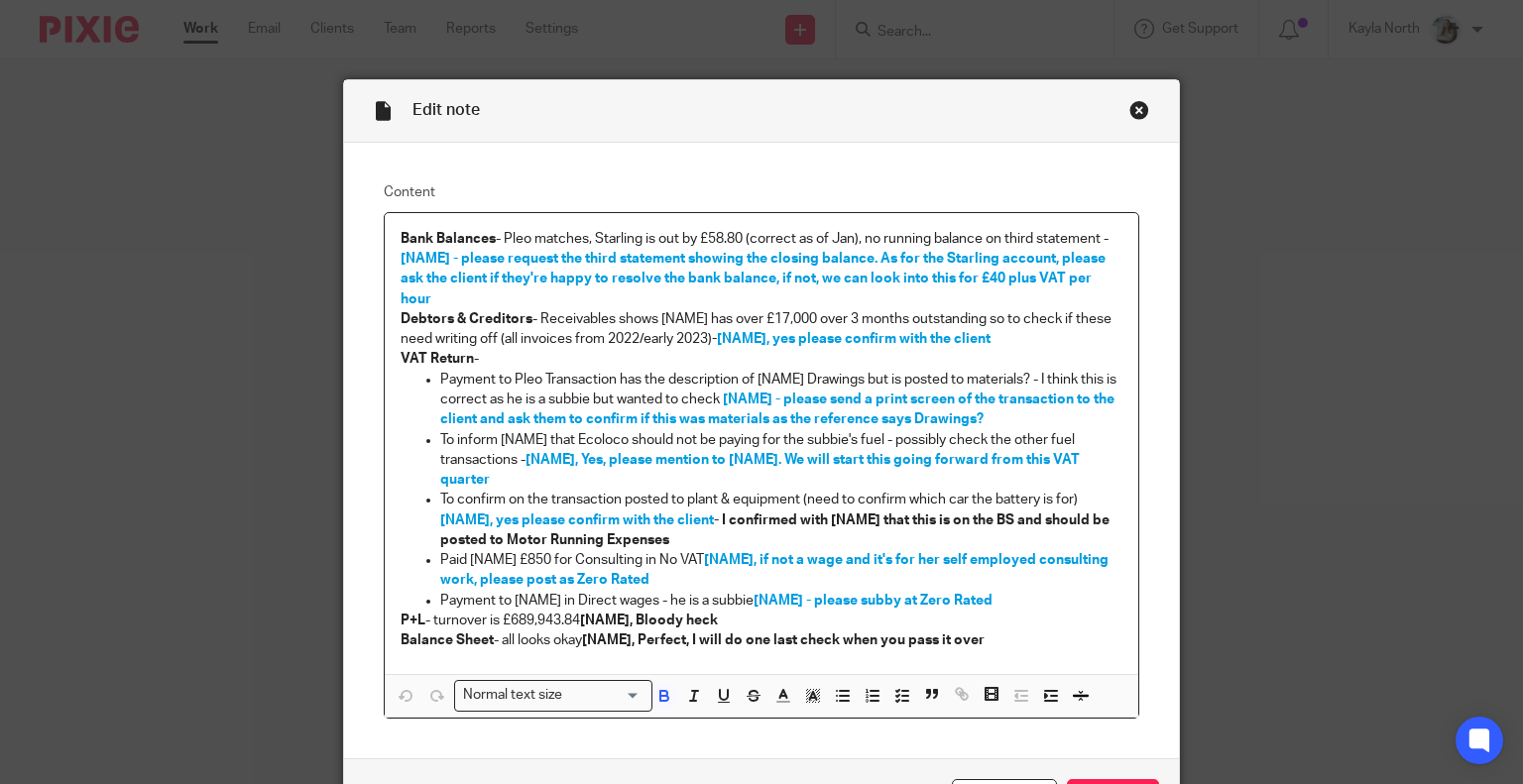 click on "Bank Balances  - Pleo matches, Starling is out by £58.80 (correct as of Jan), no running balance on third statement -  Kayla - please request the third statement showing the closing balance. As for the Starling account, please ask the client if they're happy to resolve the bank balance, if not, we can look into this for £40 plus VAT per hour Debtors & Creditors  - Receivables shows Thomas Housden has over £17,000 over 3 months outstanding so to check if these need writing off (all invoices from 2022/early 2023)  -  Kayla, yes please confirm with the client VAT Return  - Payment to Pleo Transaction has the description of Kevin Ward Drawings but is posted to materials? - I think this is correct as he is a subbie but wanted to check   Kayla - please send a print screen of the transaction to the client and ask them to confirm if this was materials as the reference says Drawings? To inform Bex that Ecoloco should not be paying for the subbie's fuel - possibly check the other fuel transactions -  P+L Kayla," at bounding box center [762, 444] 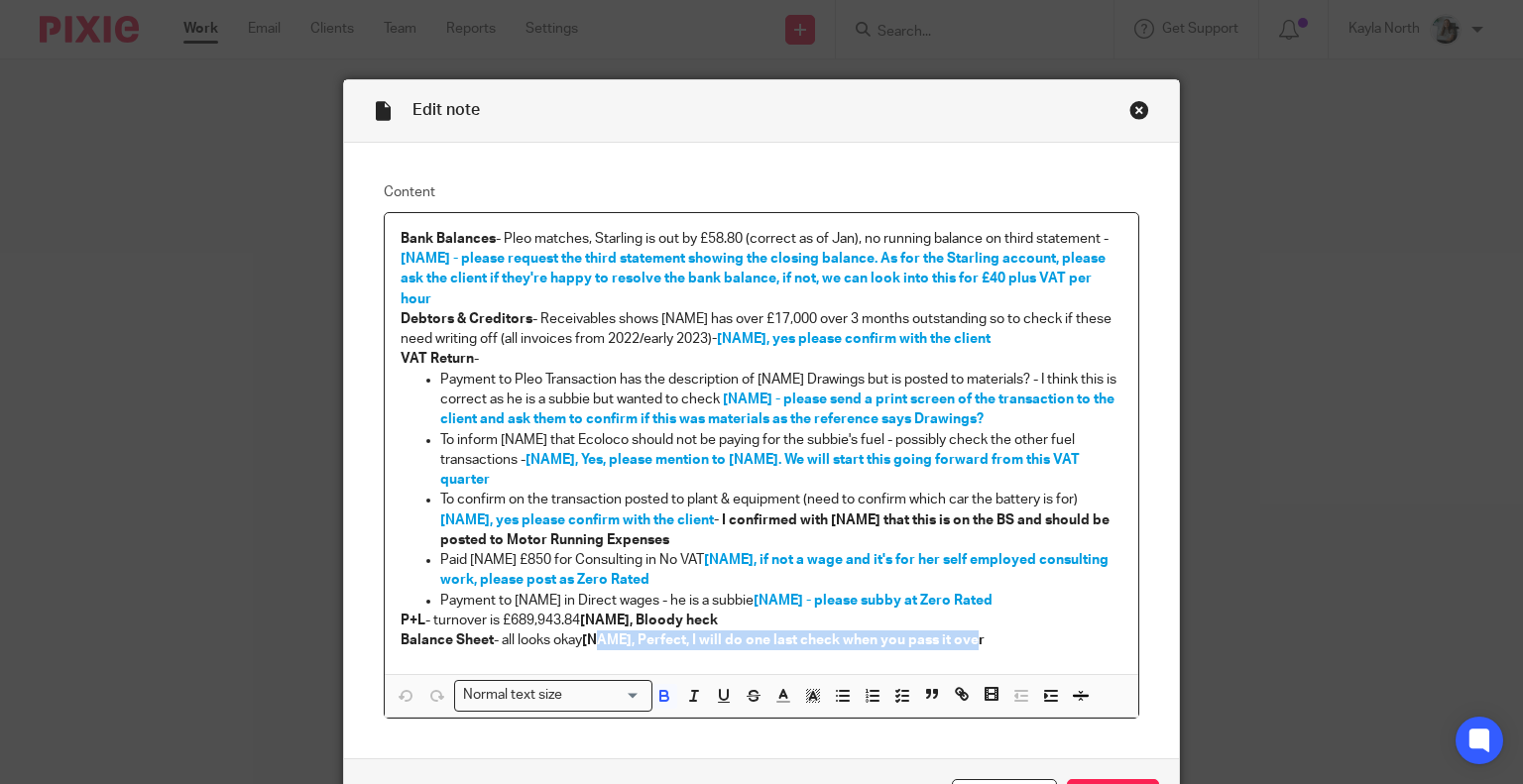 drag, startPoint x: 943, startPoint y: 609, endPoint x: 556, endPoint y: 594, distance: 387.29059 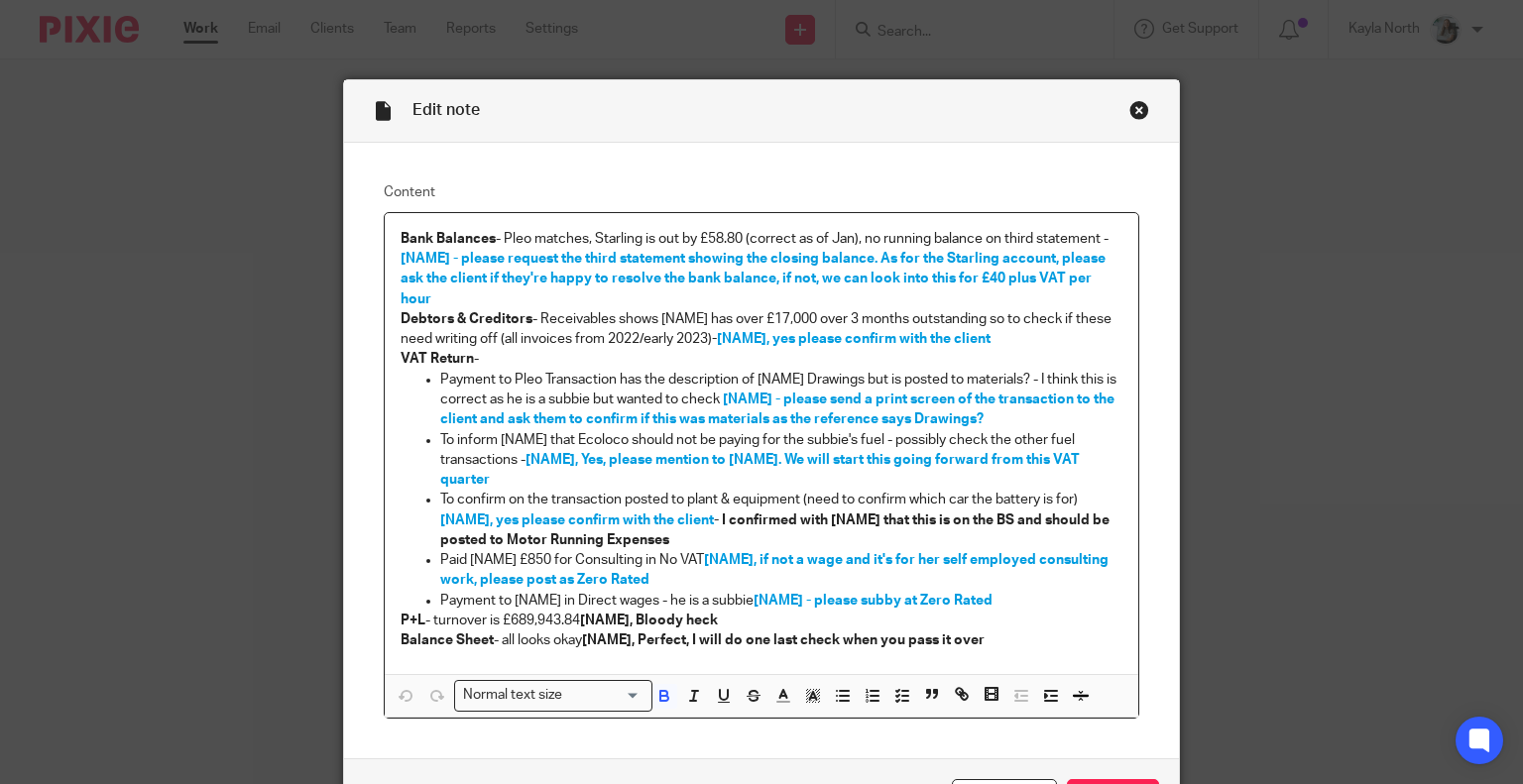 click on "P+L  - turnover is £689,943.84  Kayla,   Bloody heck" at bounding box center (762, 620) 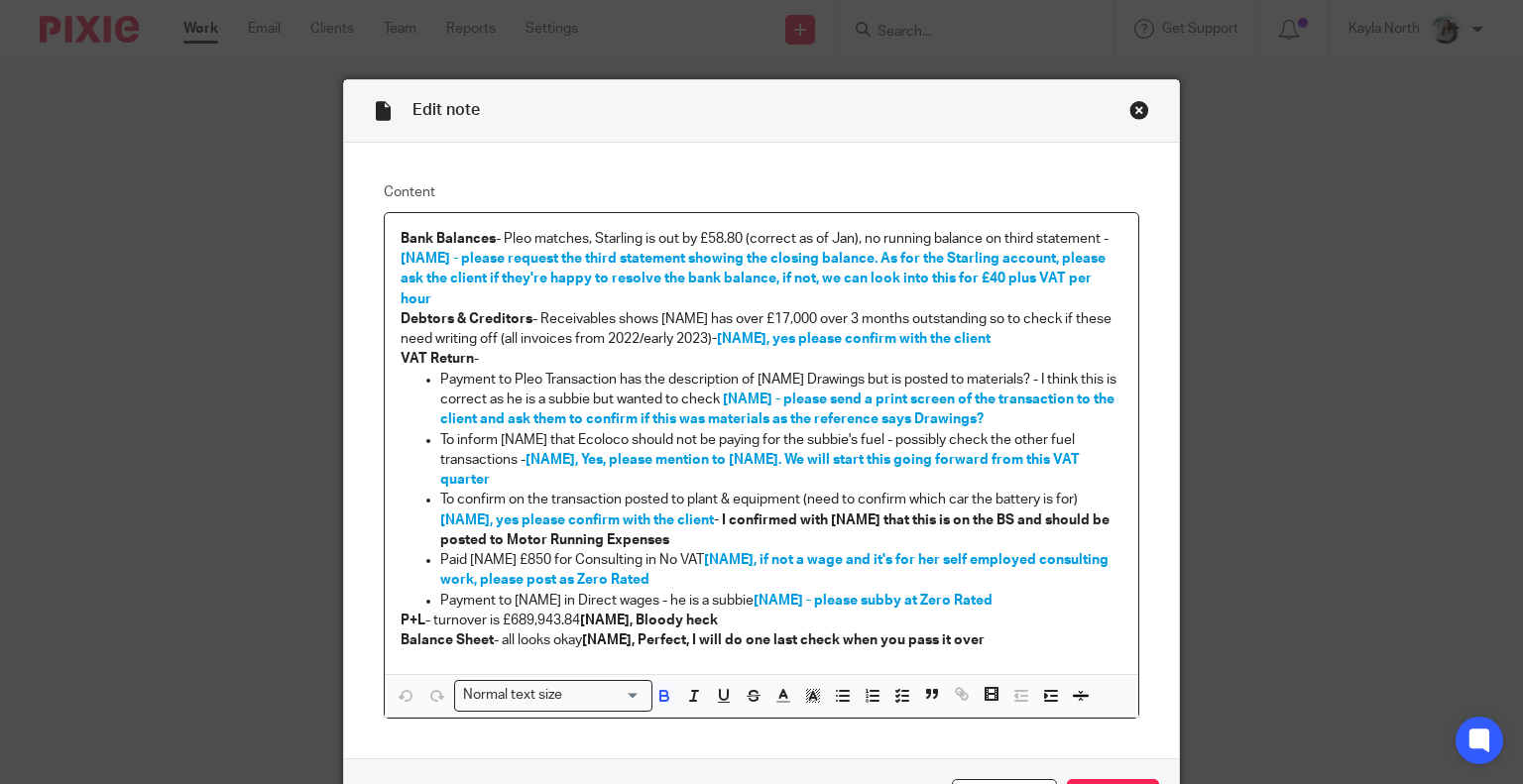 click at bounding box center (1139, 110) 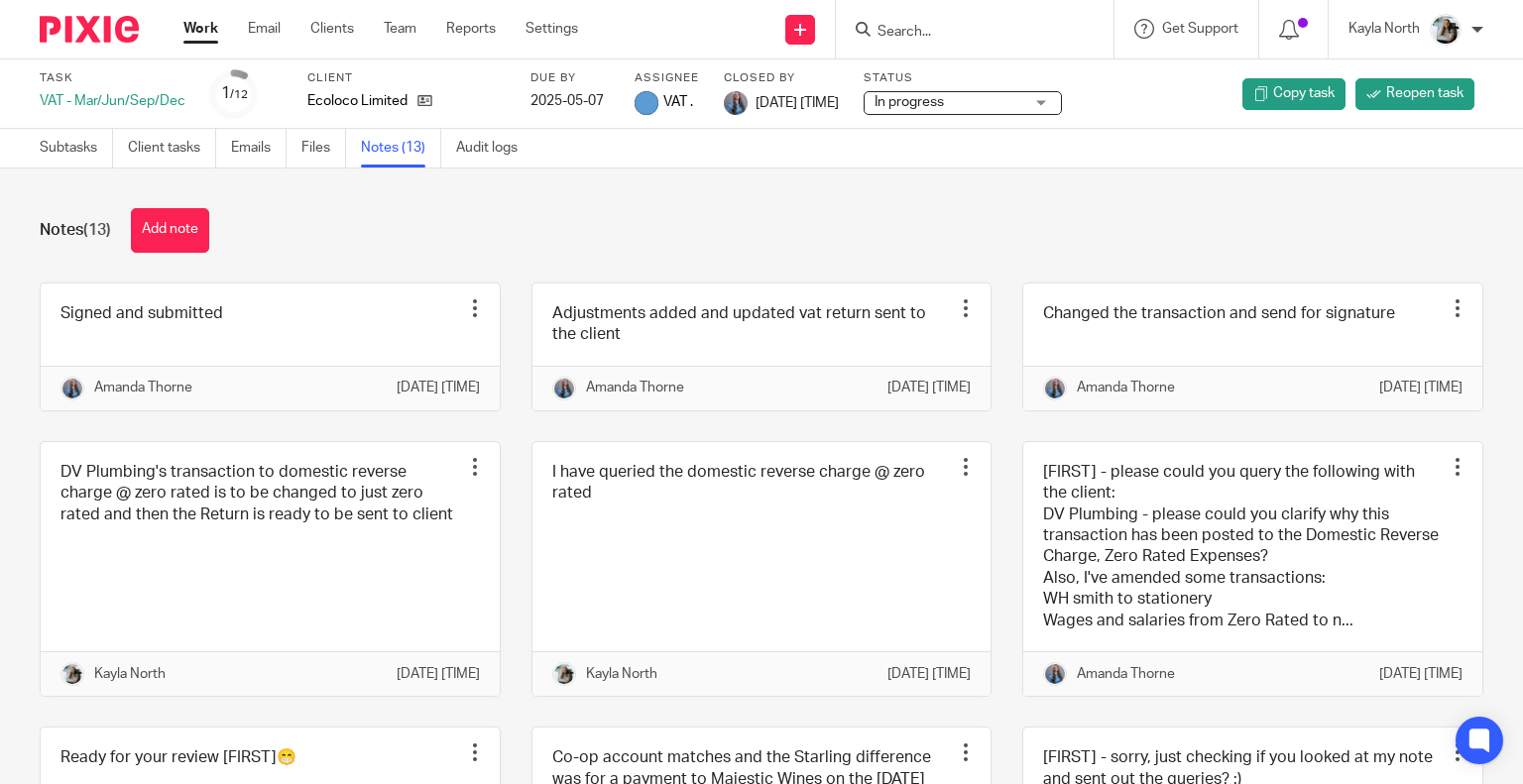 scroll, scrollTop: 0, scrollLeft: 0, axis: both 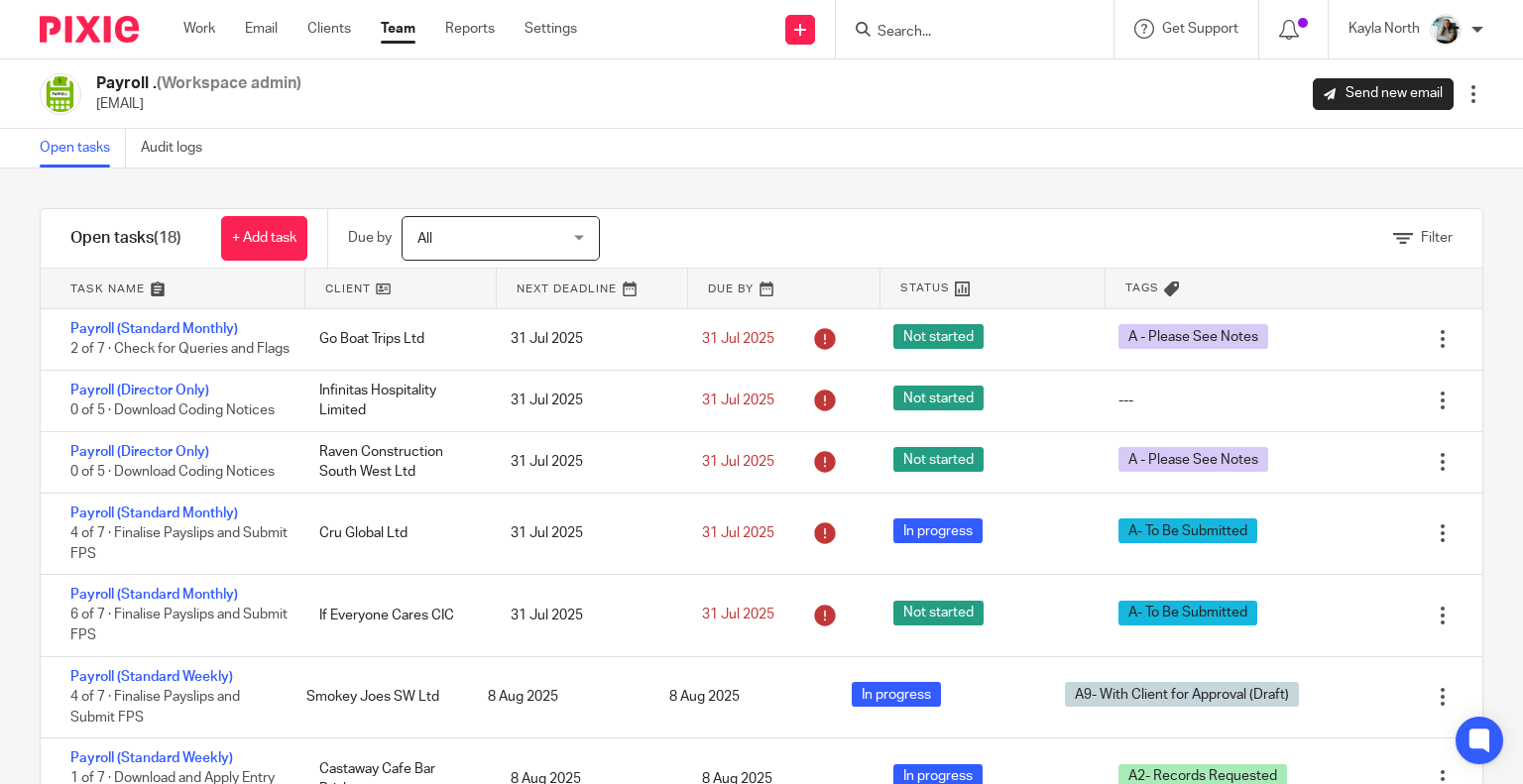 click at bounding box center (965, 33) 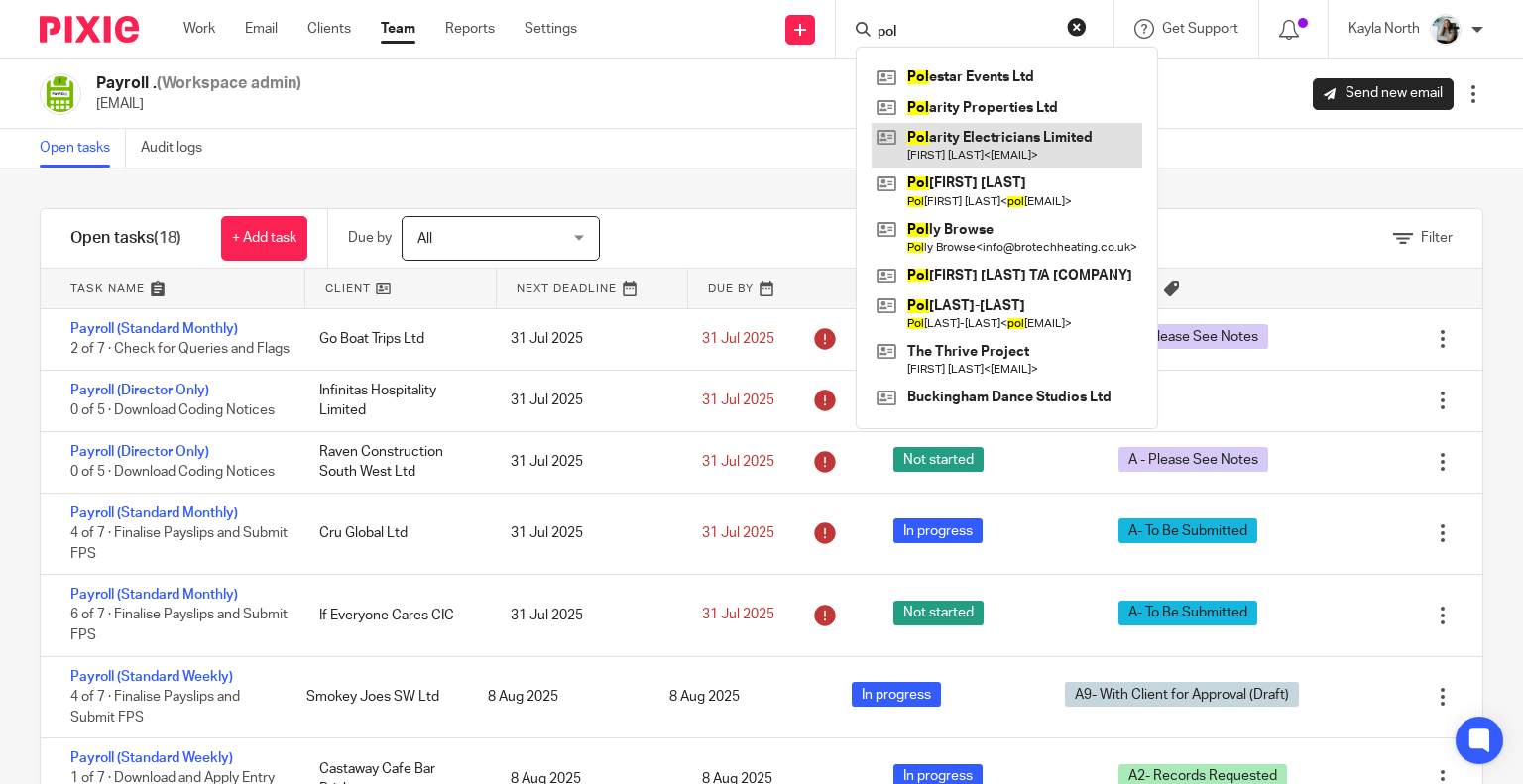 type on "pol" 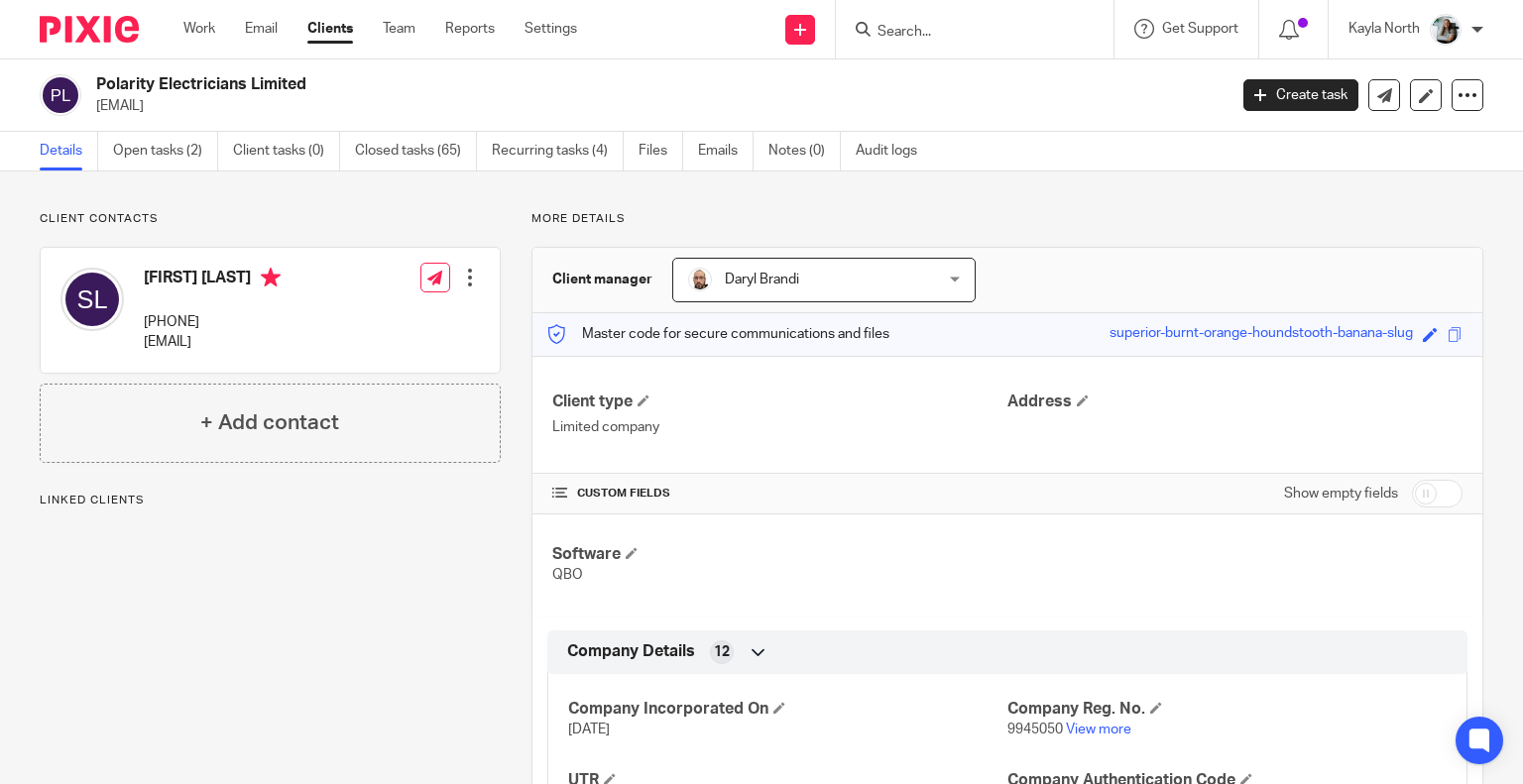 scroll, scrollTop: 0, scrollLeft: 0, axis: both 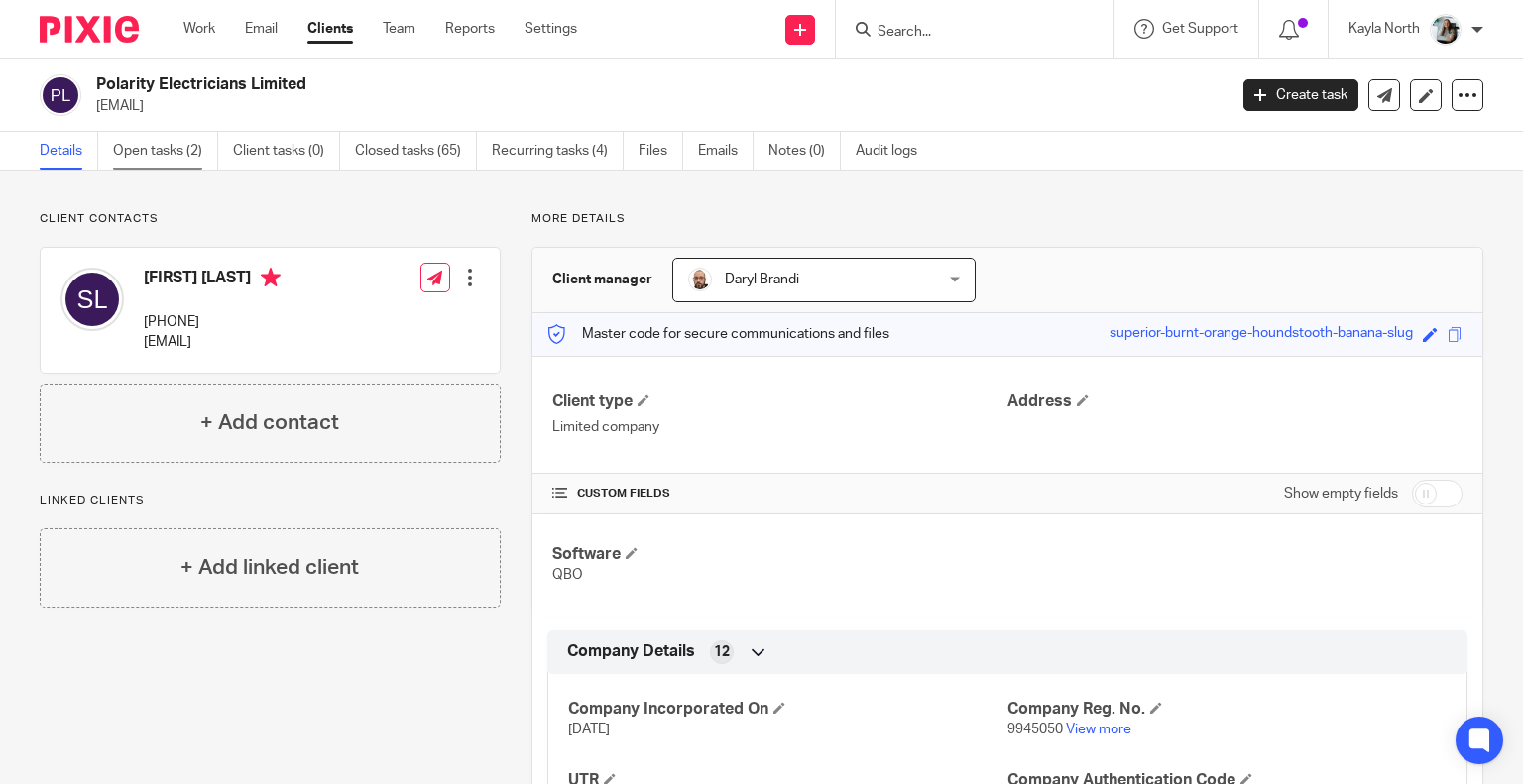 click on "Open tasks (2)" at bounding box center [166, 151] 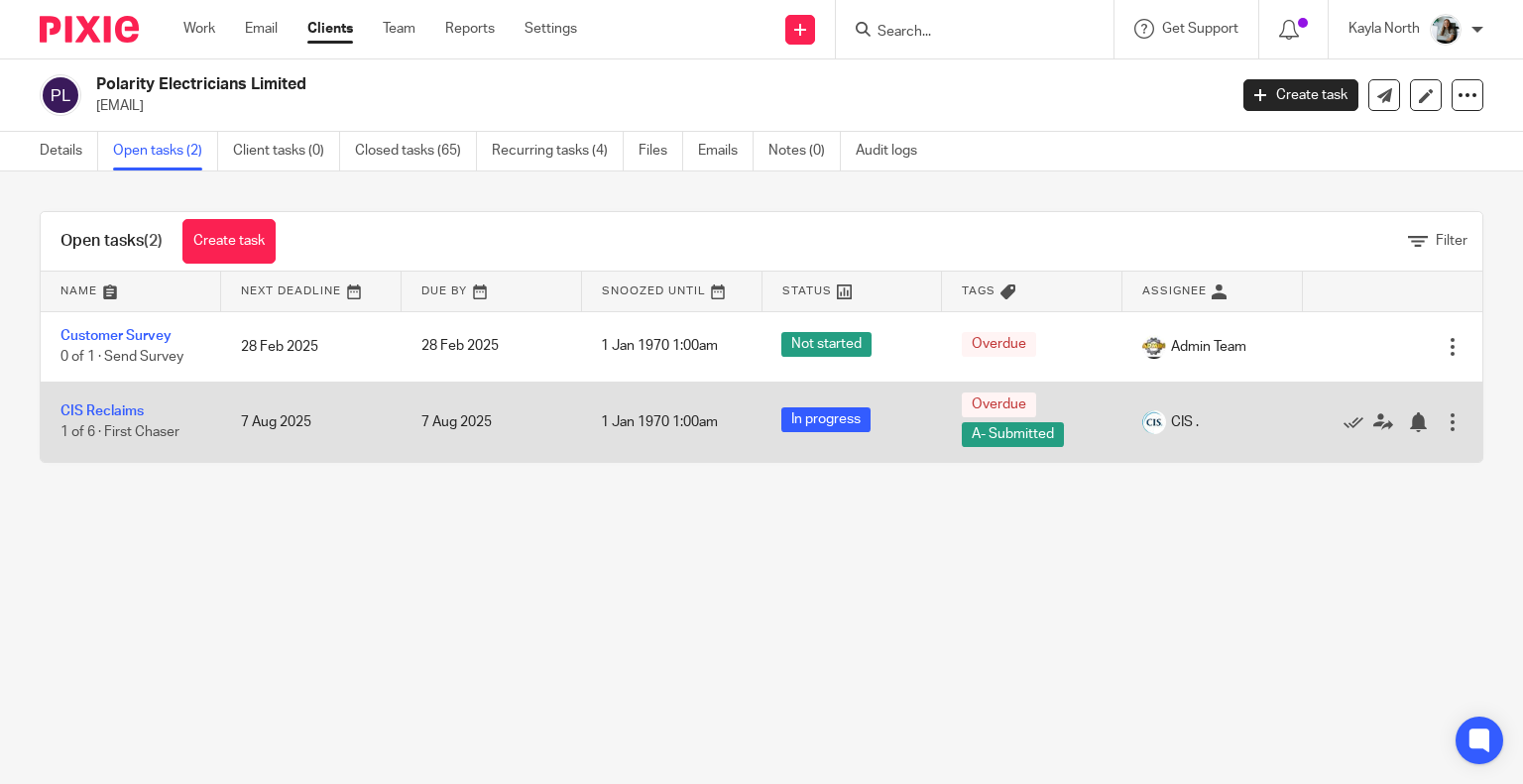 scroll, scrollTop: 0, scrollLeft: 0, axis: both 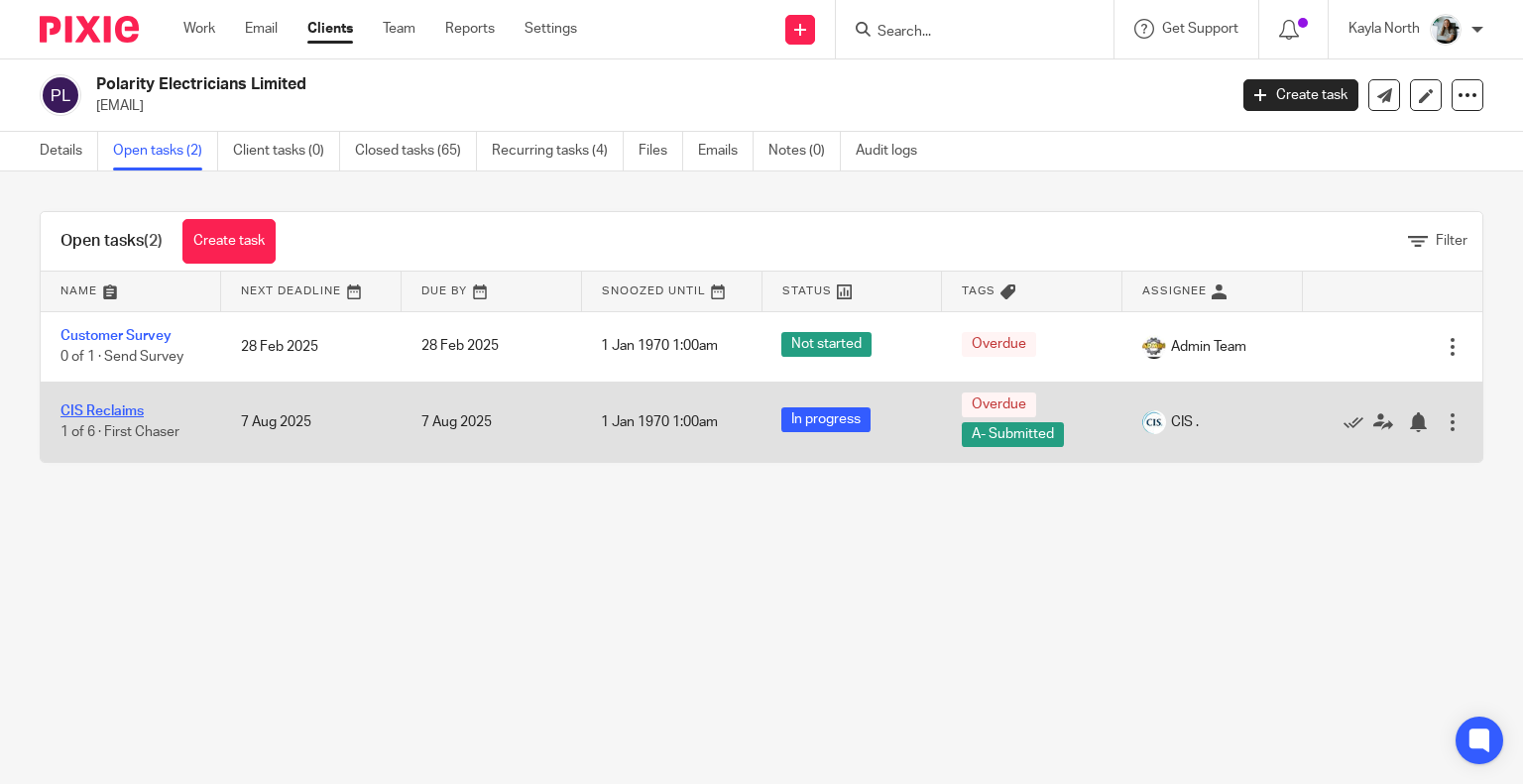 click on "CIS Reclaims" at bounding box center (102, 411) 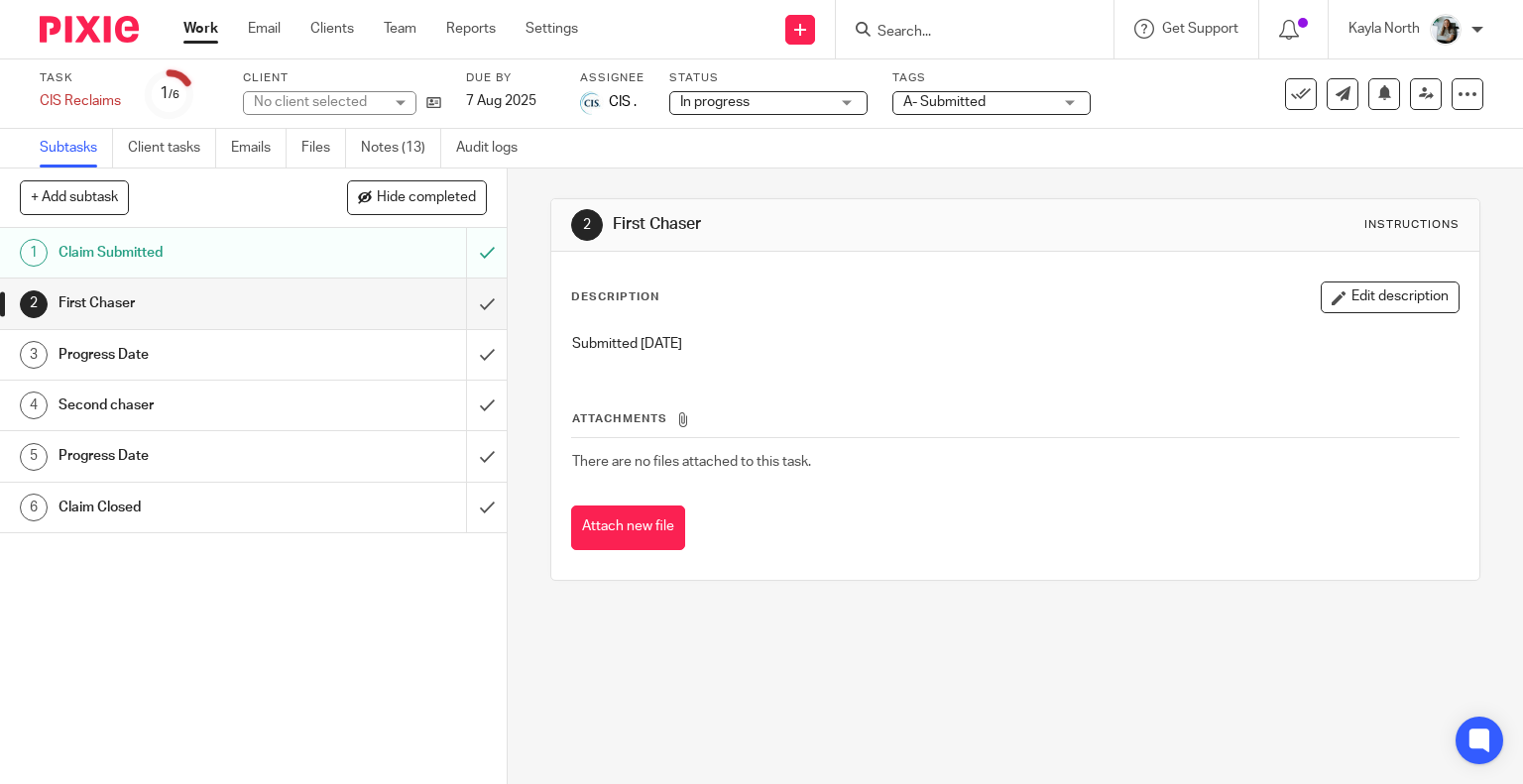 scroll, scrollTop: 0, scrollLeft: 0, axis: both 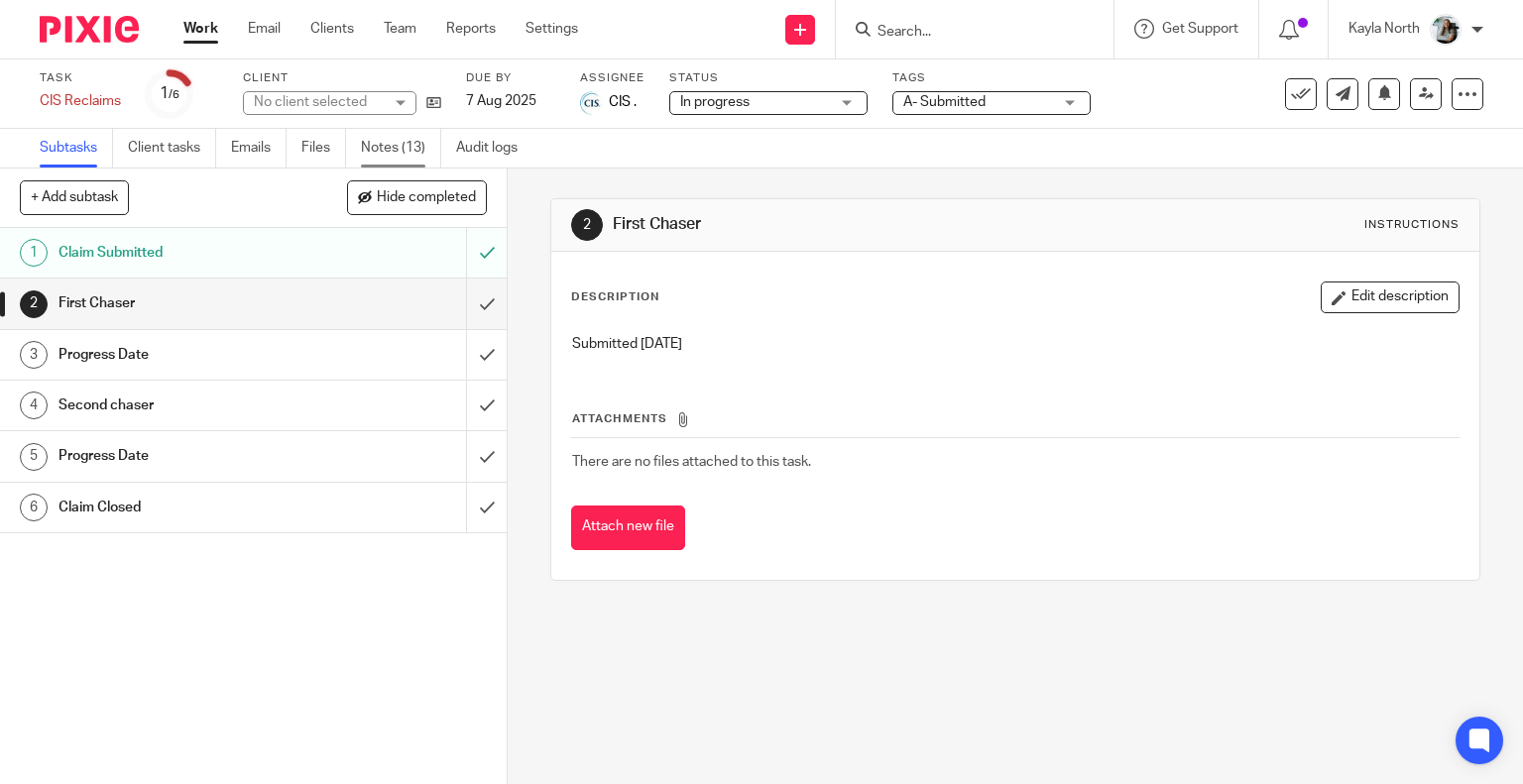 click on "Notes (13)" at bounding box center [401, 148] 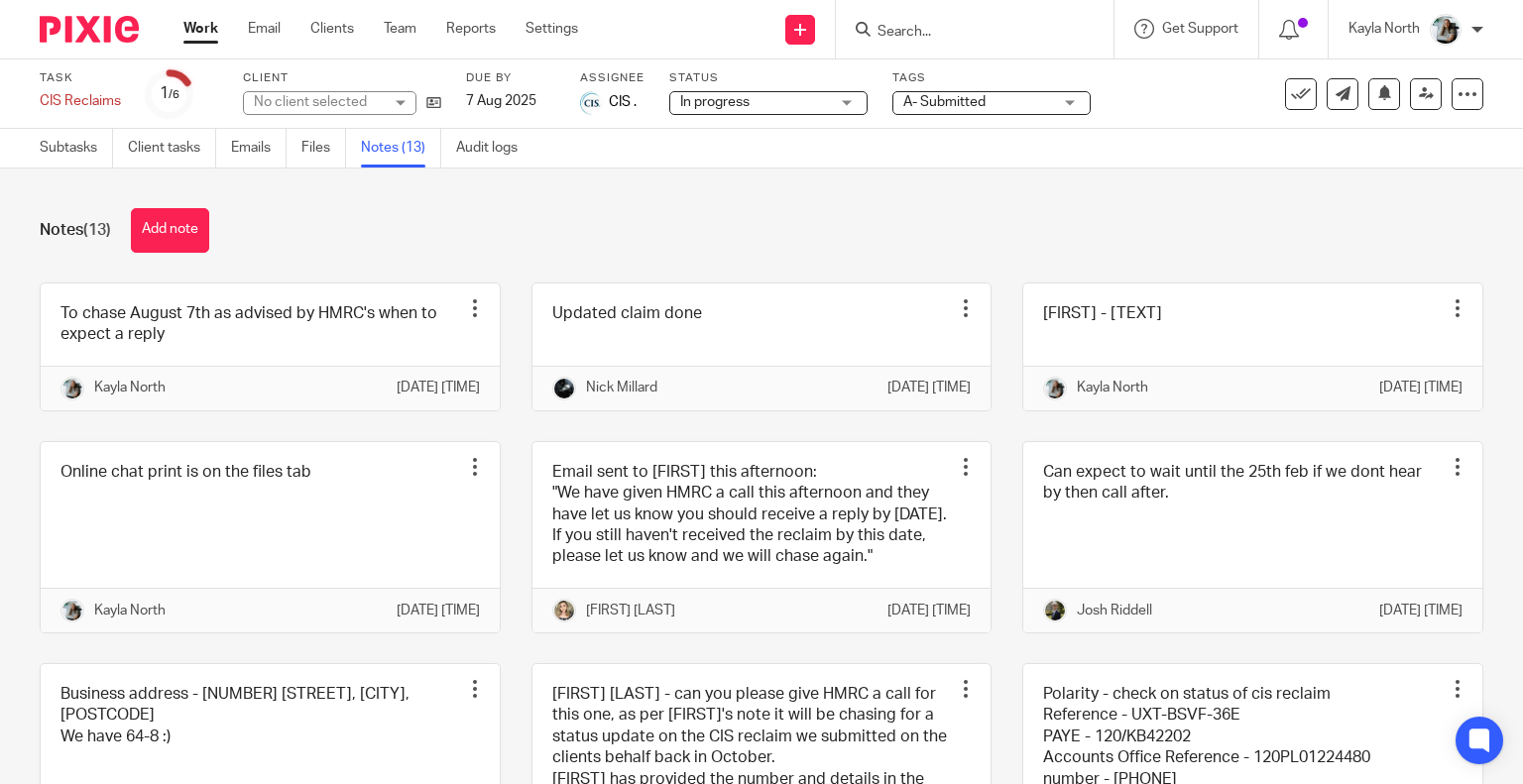 scroll, scrollTop: 0, scrollLeft: 0, axis: both 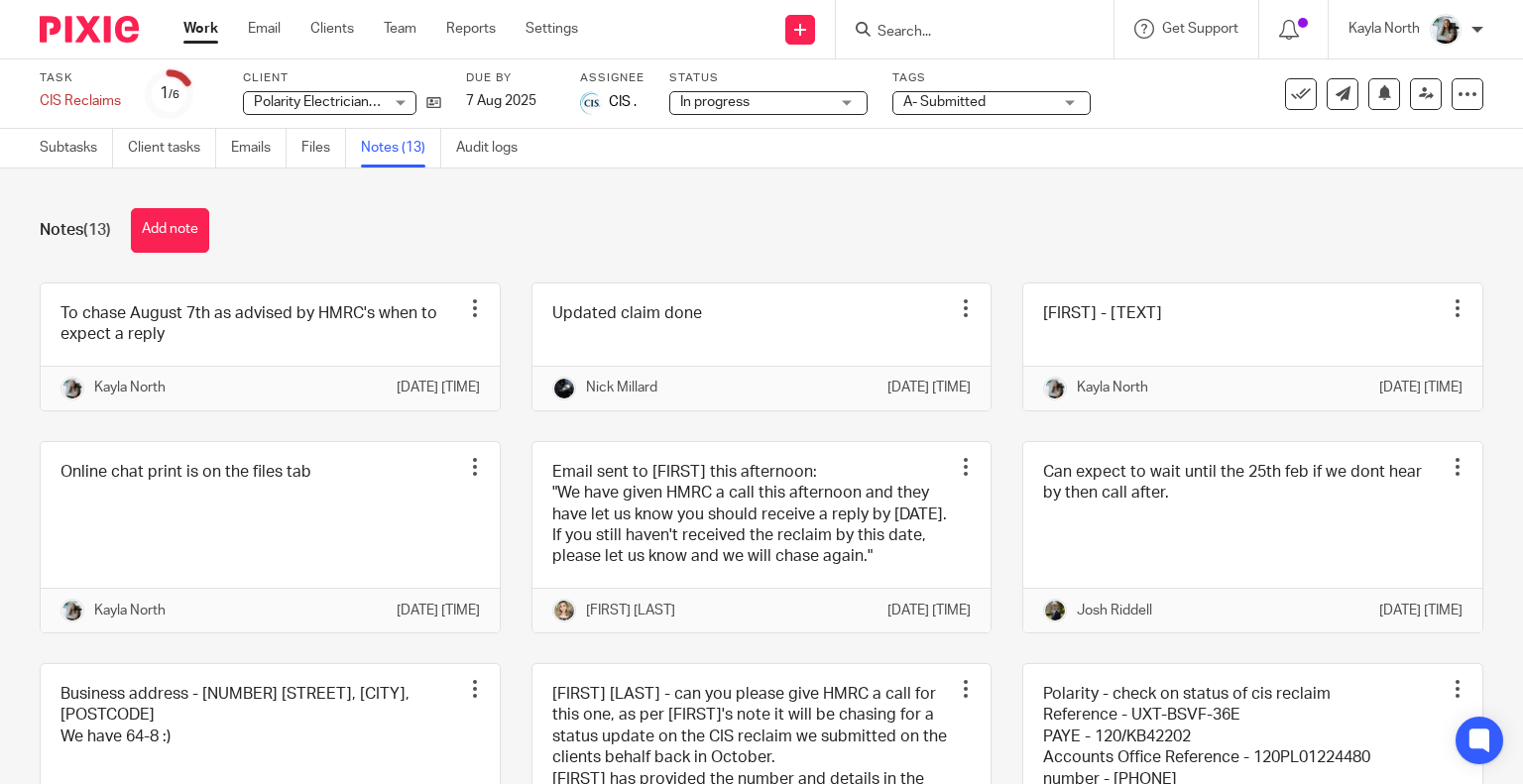 click at bounding box center (89, 29) 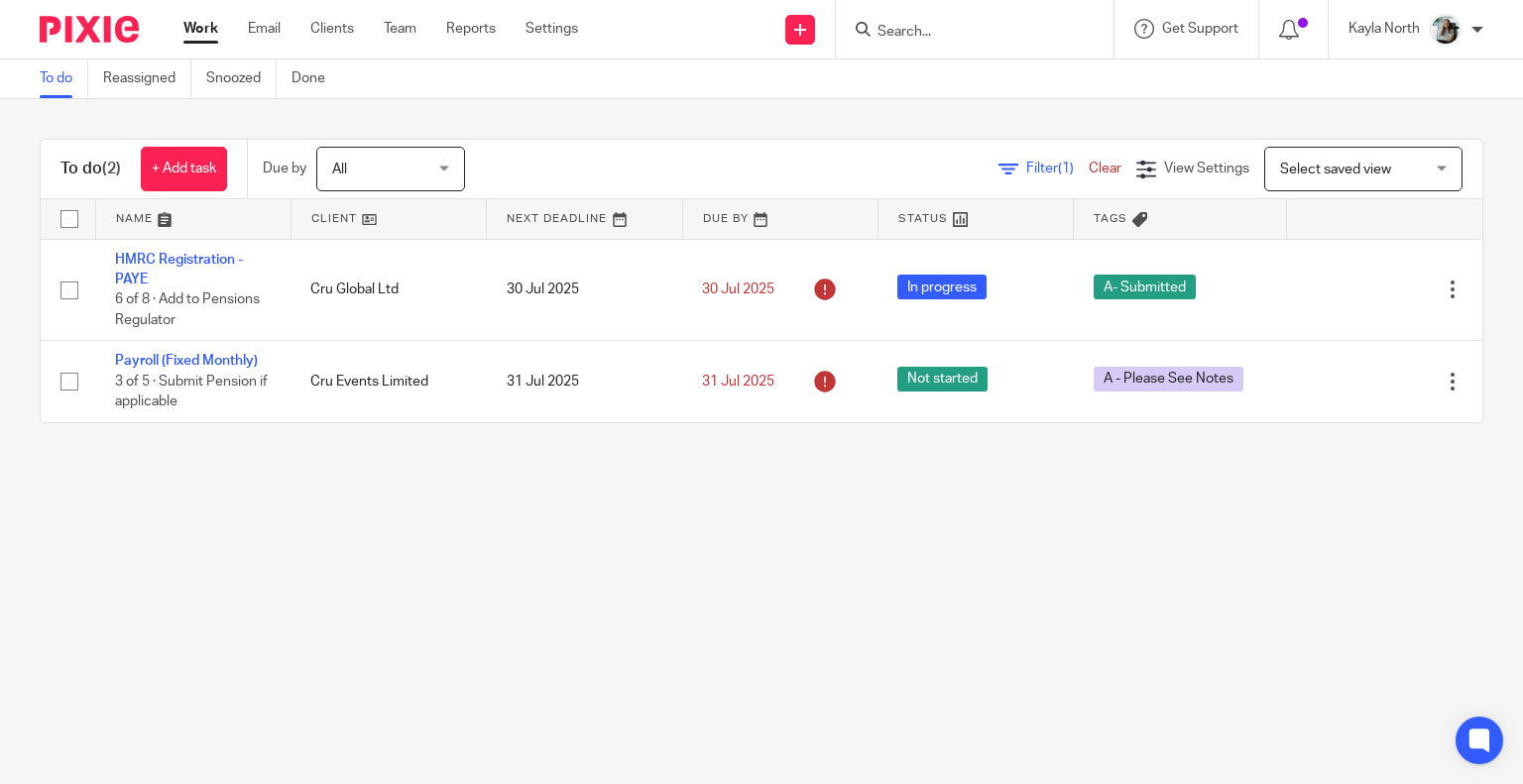 scroll, scrollTop: 0, scrollLeft: 0, axis: both 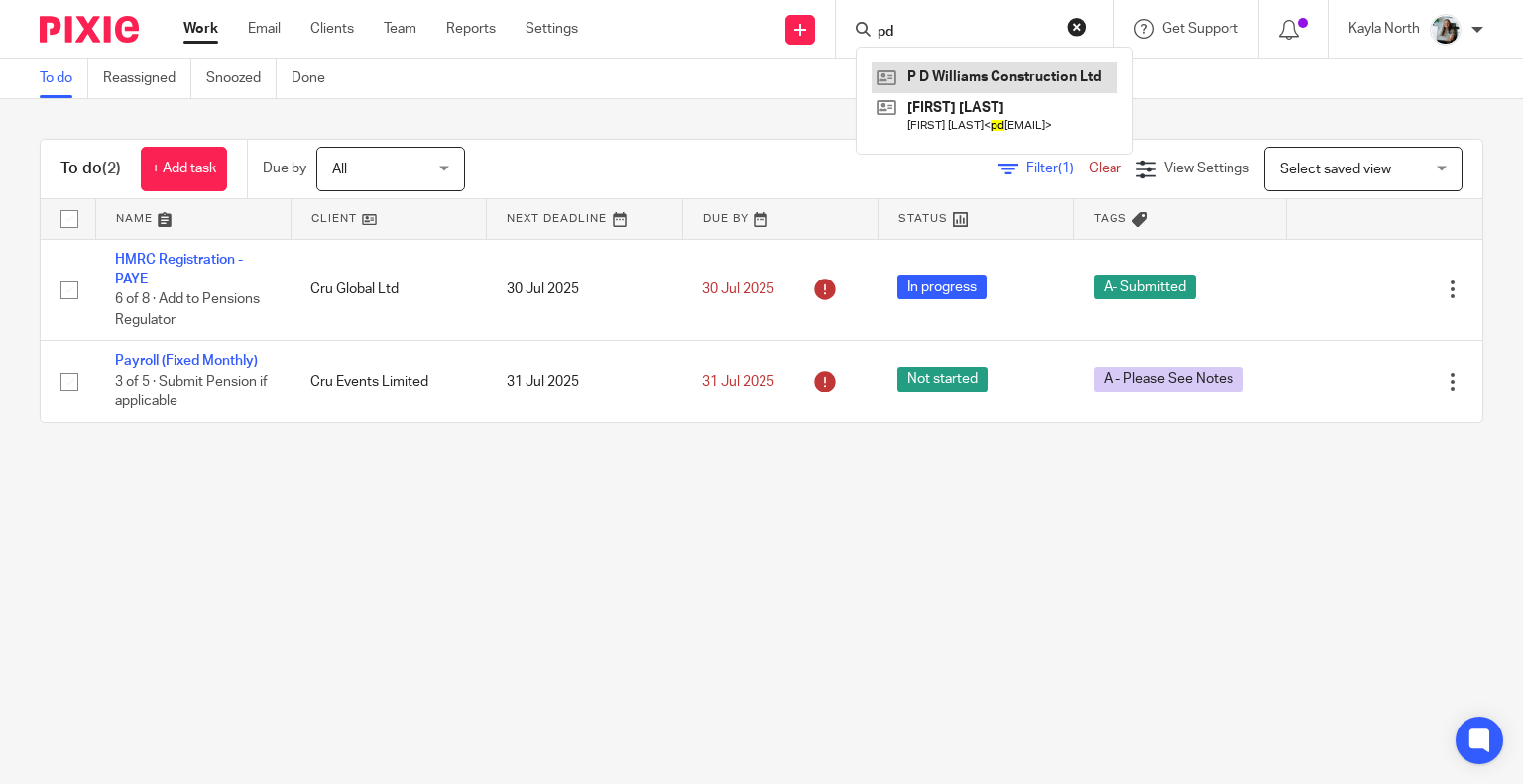 type on "pd" 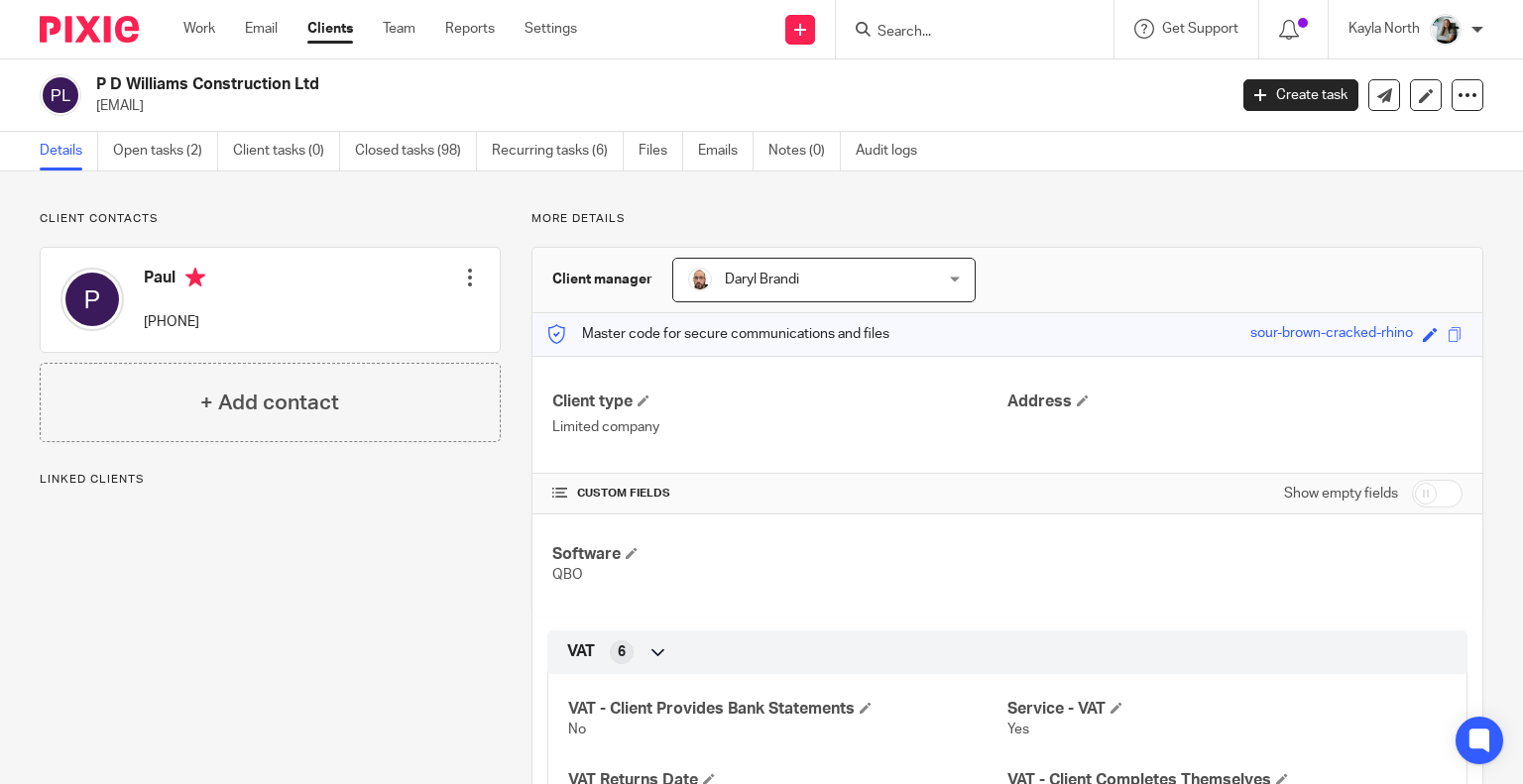 scroll, scrollTop: 0, scrollLeft: 0, axis: both 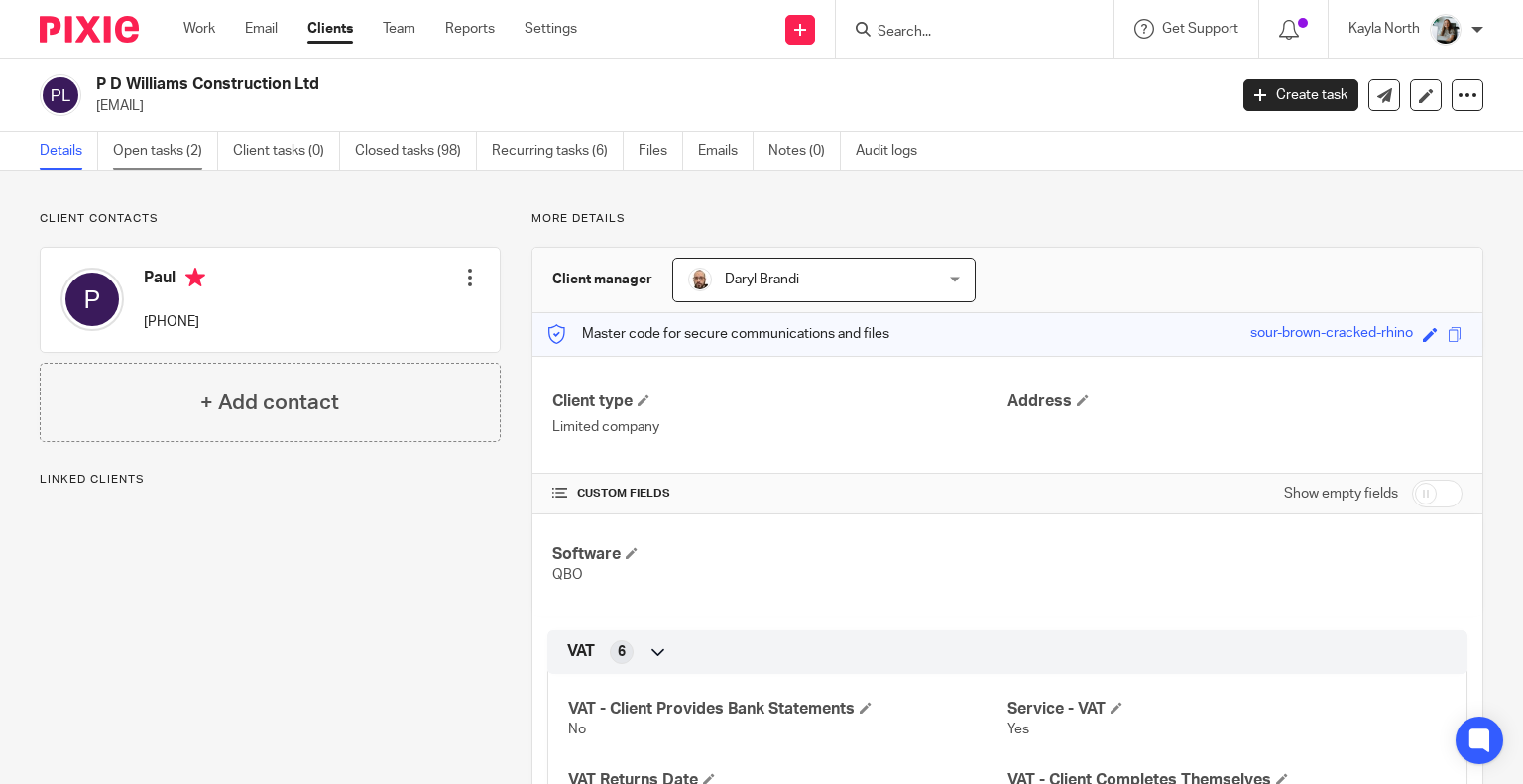 click on "Open tasks (2)" at bounding box center [166, 151] 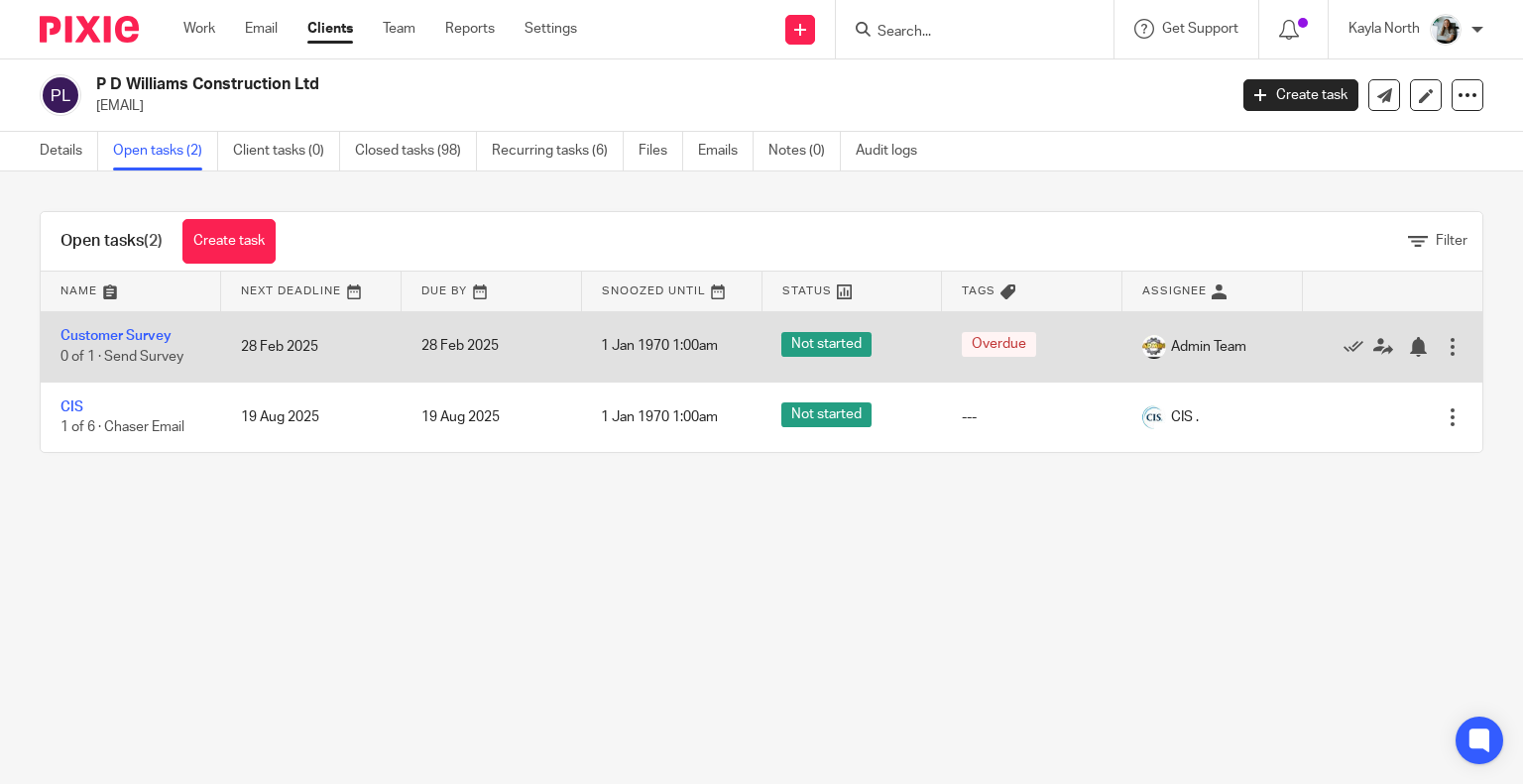 scroll, scrollTop: 0, scrollLeft: 0, axis: both 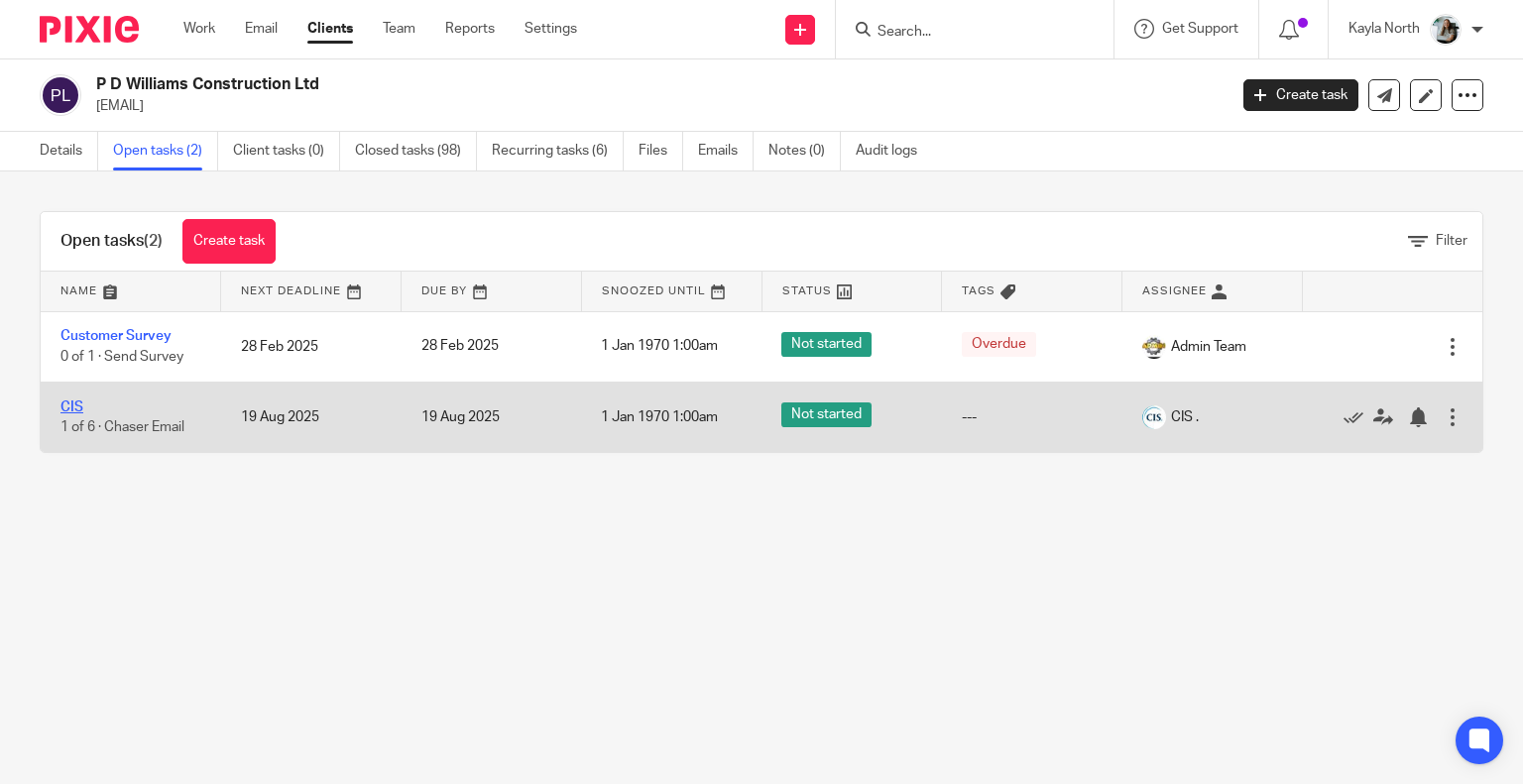 click on "CIS" at bounding box center [71, 407] 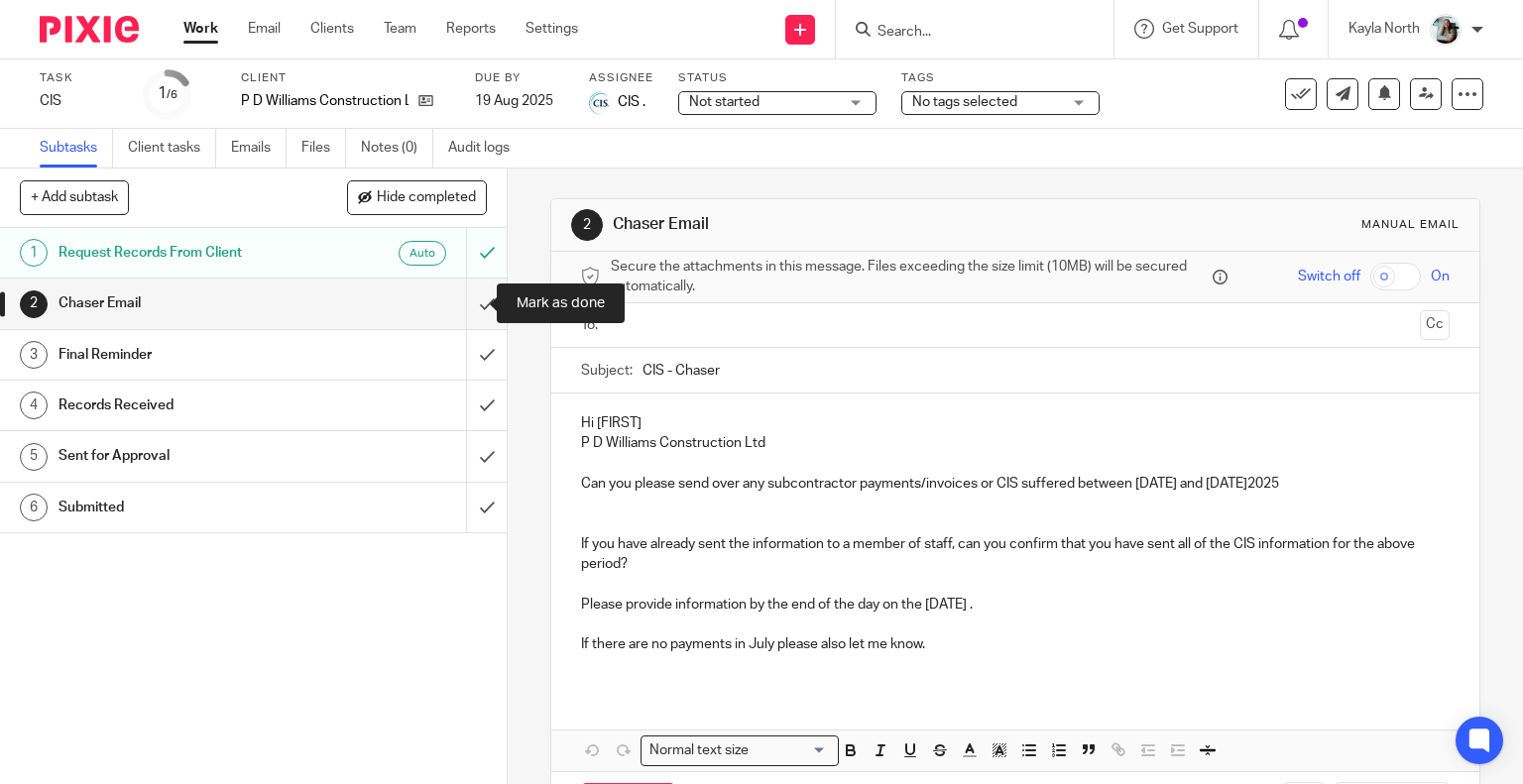 scroll, scrollTop: 0, scrollLeft: 0, axis: both 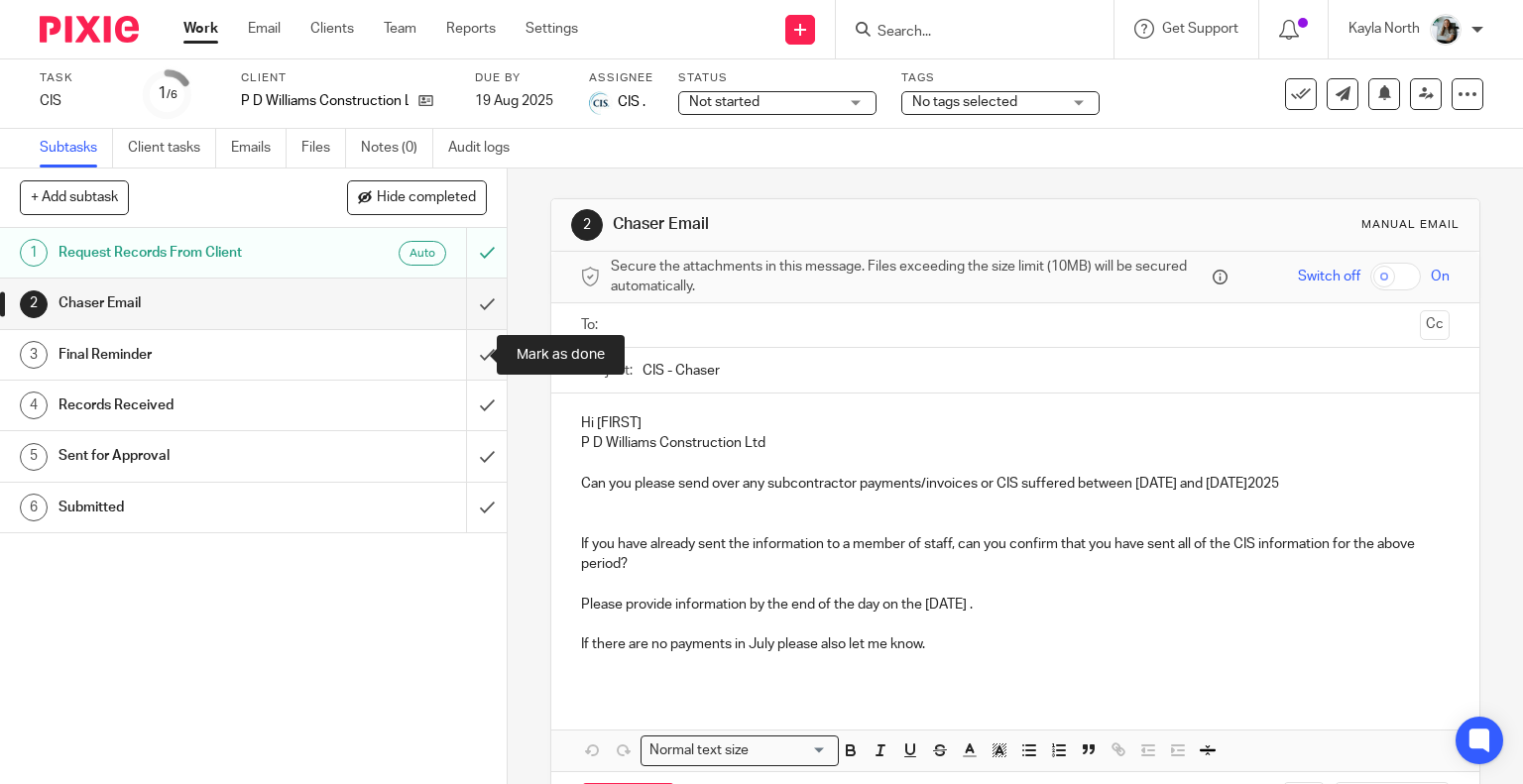click at bounding box center [253, 355] 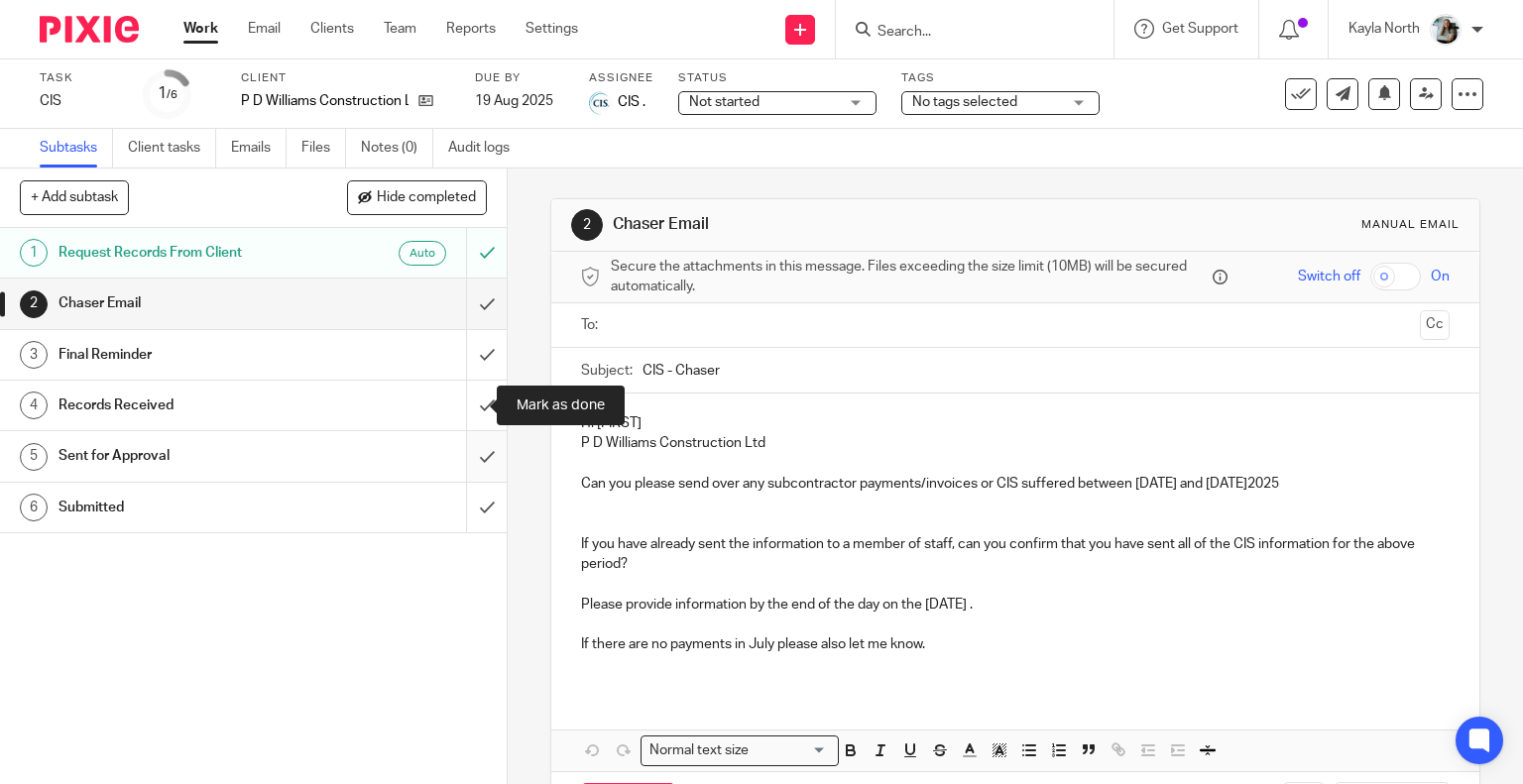 drag, startPoint x: 463, startPoint y: 398, endPoint x: 463, endPoint y: 444, distance: 46 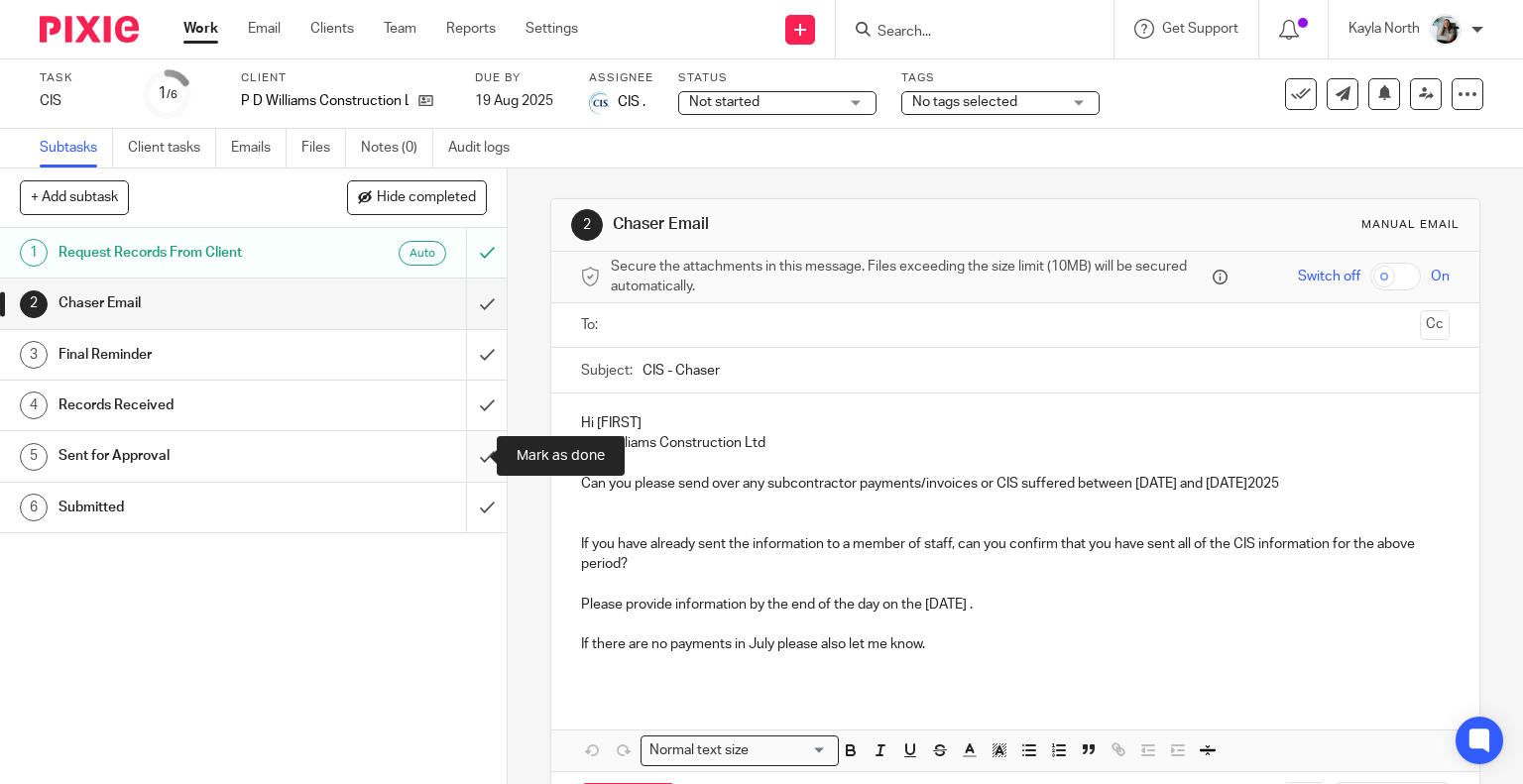 drag, startPoint x: 463, startPoint y: 446, endPoint x: 464, endPoint y: 463, distance: 17.029386 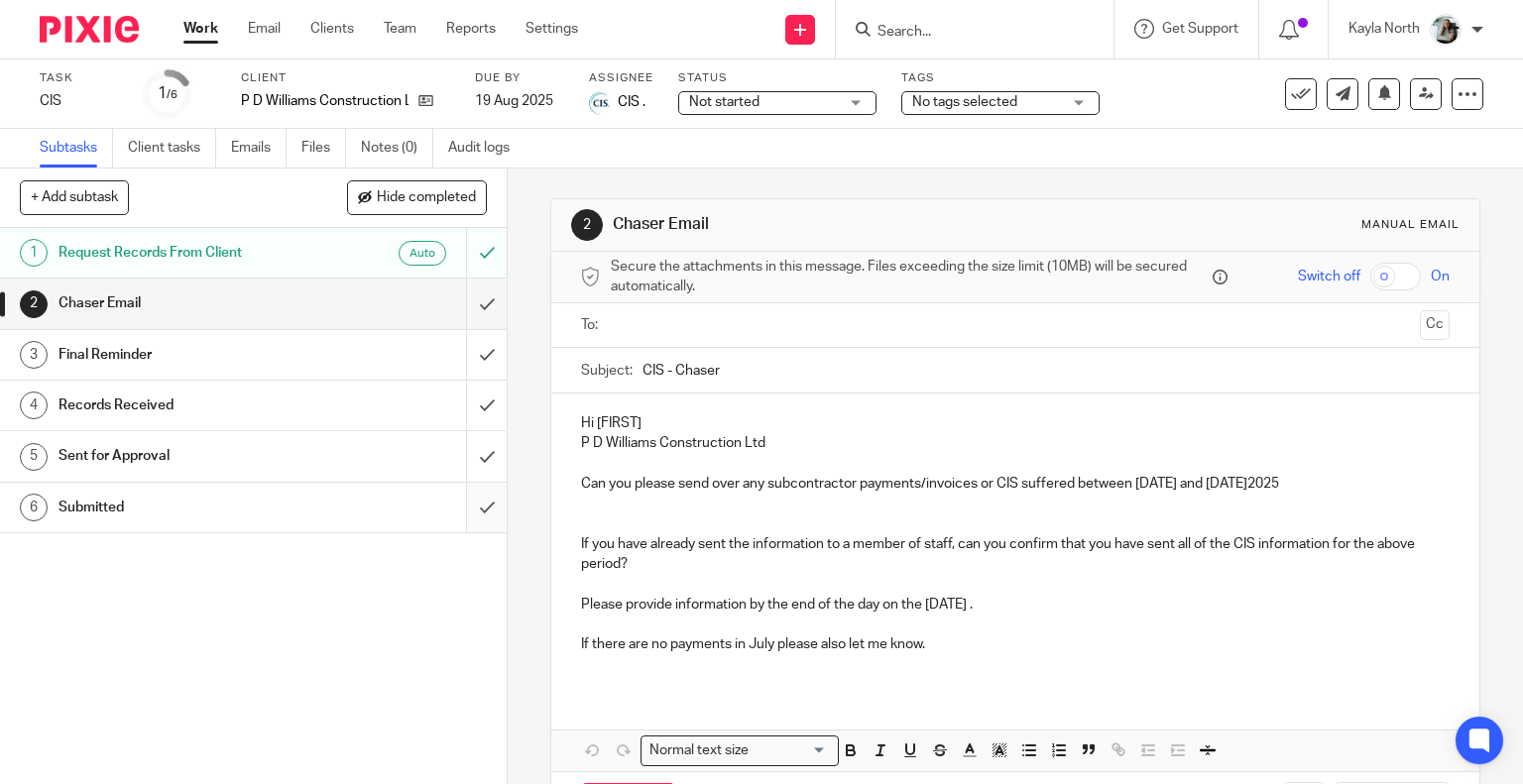 click at bounding box center [253, 507] 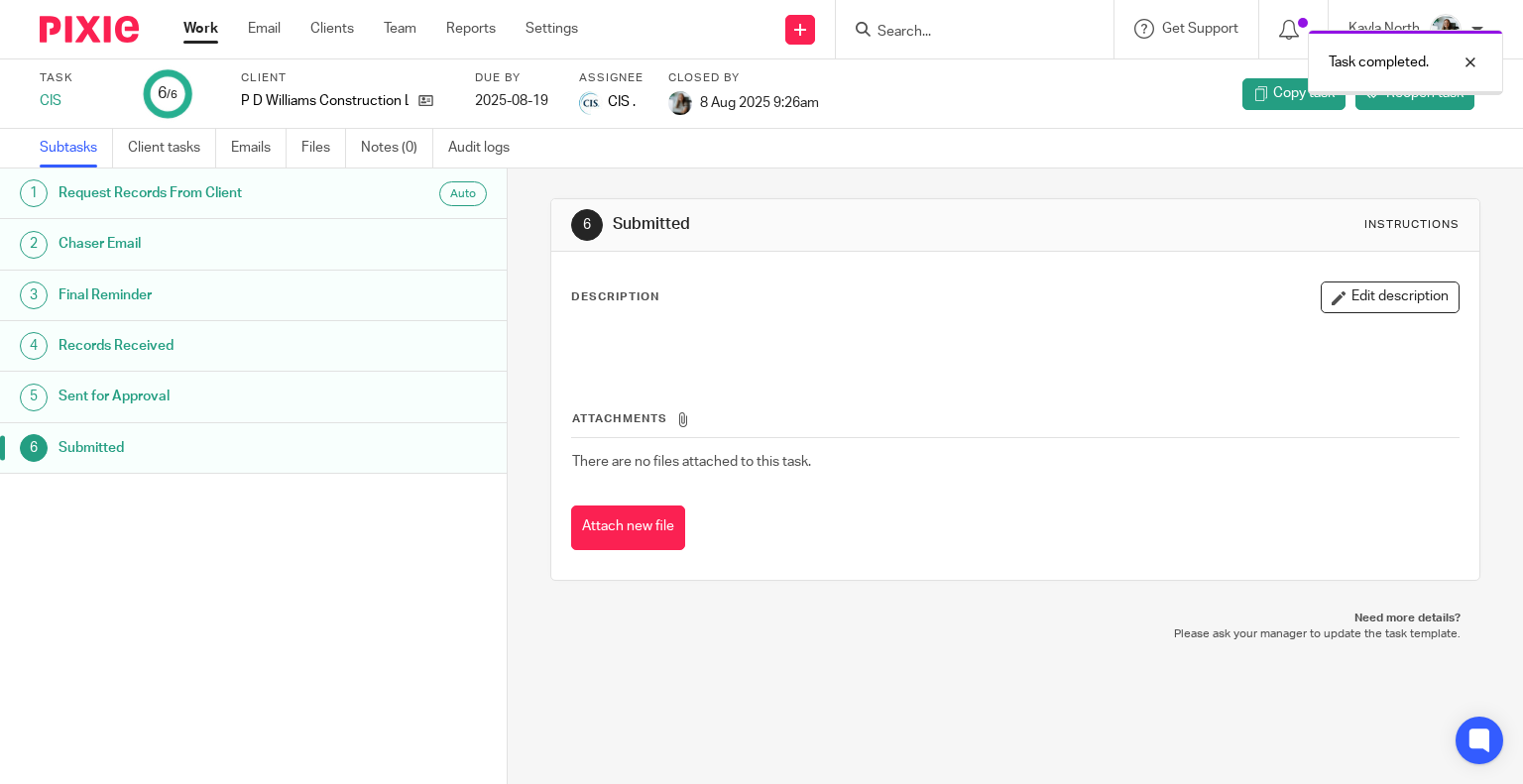scroll, scrollTop: 0, scrollLeft: 0, axis: both 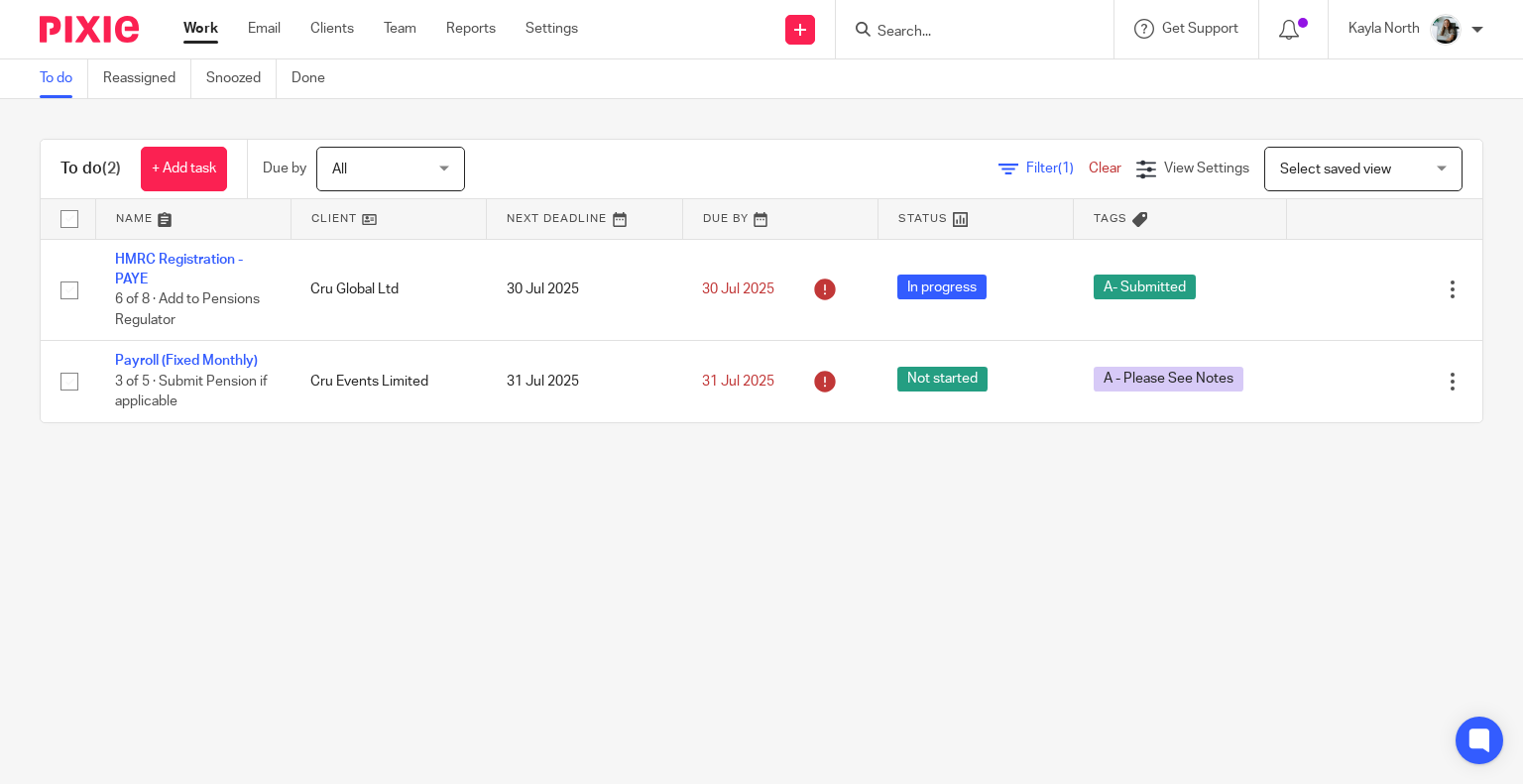 click at bounding box center (965, 33) 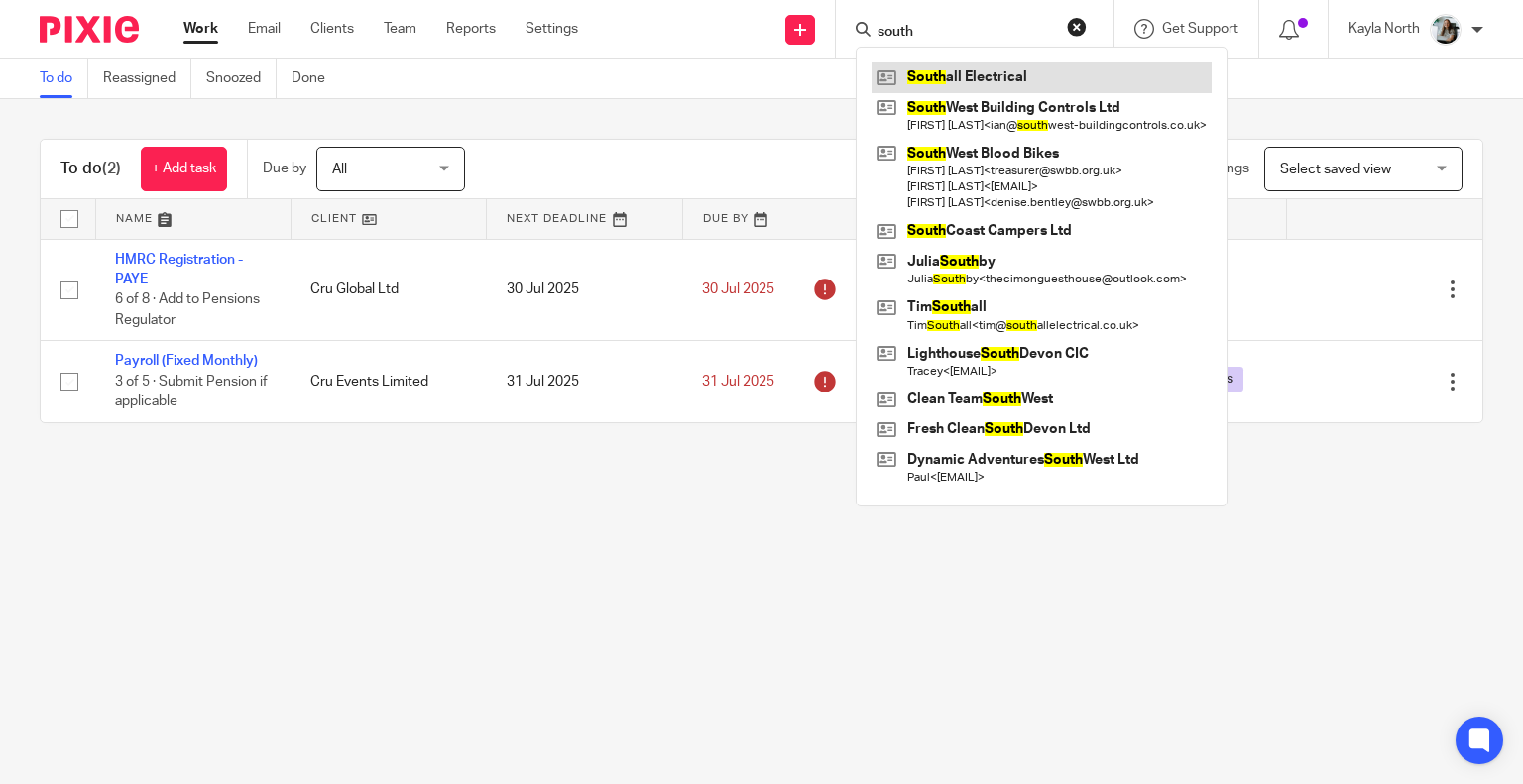 type on "south" 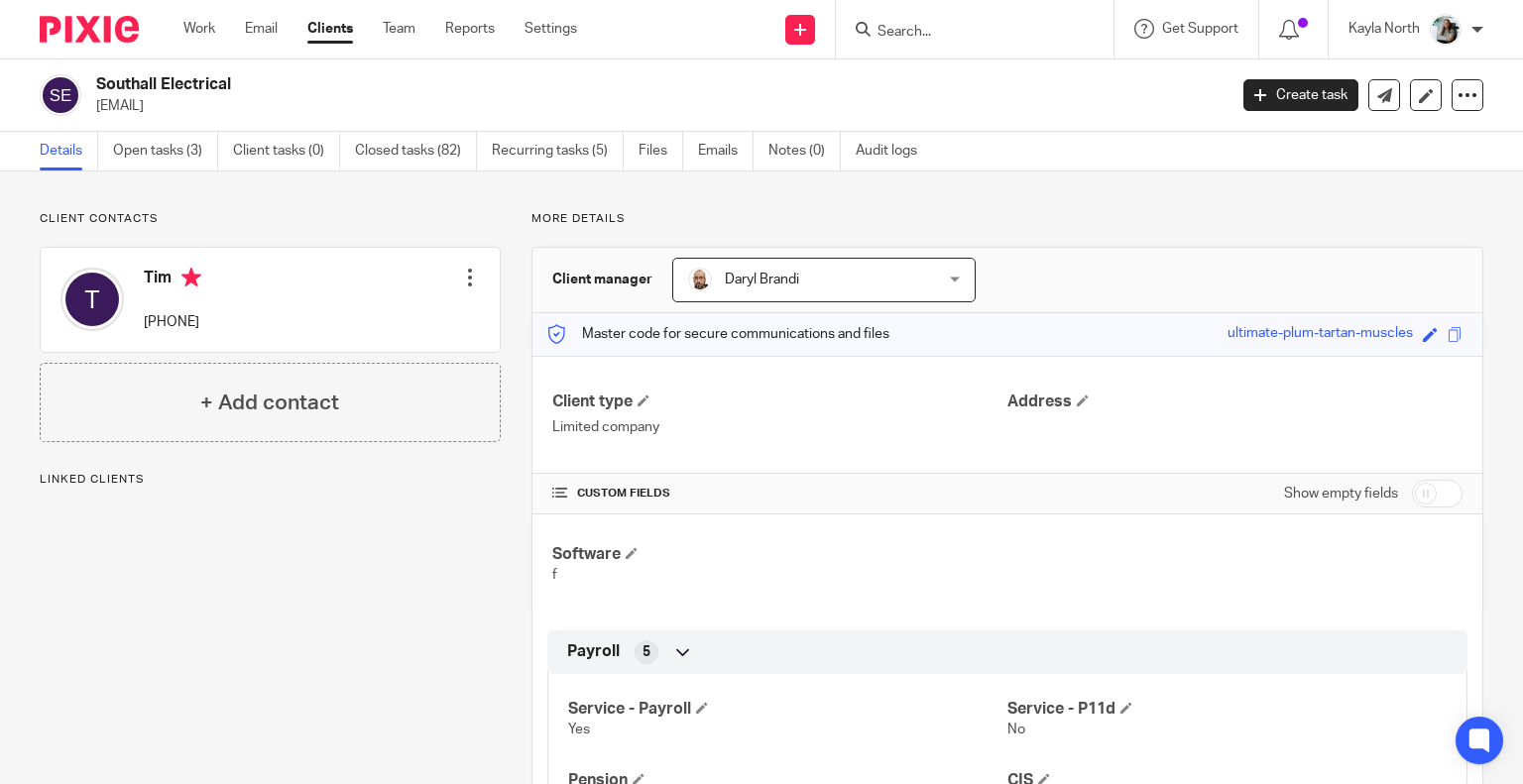 scroll, scrollTop: 0, scrollLeft: 0, axis: both 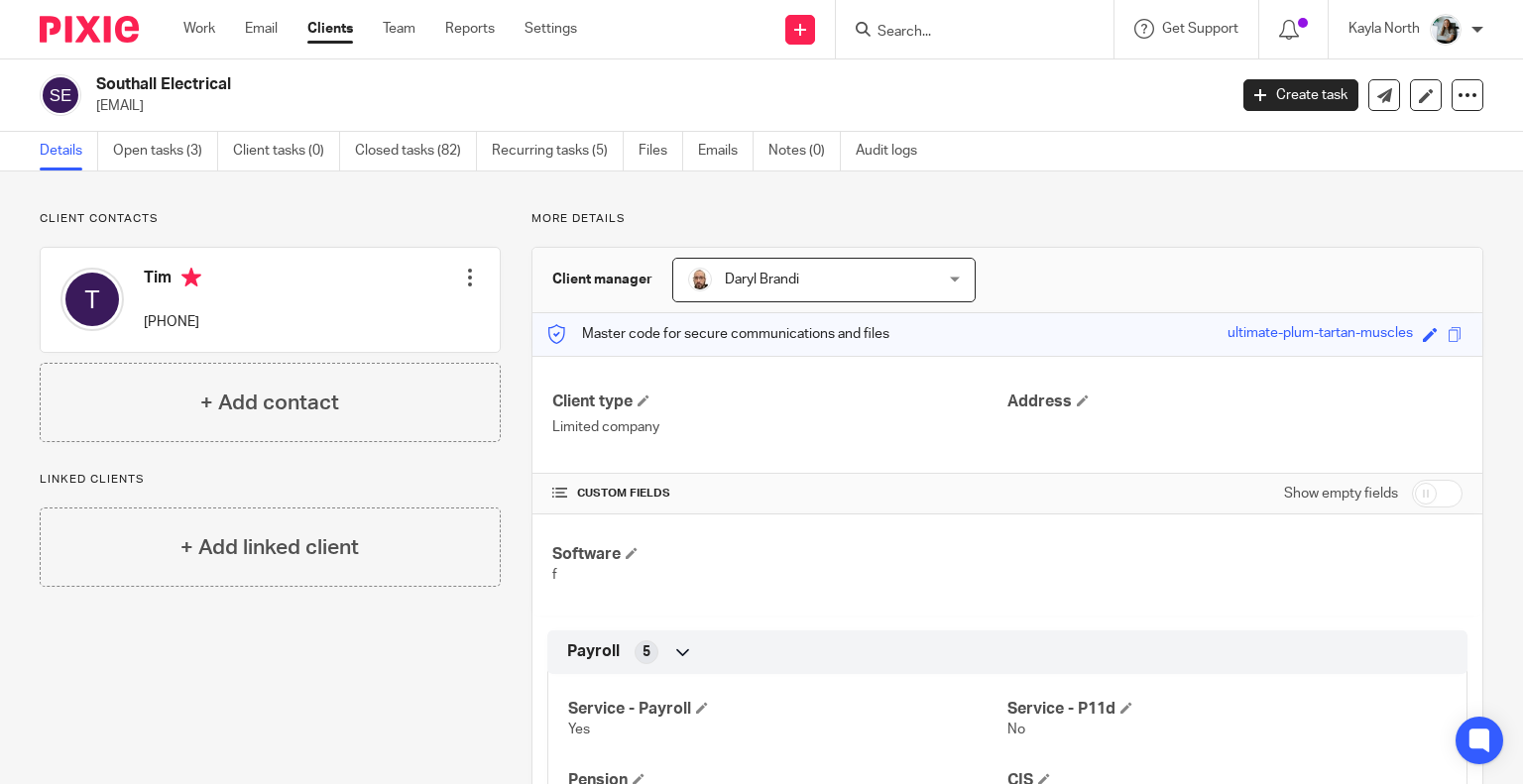 click on "Southall Electrical
tim@southallelectrical.co.uk
Create task
Update from Companies House
Export data
Merge
Archive client
Delete client" at bounding box center [762, 95] 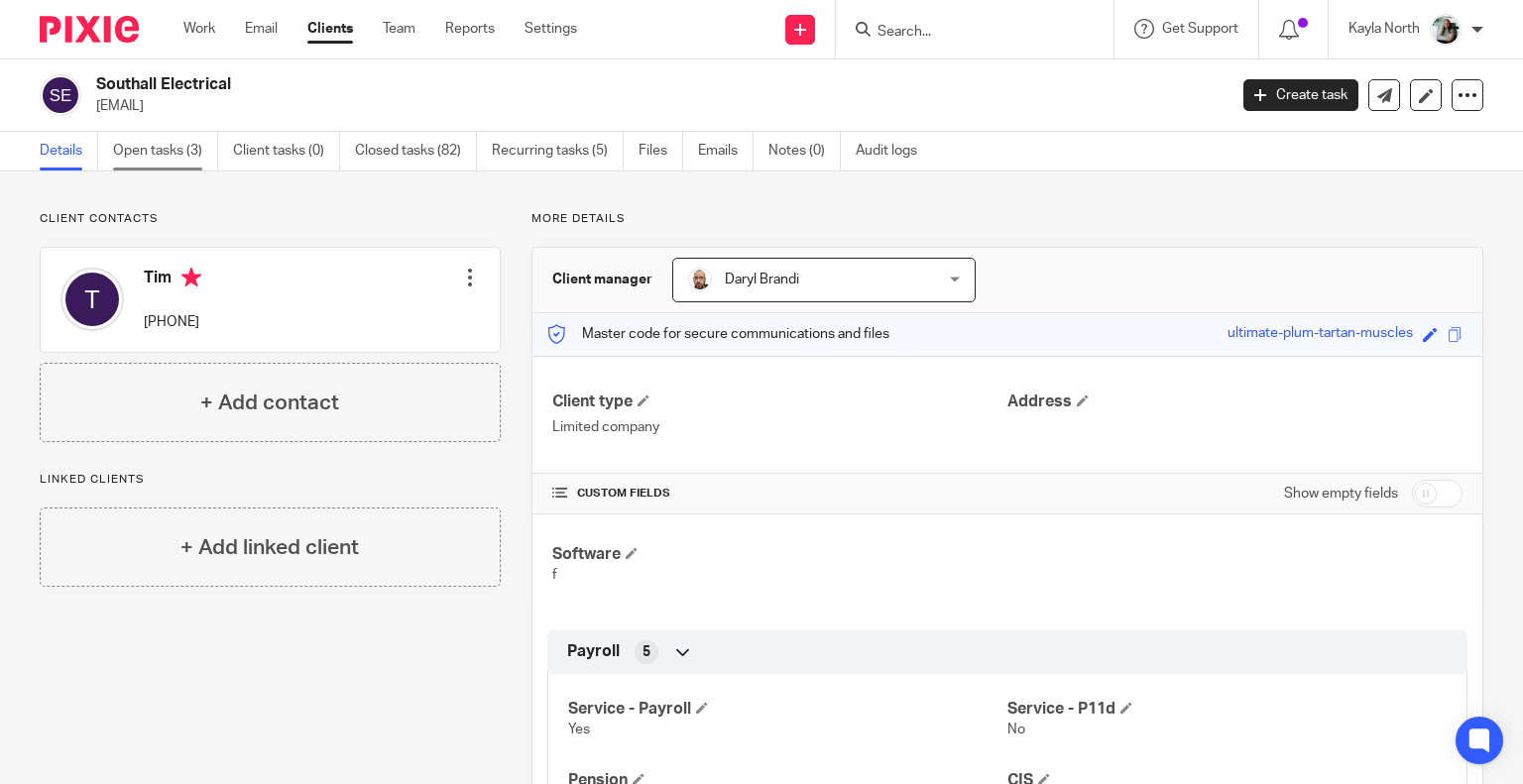 click on "Open tasks (3)" at bounding box center (166, 151) 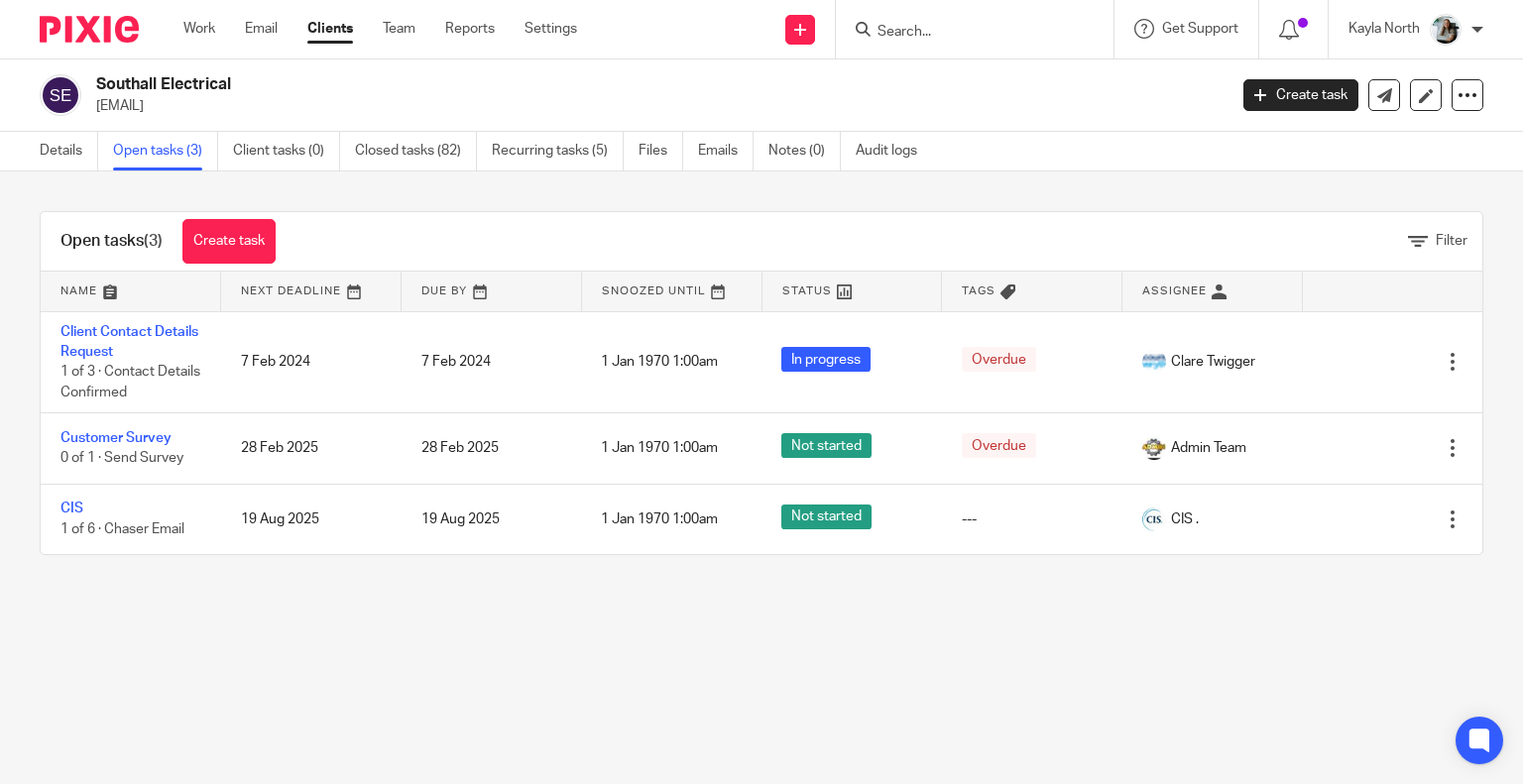 scroll, scrollTop: 0, scrollLeft: 0, axis: both 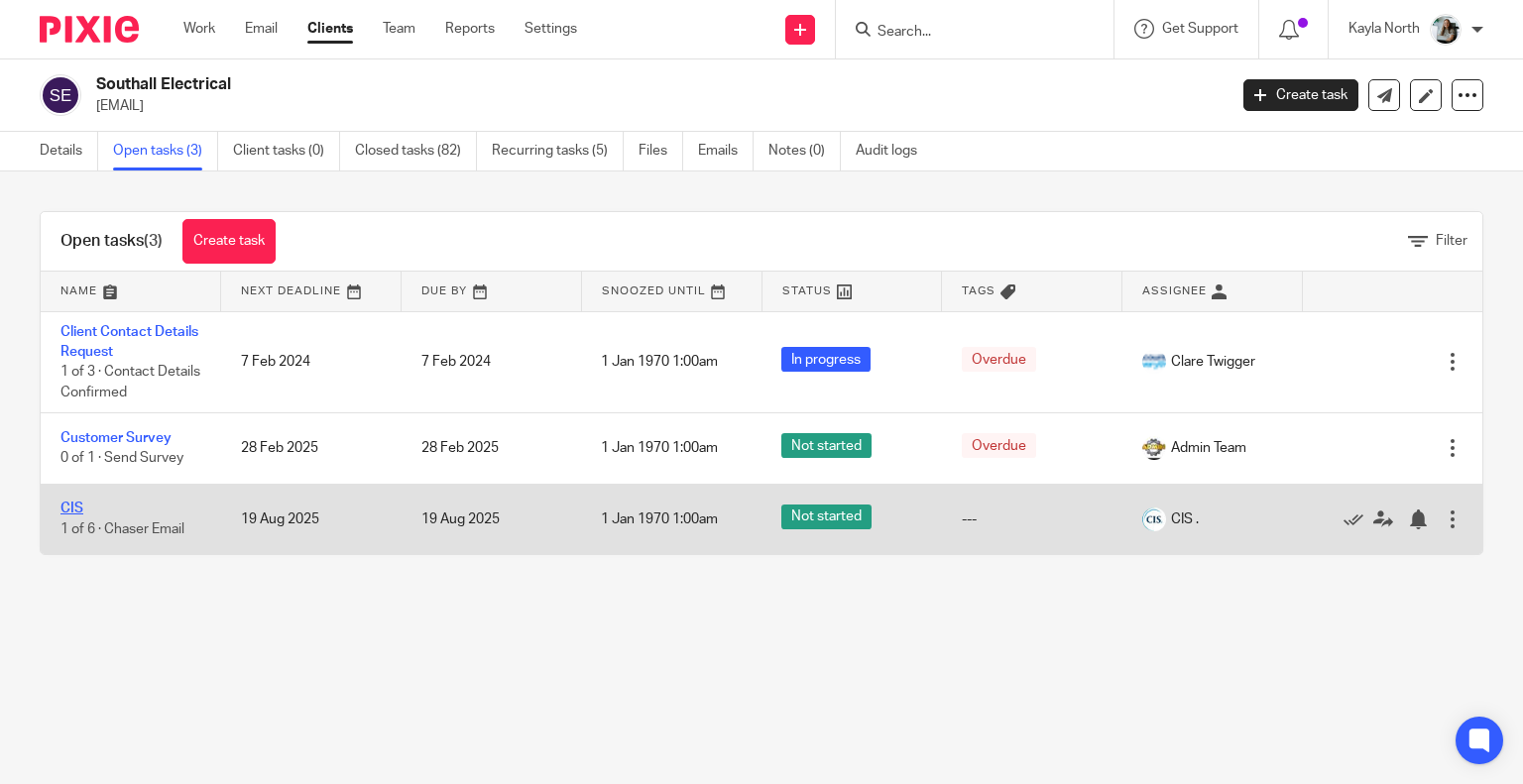 click on "CIS" at bounding box center [71, 508] 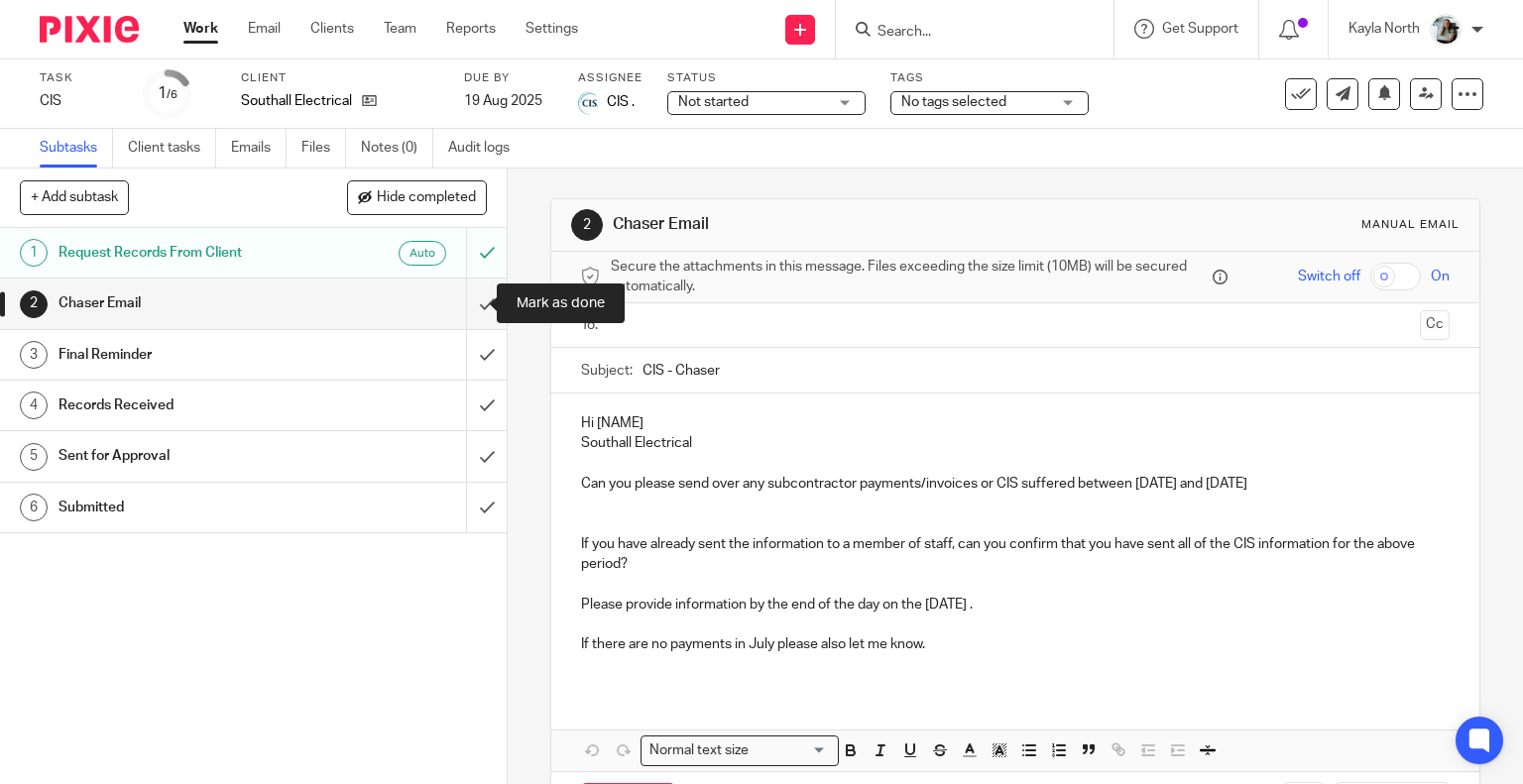 click at bounding box center [253, 303] 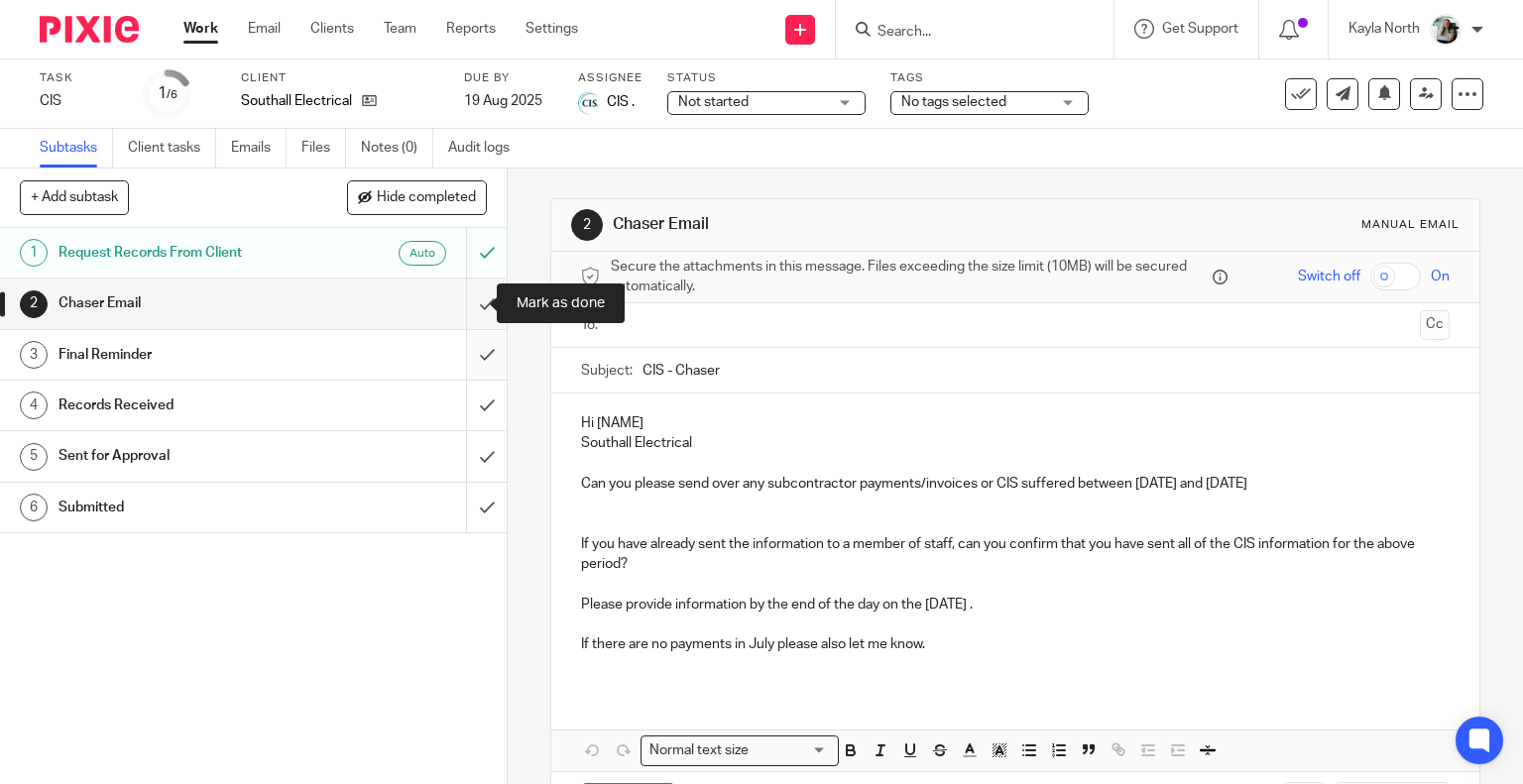 scroll, scrollTop: 0, scrollLeft: 0, axis: both 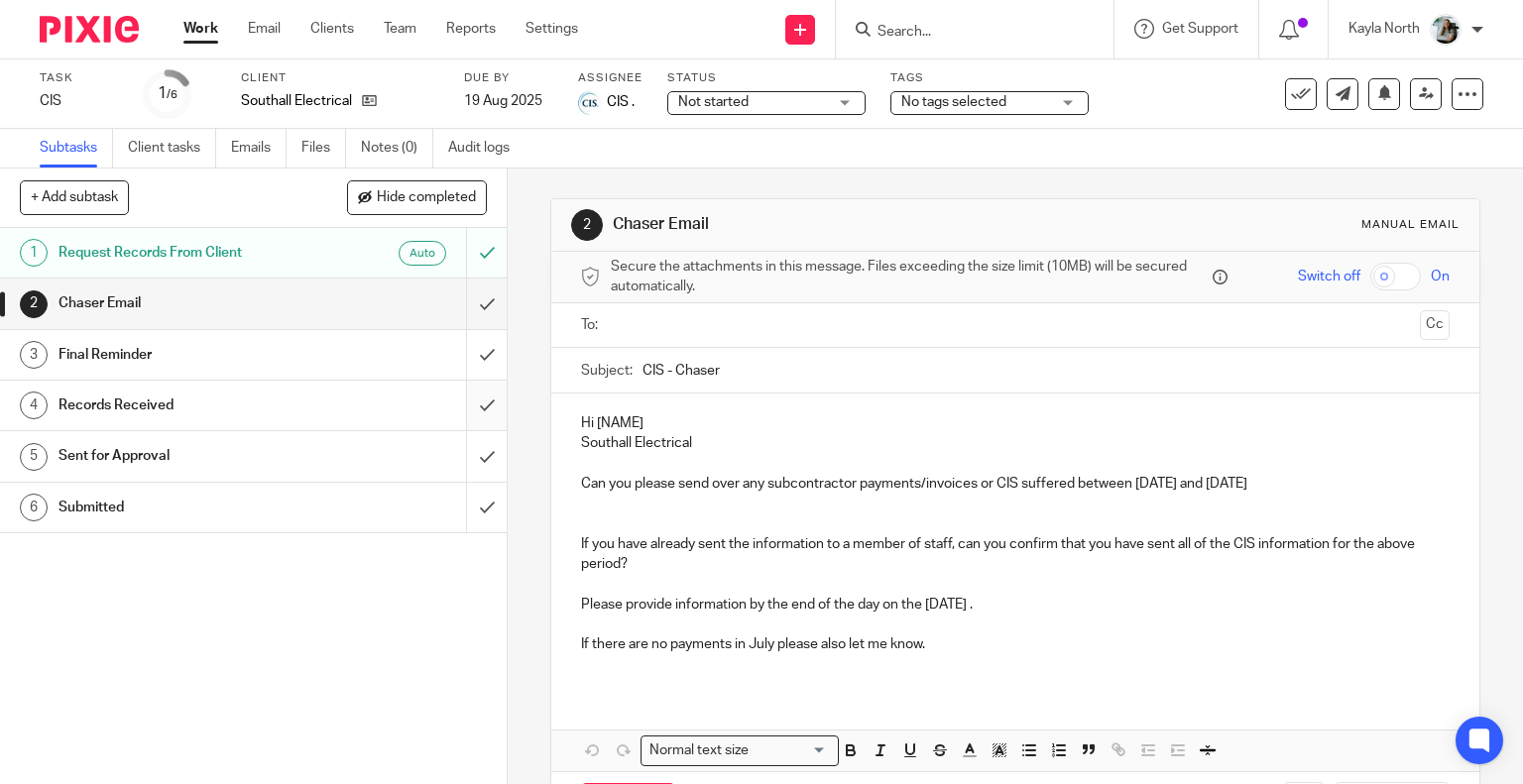 click at bounding box center (253, 405) 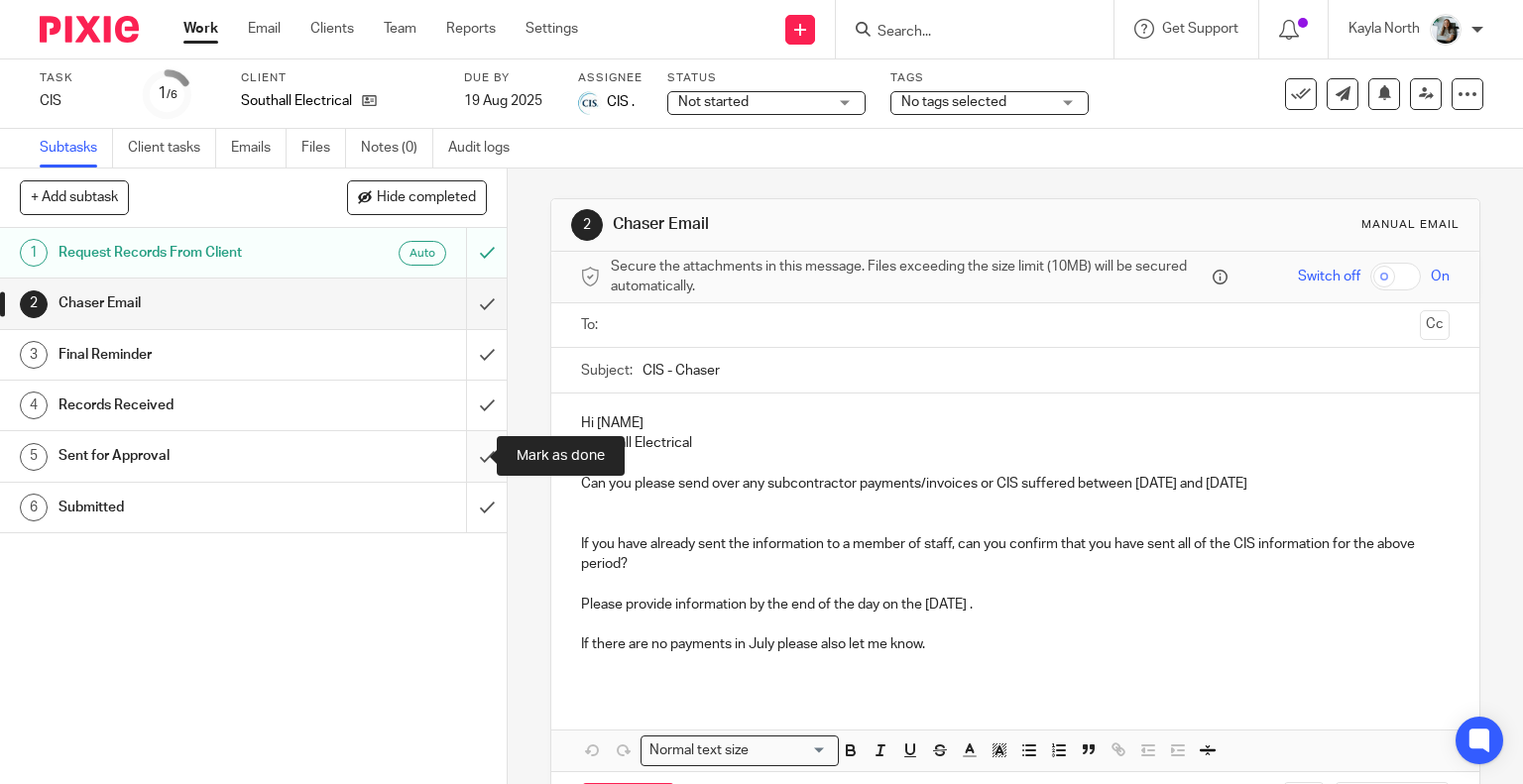 click on "1
Request Records From Client
Auto
2
Chaser Email
3
Final Reminder
4
Records Received
5
Sent for Approval
6
Submitted" at bounding box center [253, 505] 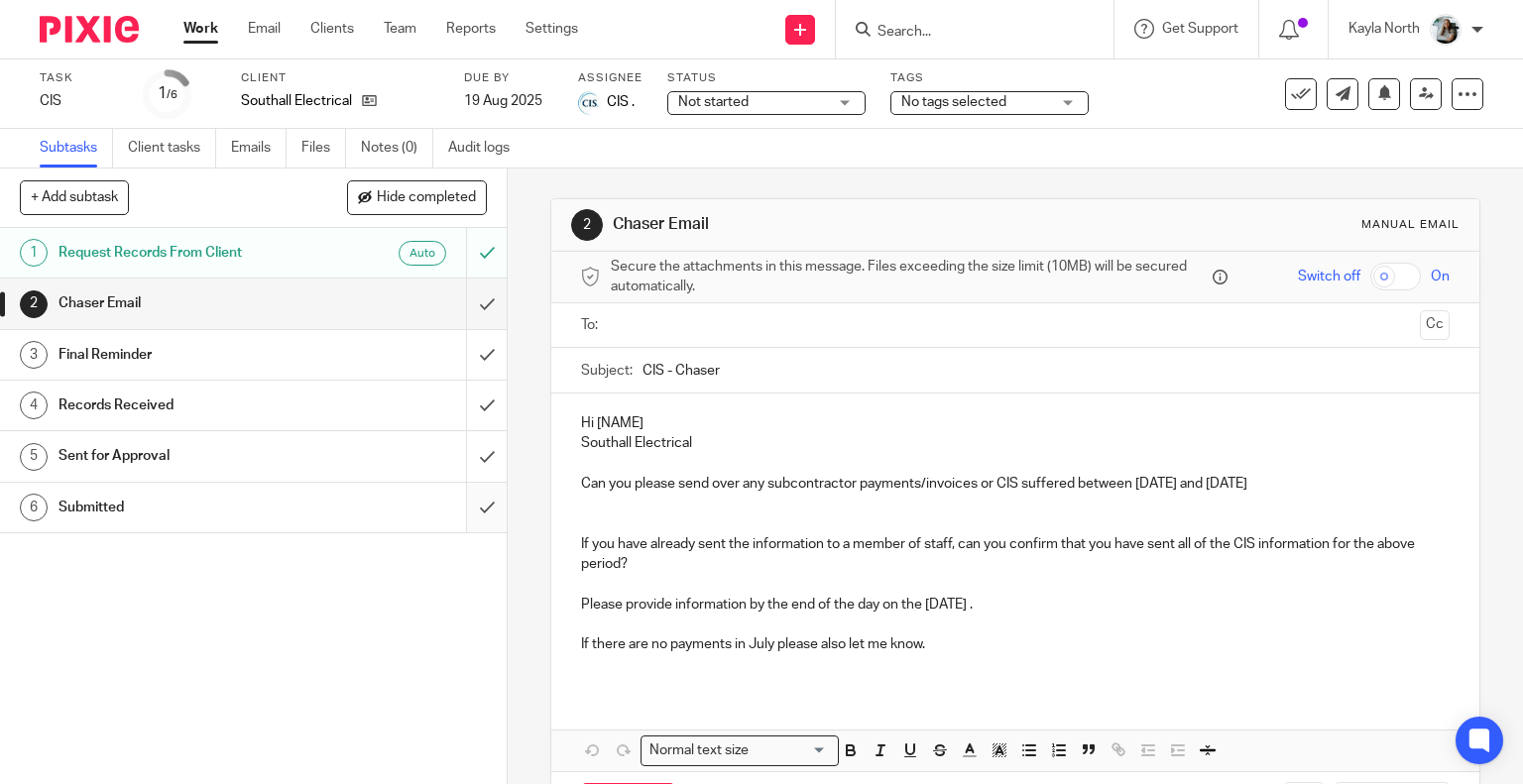 click at bounding box center (253, 507) 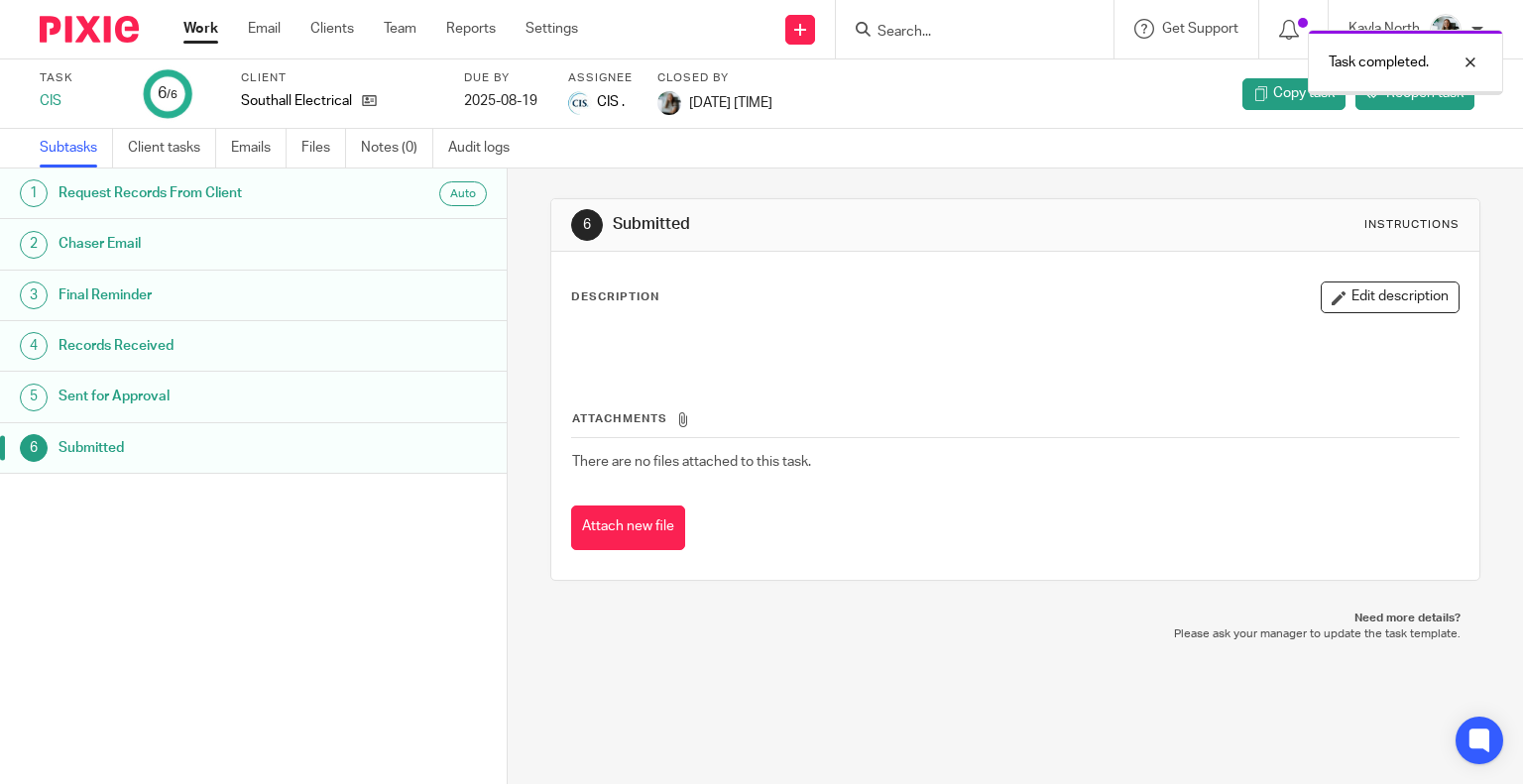 scroll, scrollTop: 0, scrollLeft: 0, axis: both 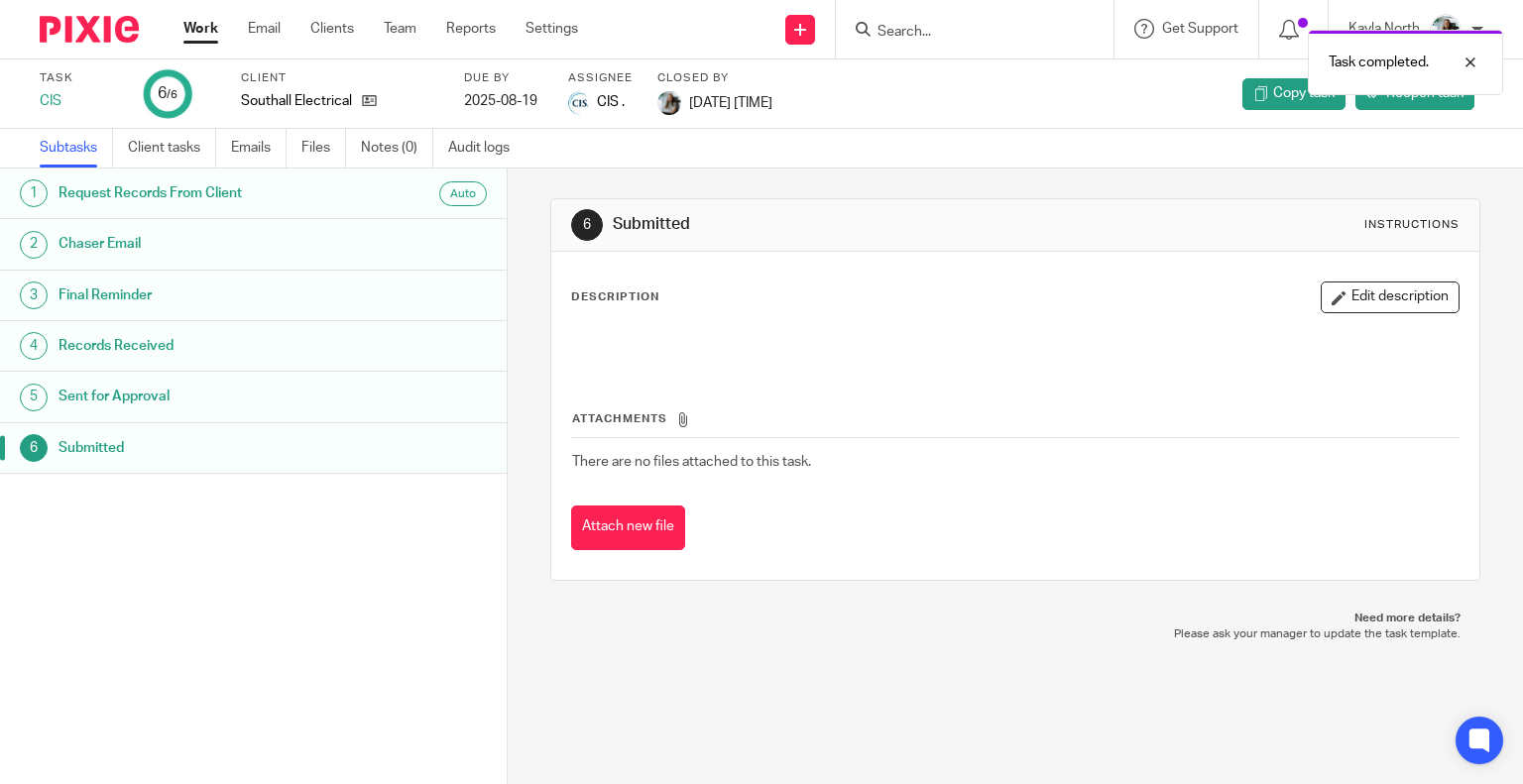 click at bounding box center [89, 29] 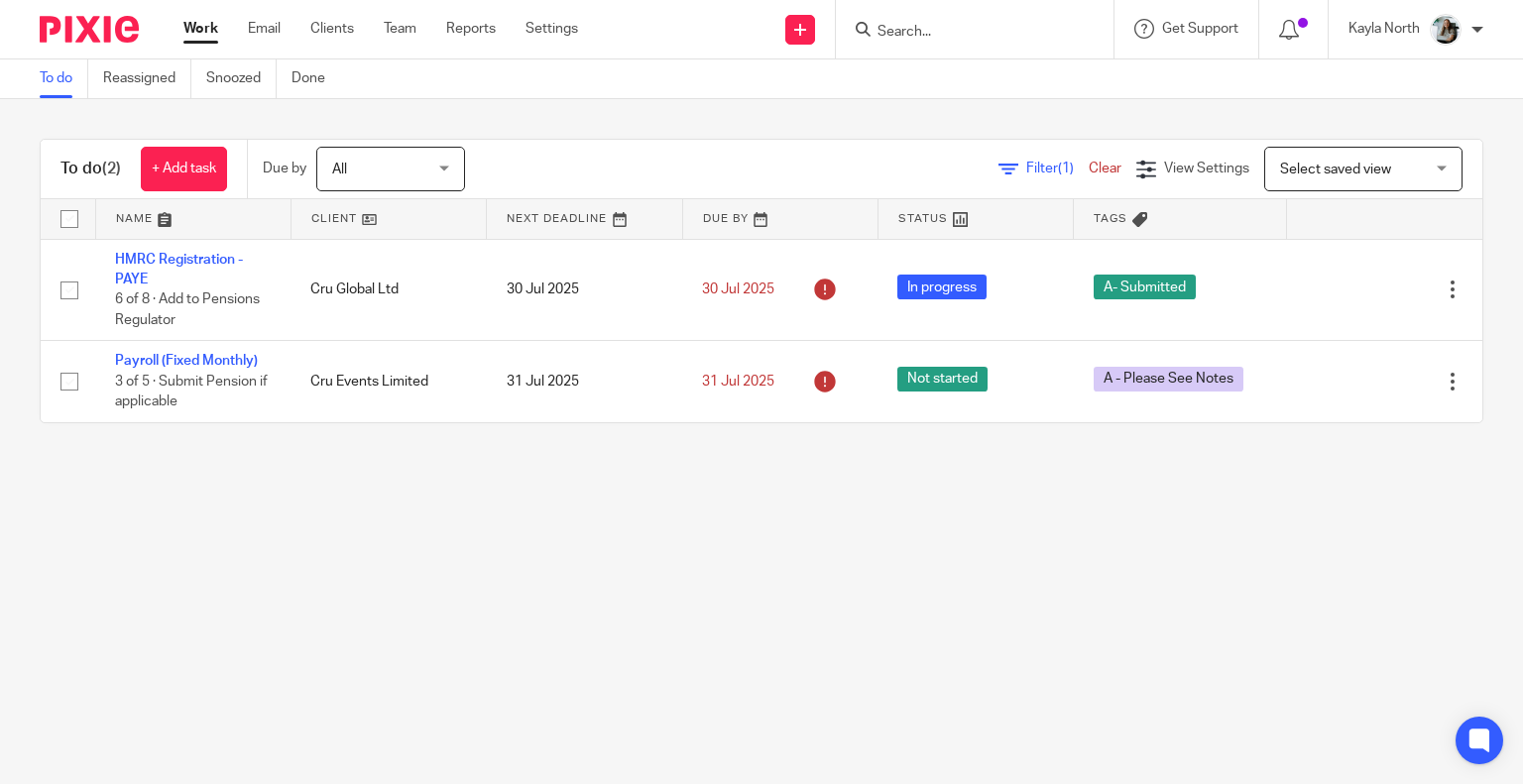 scroll, scrollTop: 0, scrollLeft: 0, axis: both 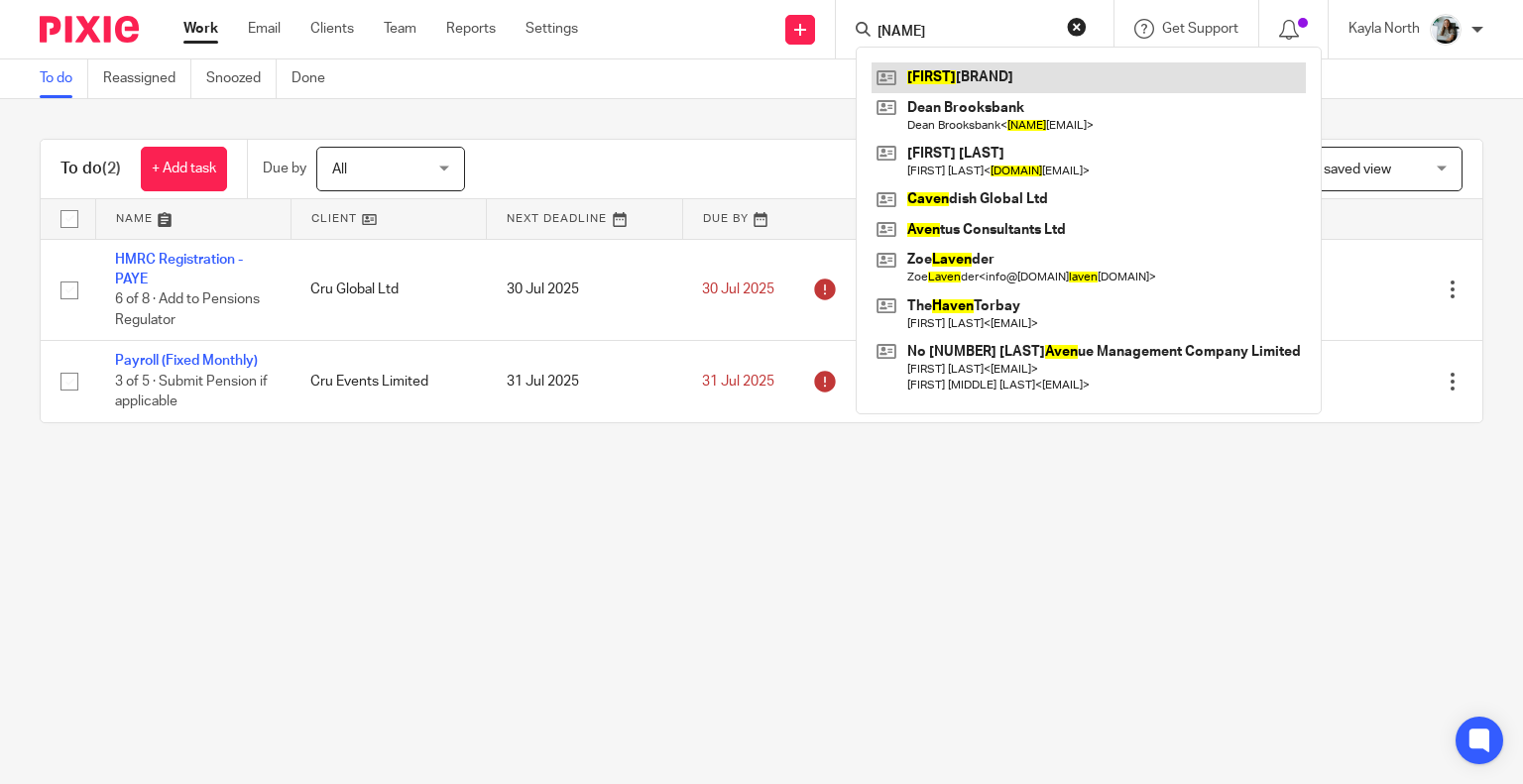 type on "[NAME]" 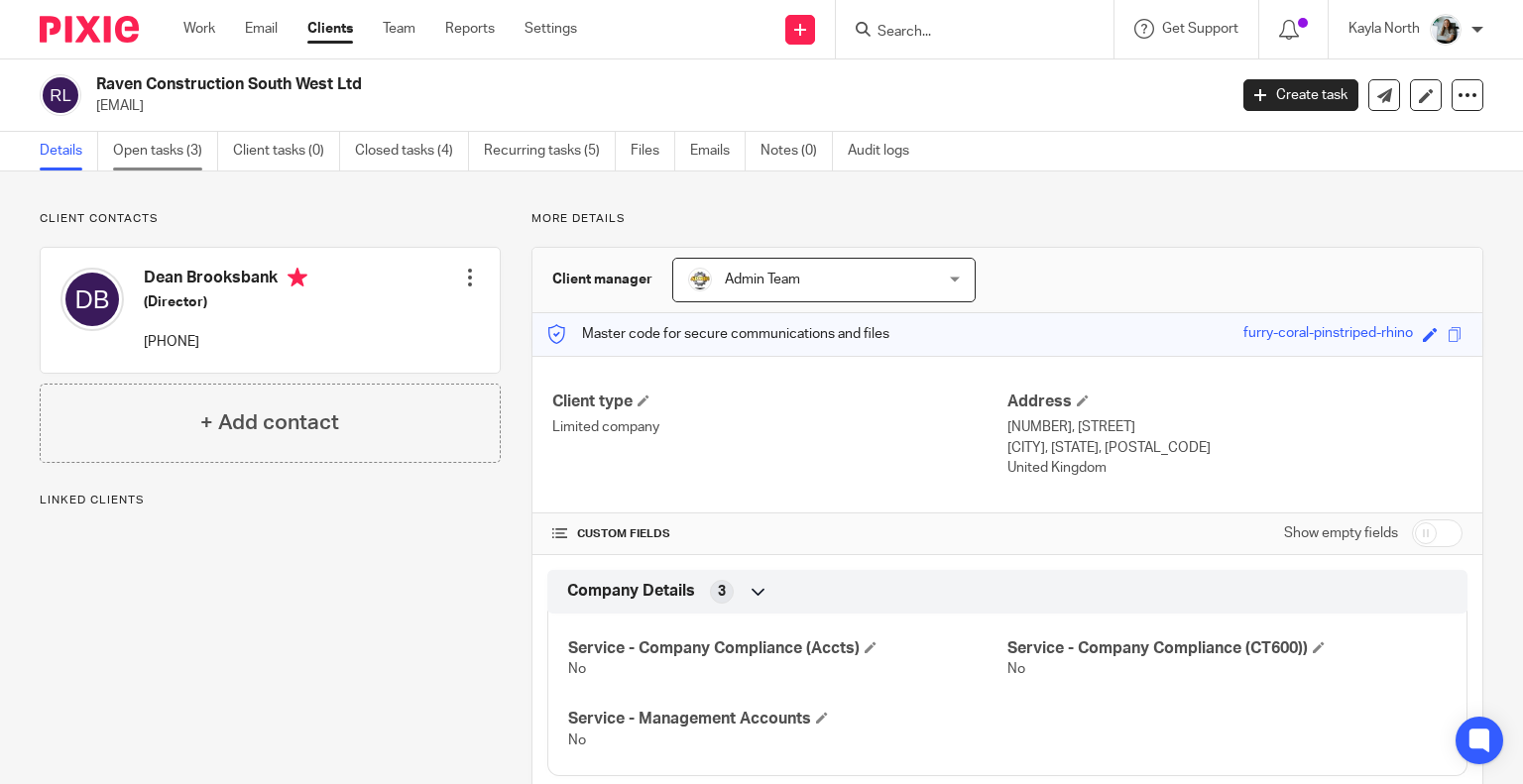 scroll, scrollTop: 0, scrollLeft: 0, axis: both 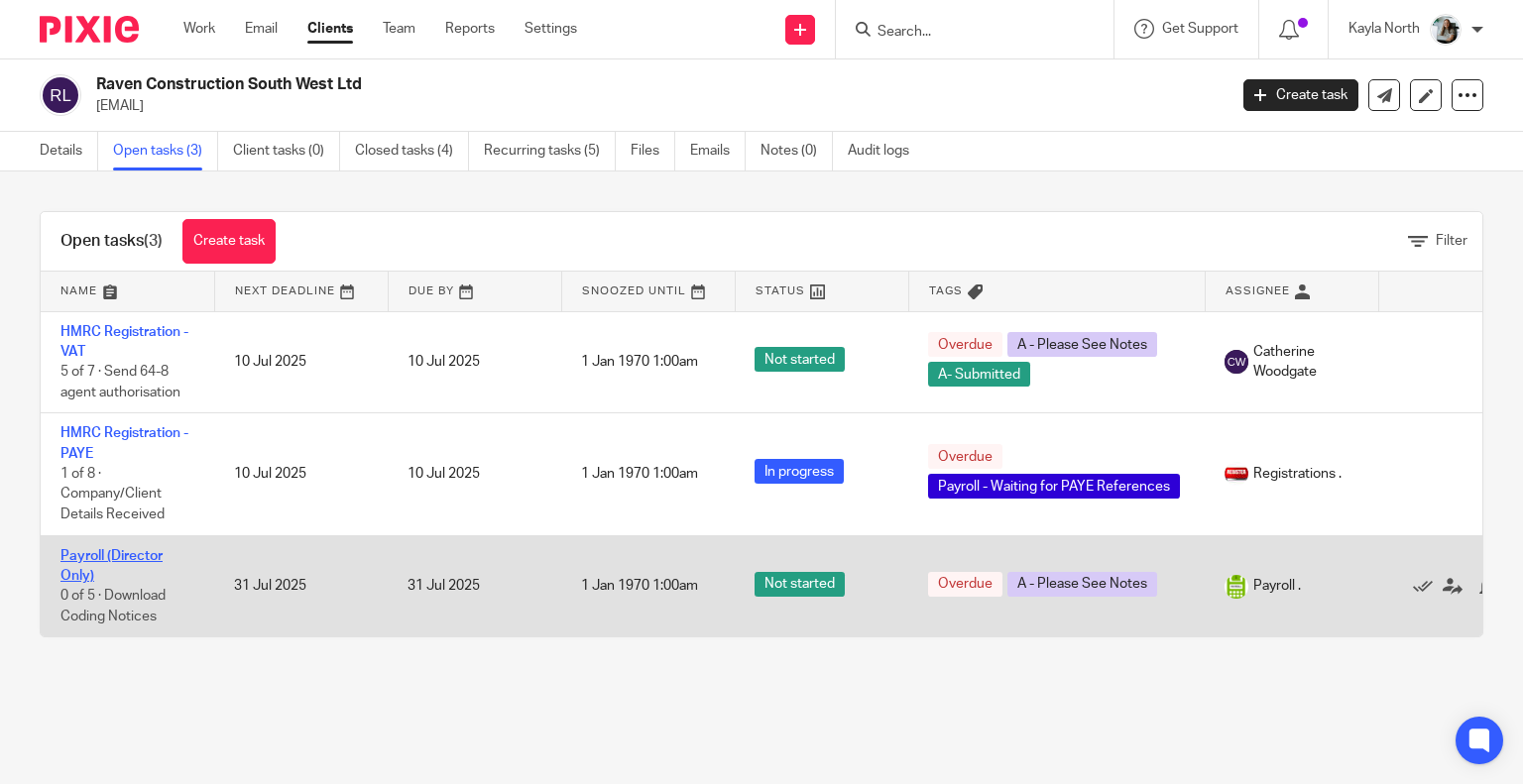 click on "Payroll (Director Only)" at bounding box center [111, 566] 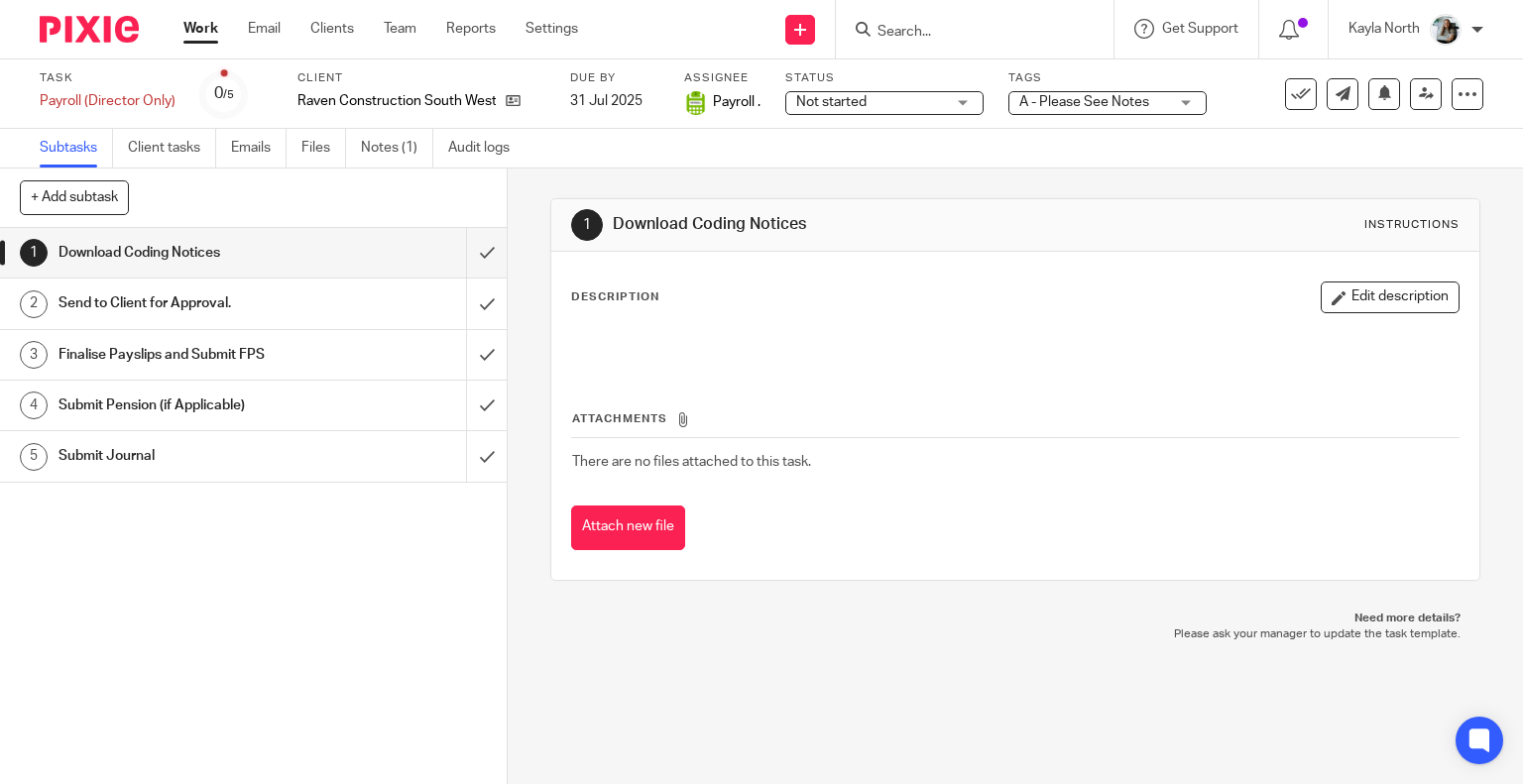 scroll, scrollTop: 0, scrollLeft: 0, axis: both 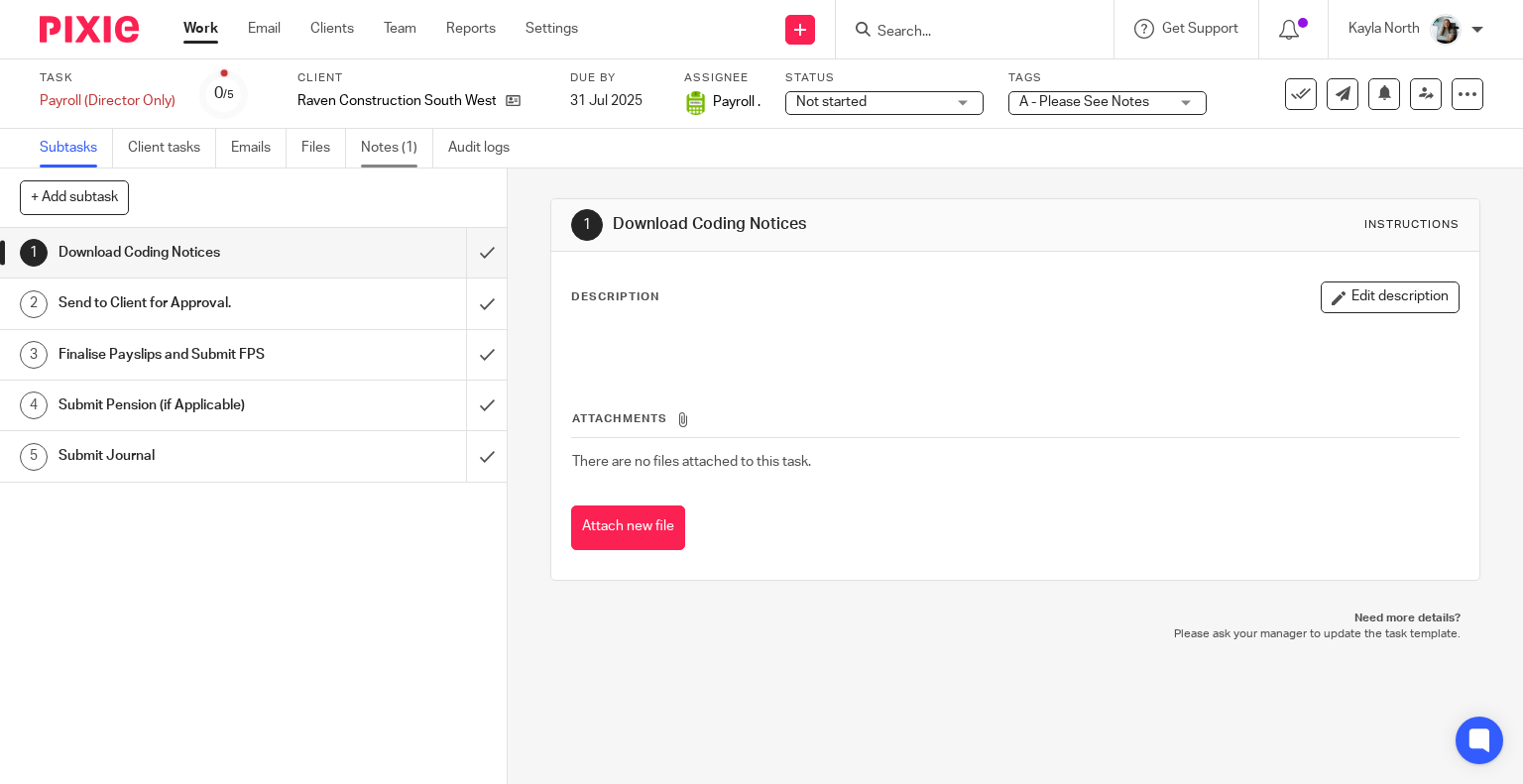 click on "Notes (1)" at bounding box center (397, 148) 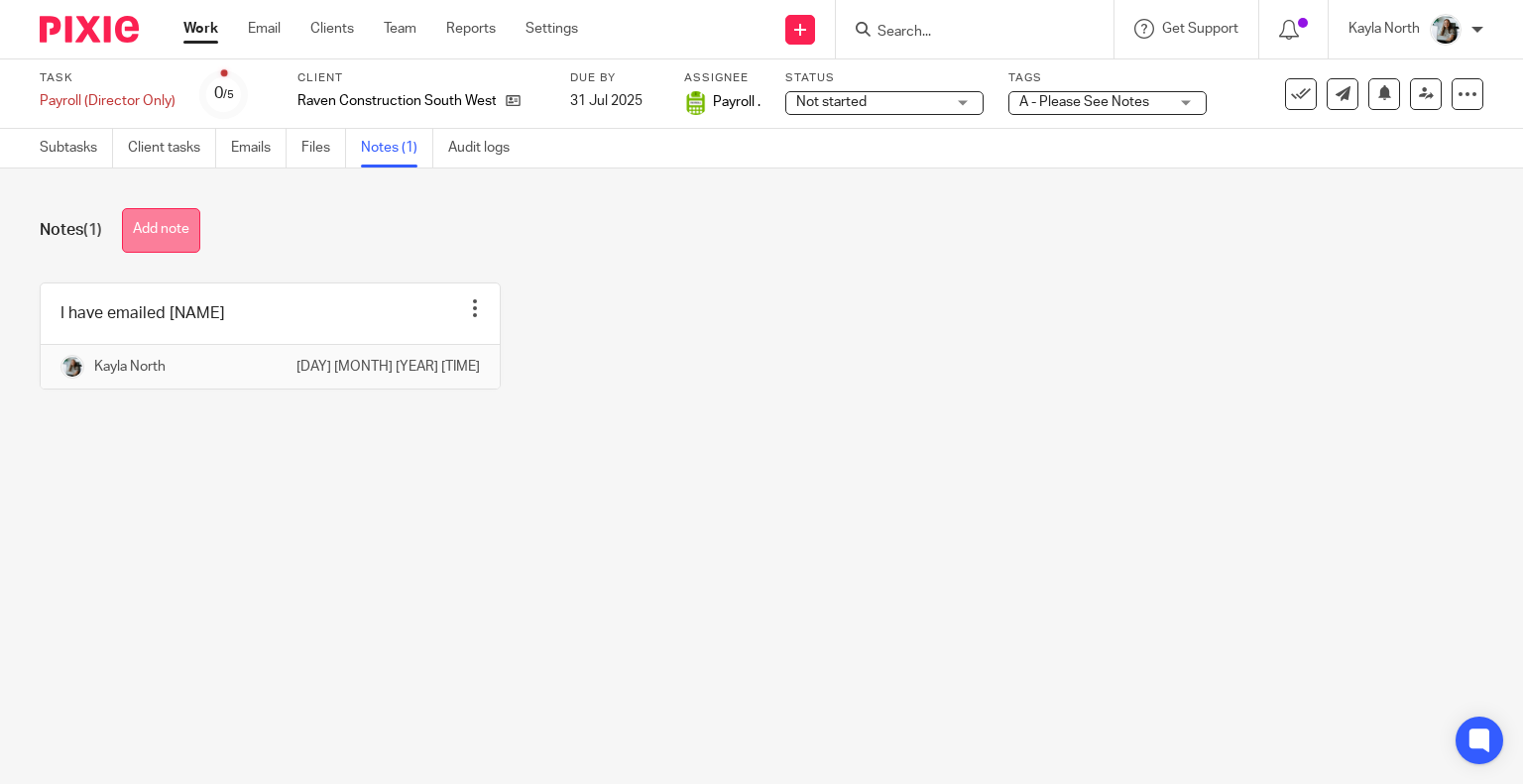 scroll, scrollTop: 0, scrollLeft: 0, axis: both 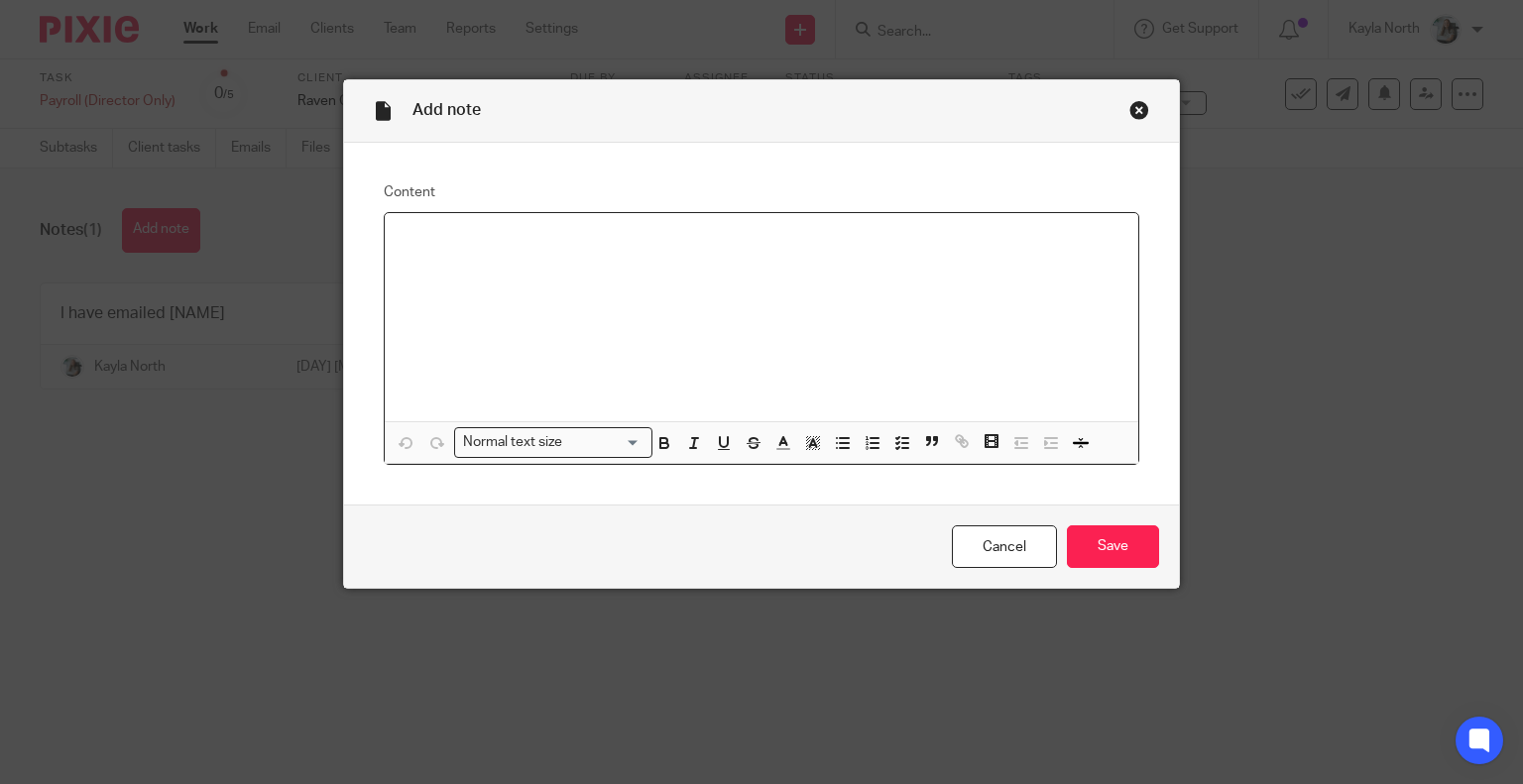 click at bounding box center (762, 317) 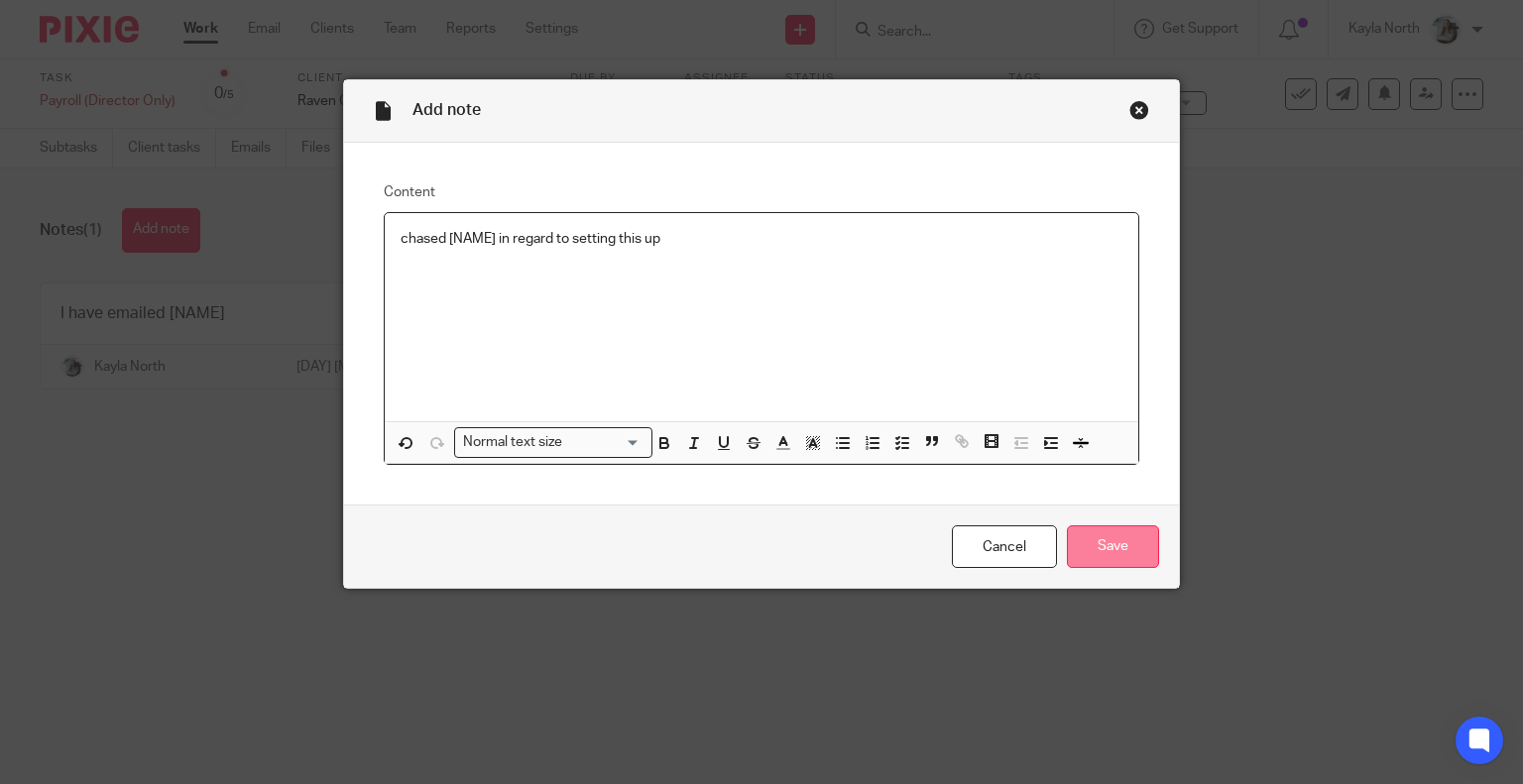 click on "Save" at bounding box center (1113, 546) 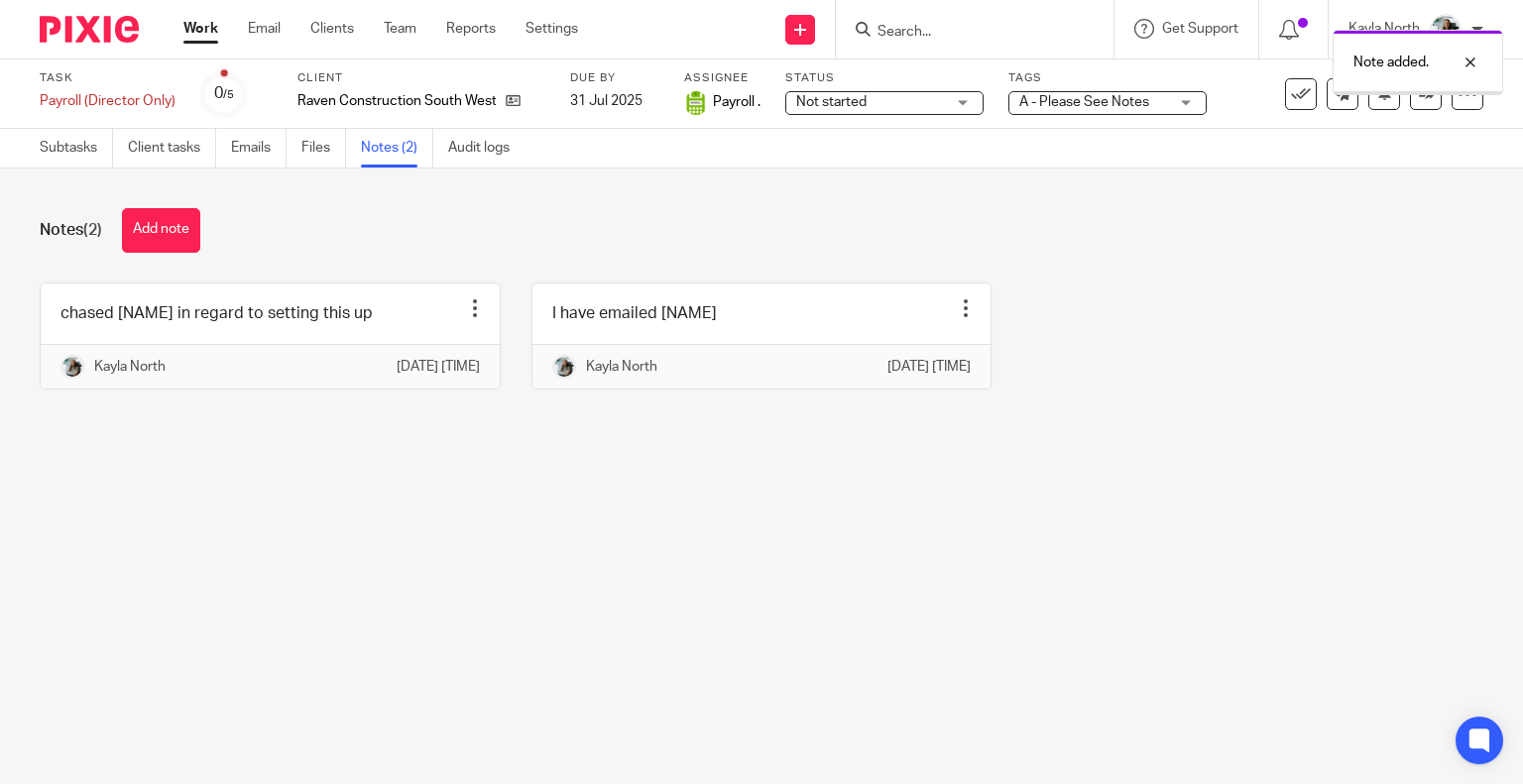 scroll, scrollTop: 0, scrollLeft: 0, axis: both 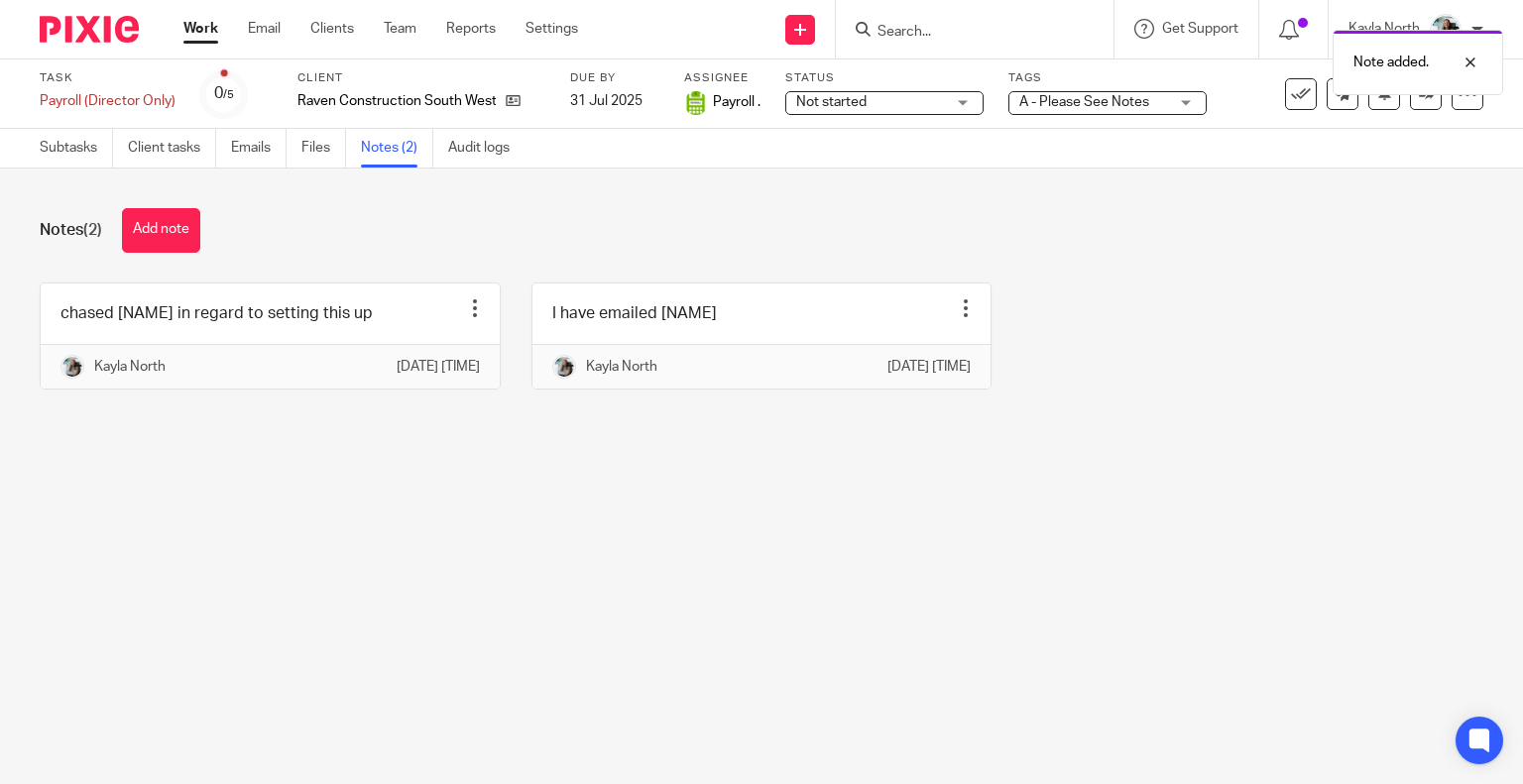 click at bounding box center [89, 29] 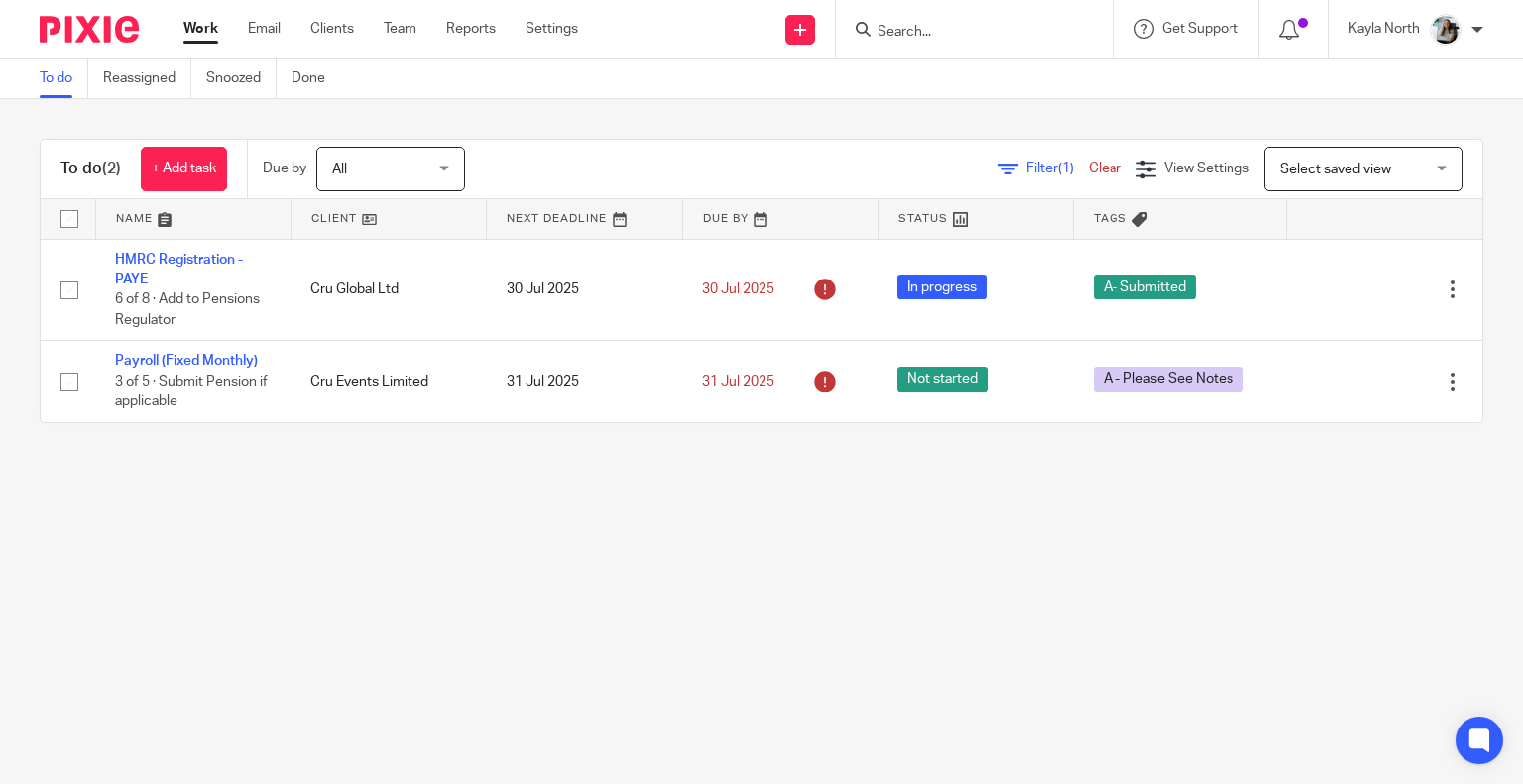 scroll, scrollTop: 0, scrollLeft: 0, axis: both 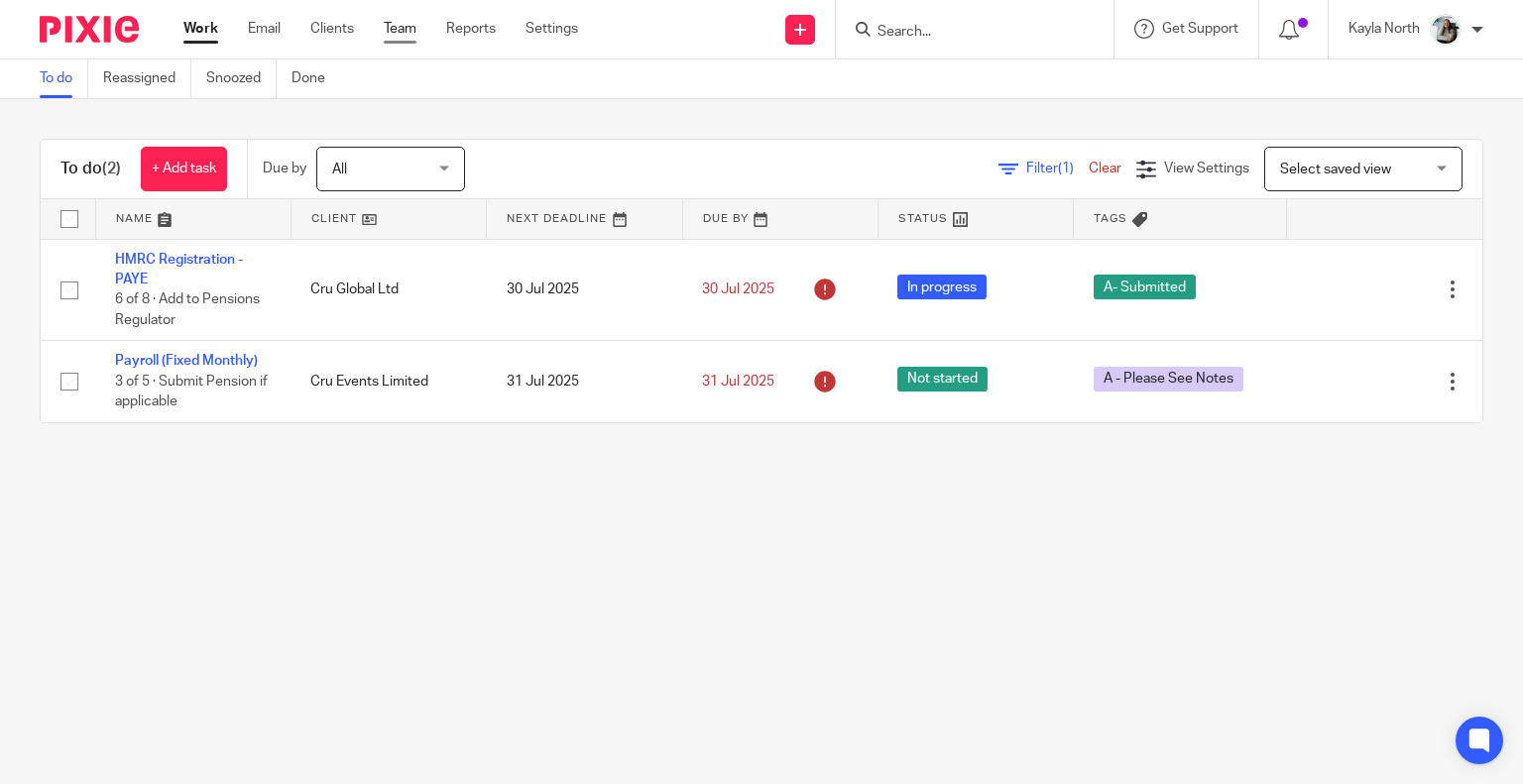click on "Team" at bounding box center [400, 29] 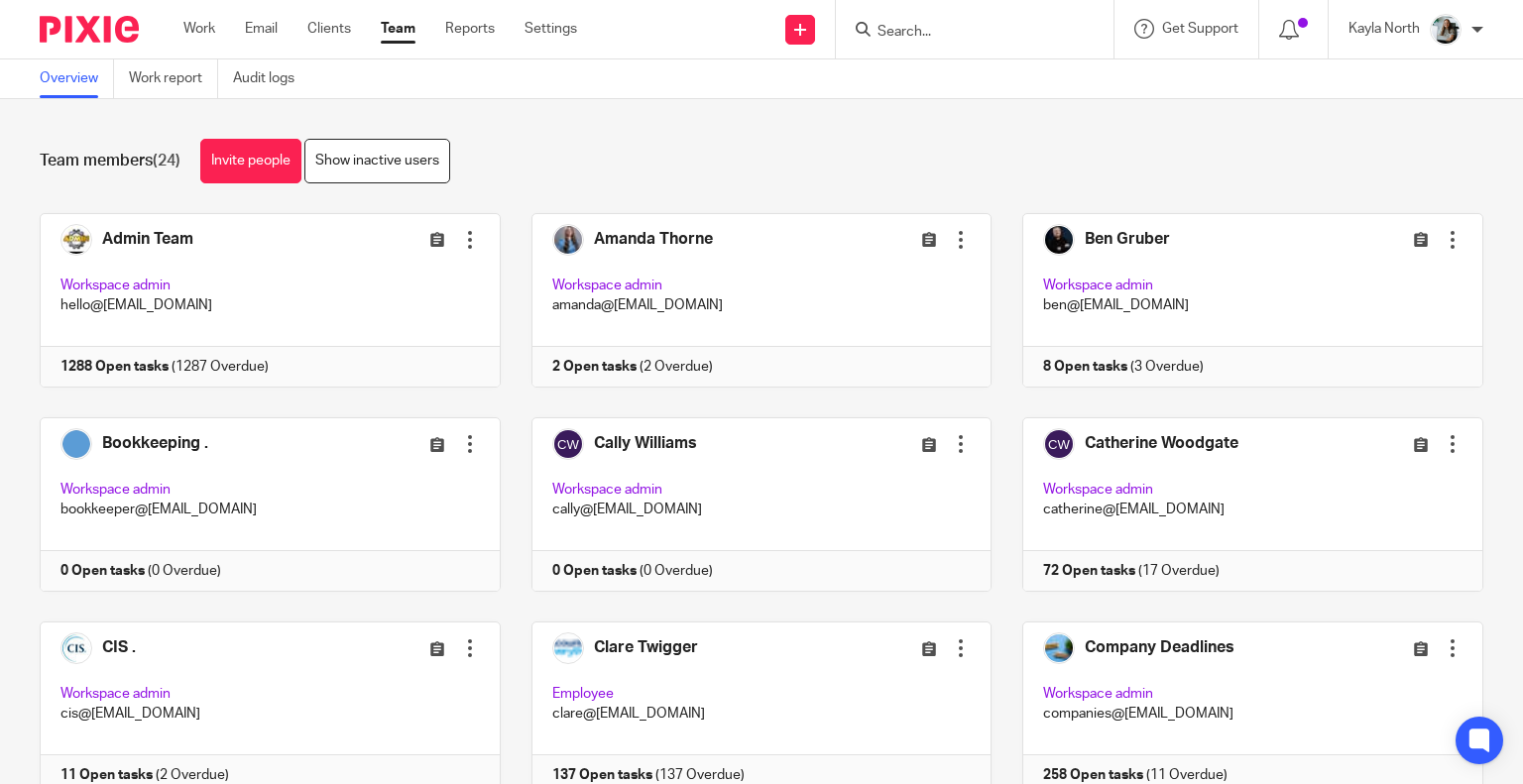 scroll, scrollTop: 0, scrollLeft: 0, axis: both 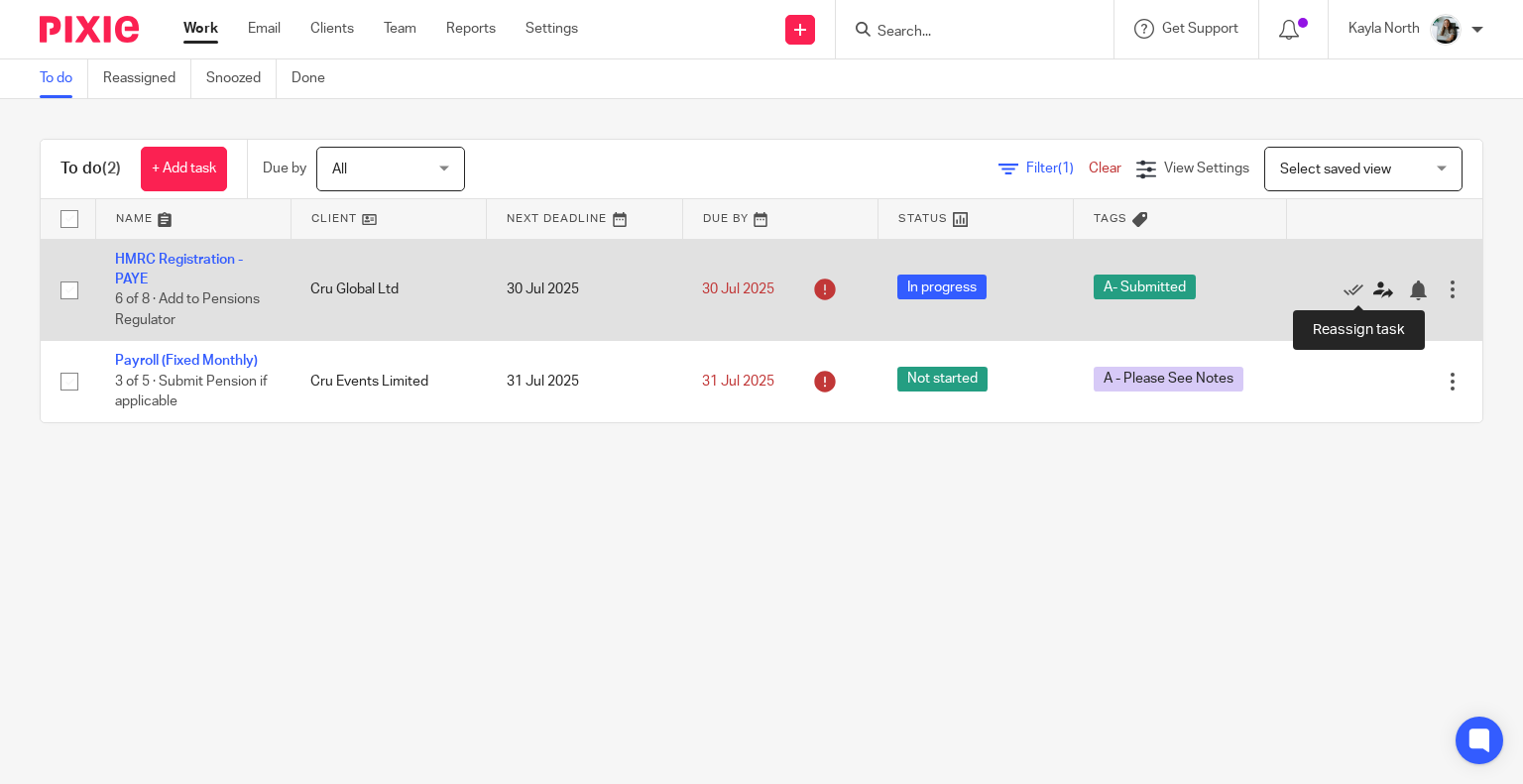 click at bounding box center [1383, 290] 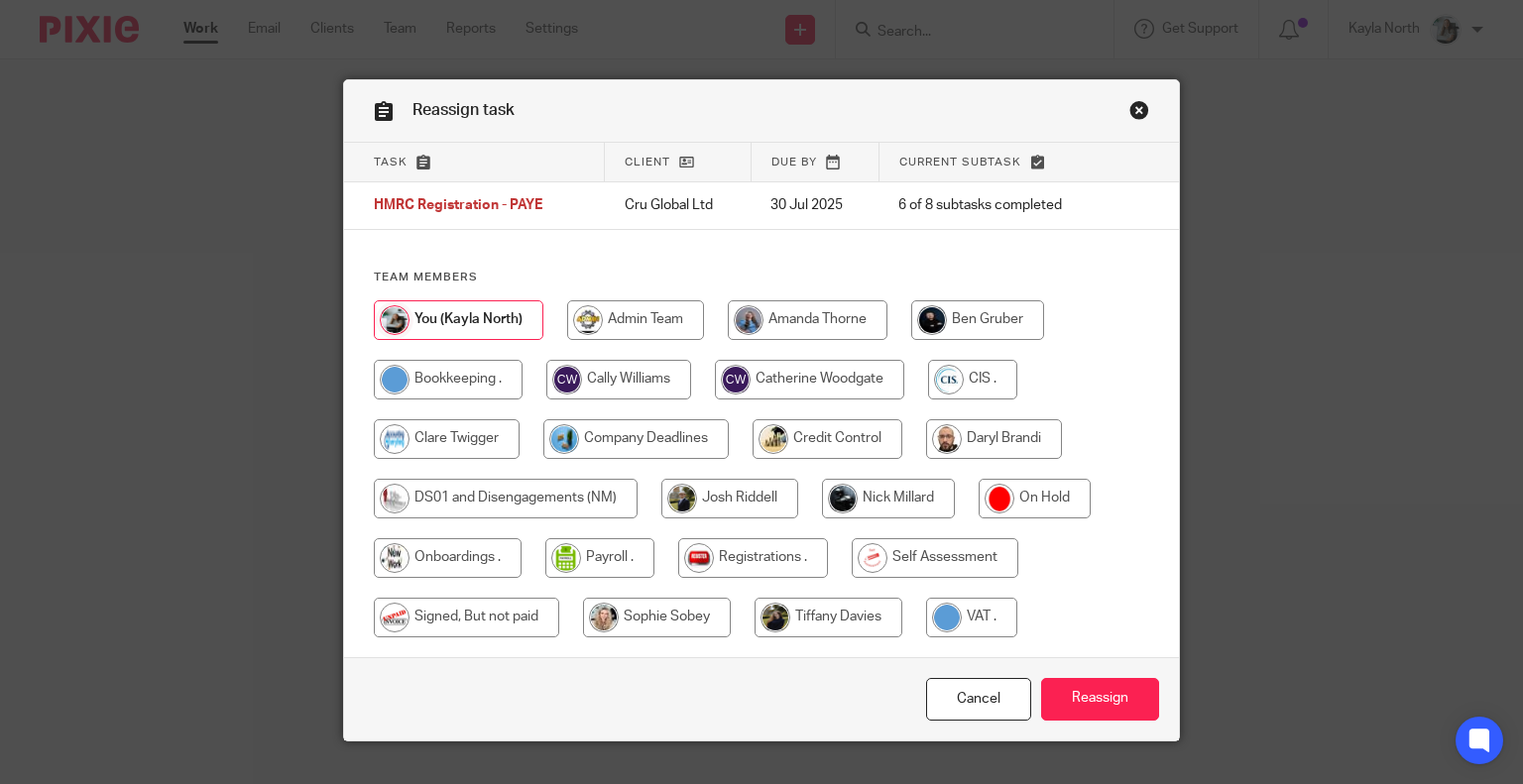 scroll, scrollTop: 0, scrollLeft: 0, axis: both 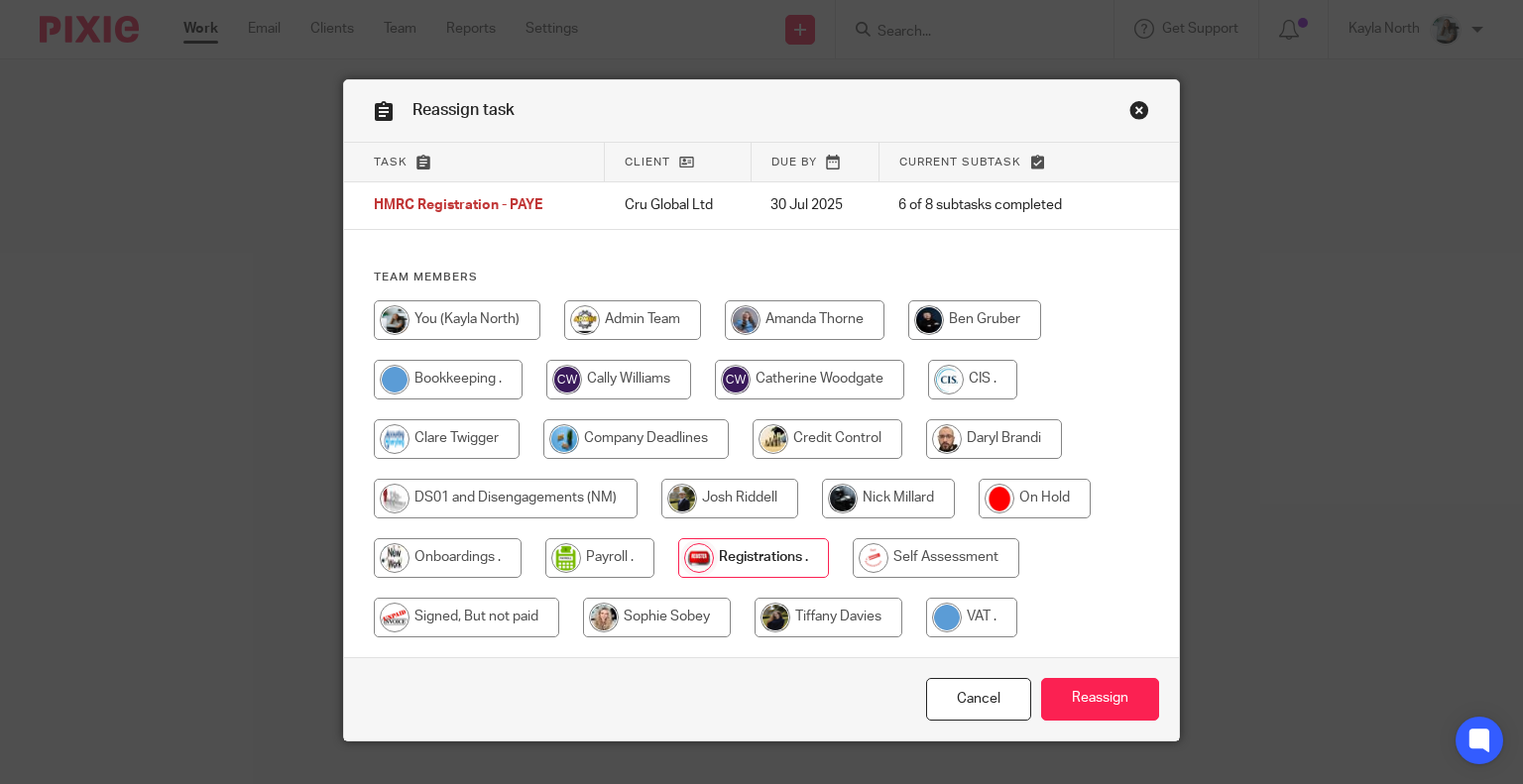 click on "Cancel
Reassign" at bounding box center (762, 699) 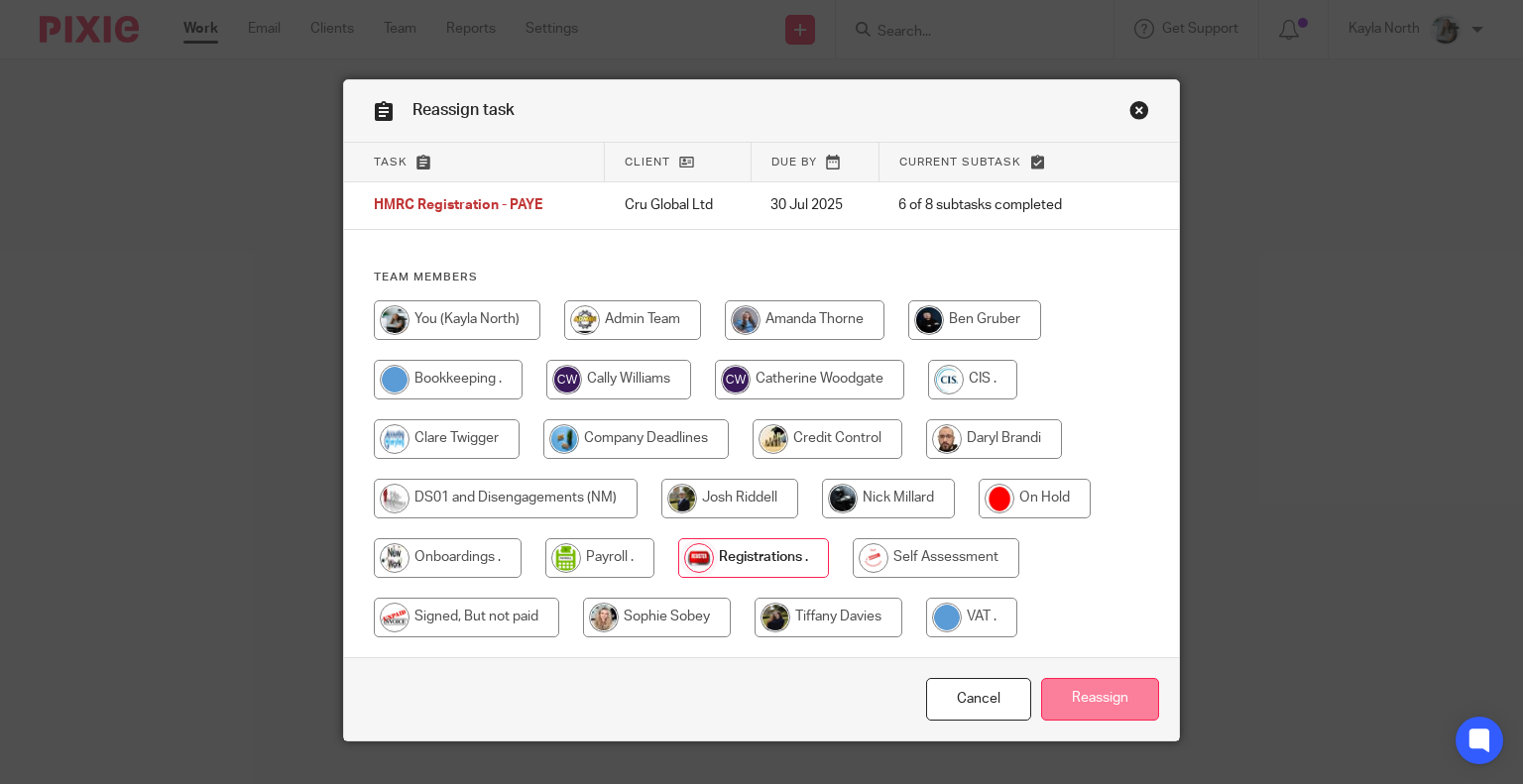 click on "Reassign" at bounding box center (1100, 699) 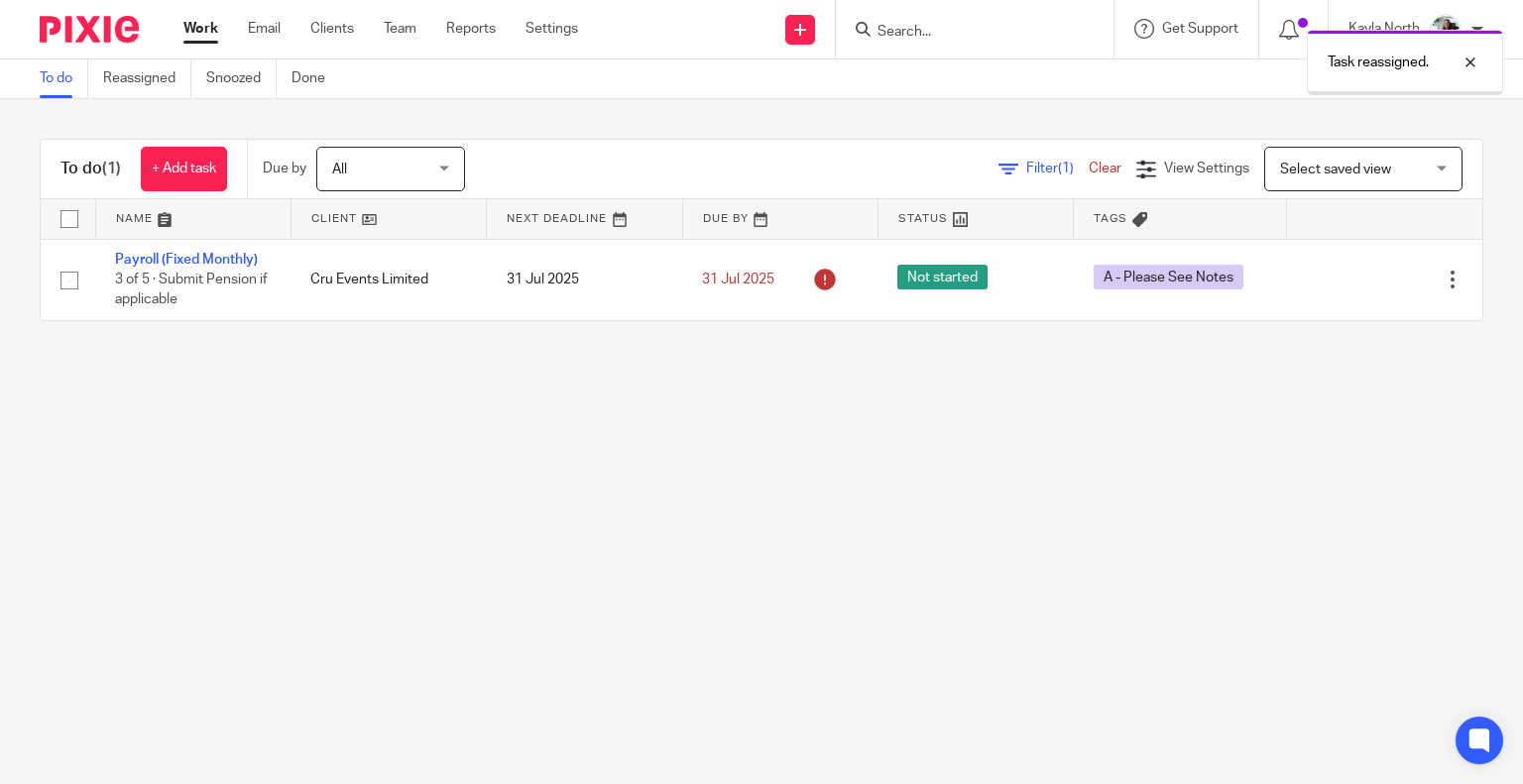 scroll, scrollTop: 0, scrollLeft: 0, axis: both 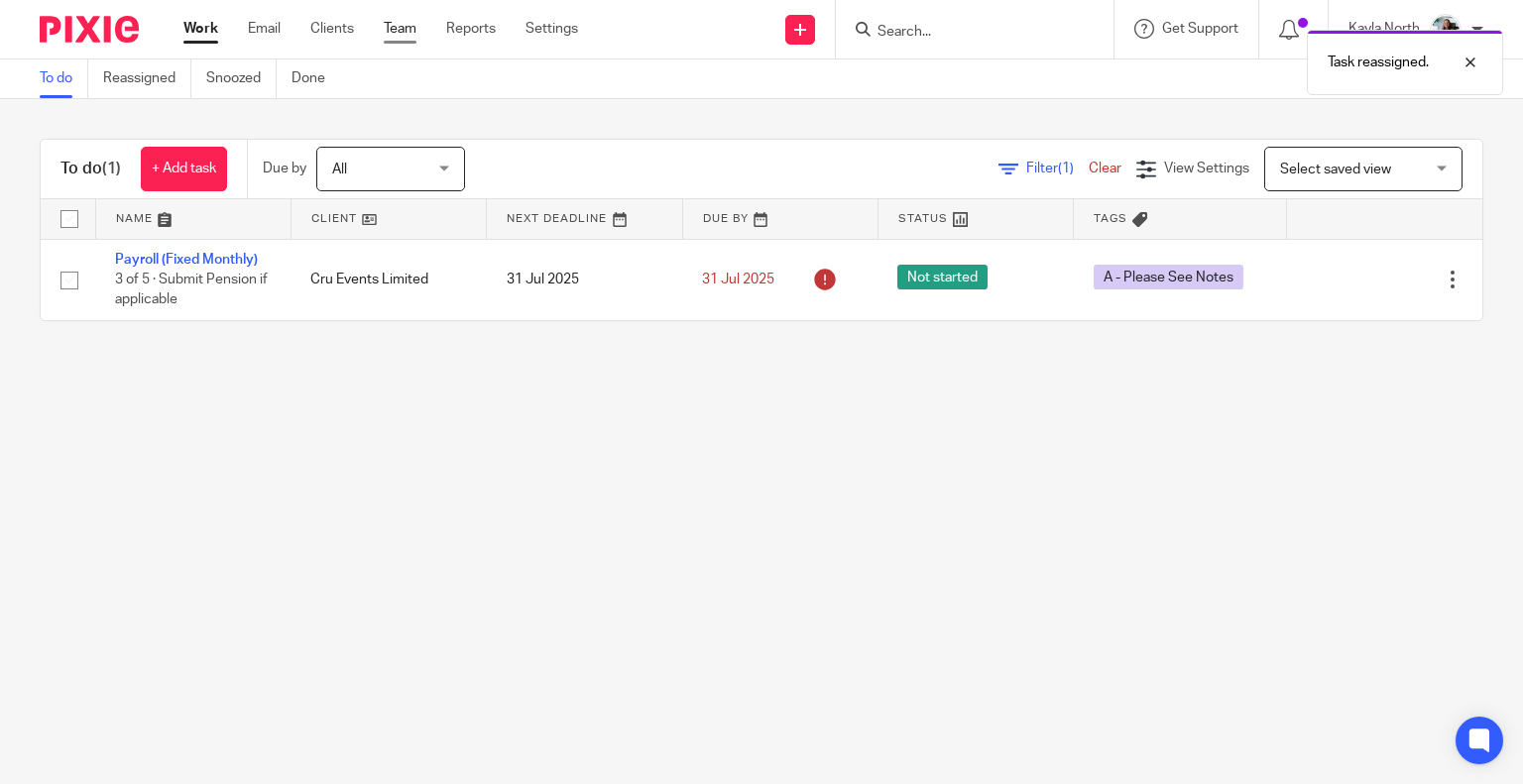 click on "Team" at bounding box center [400, 29] 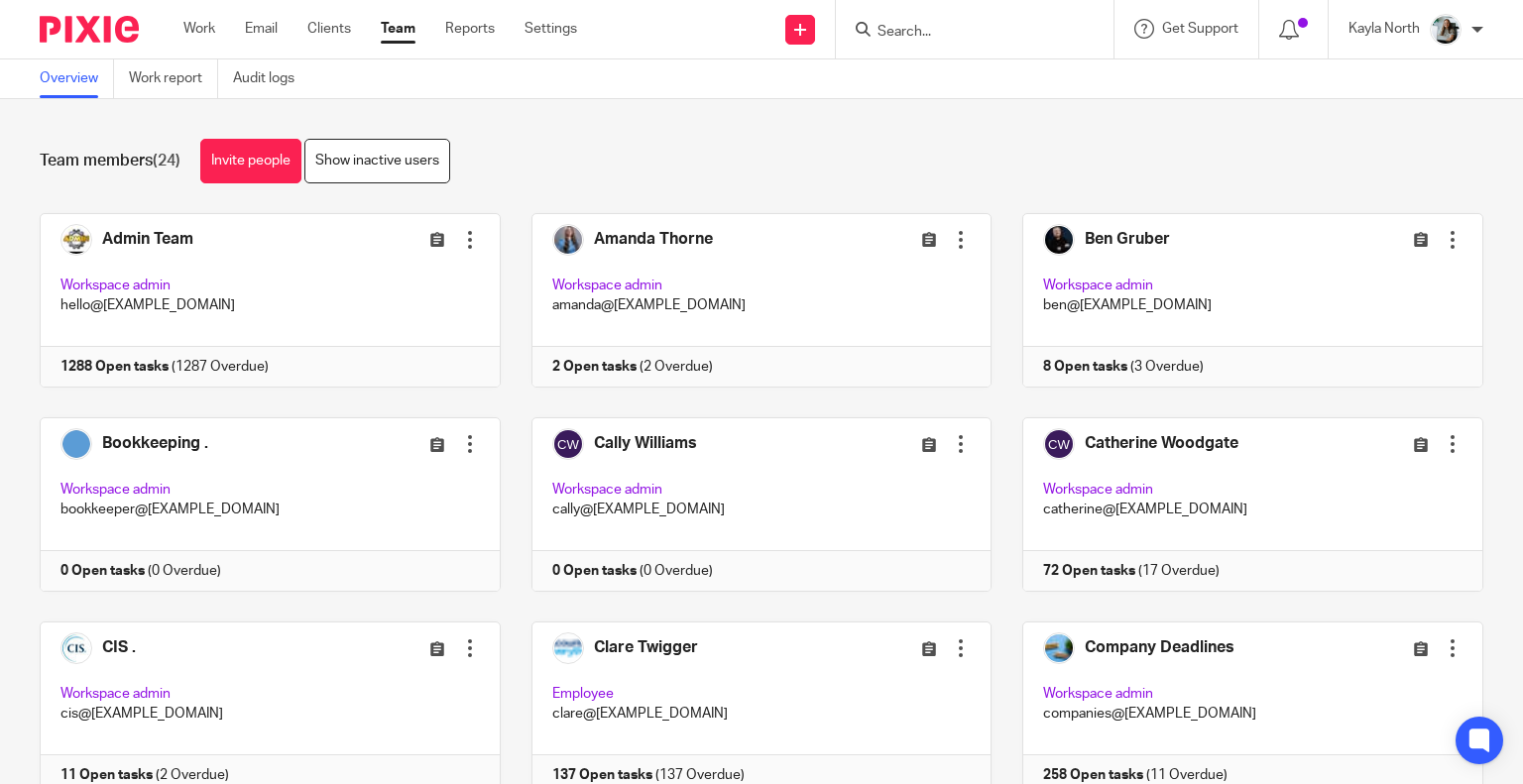 scroll, scrollTop: 0, scrollLeft: 0, axis: both 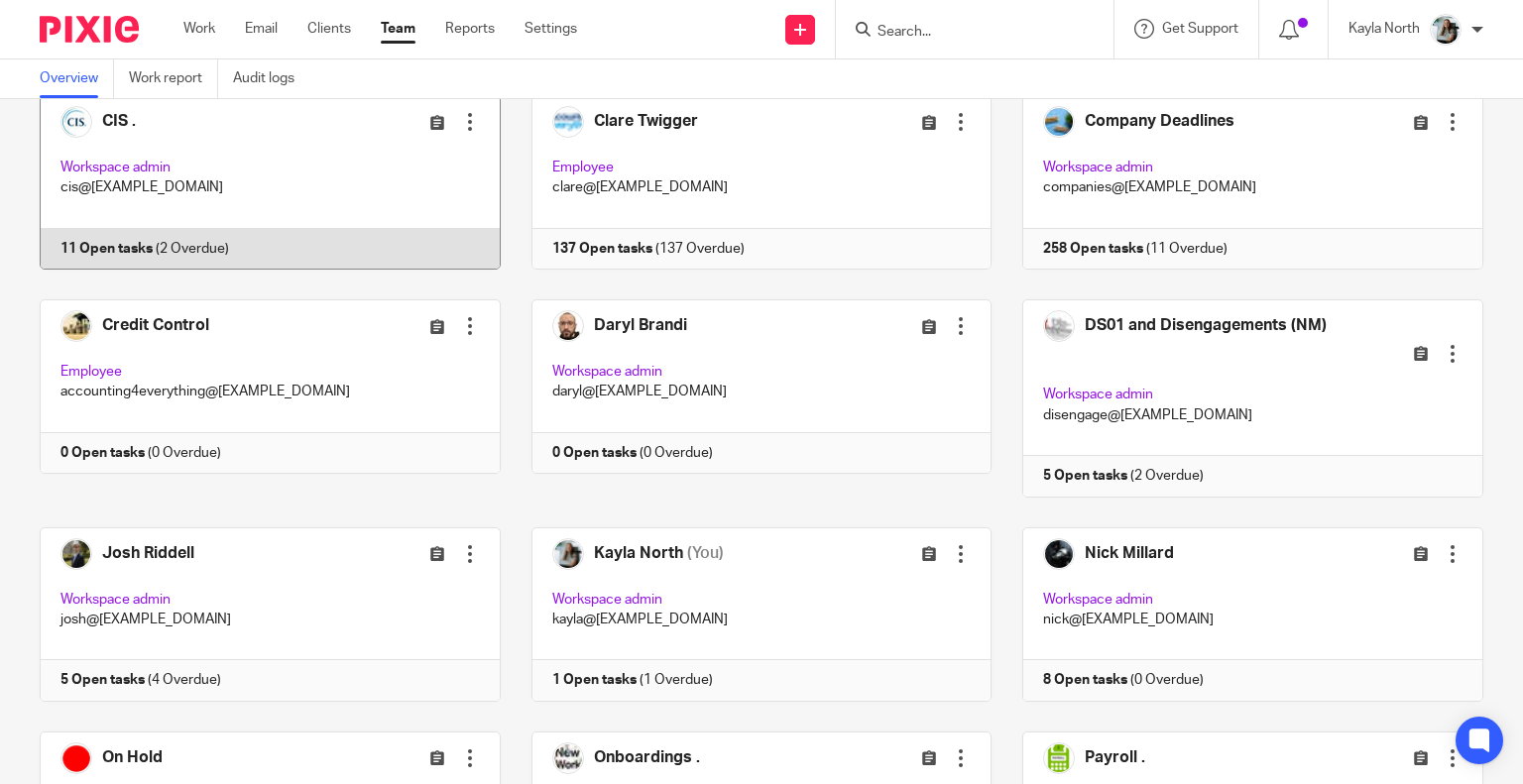 click at bounding box center (255, 182) 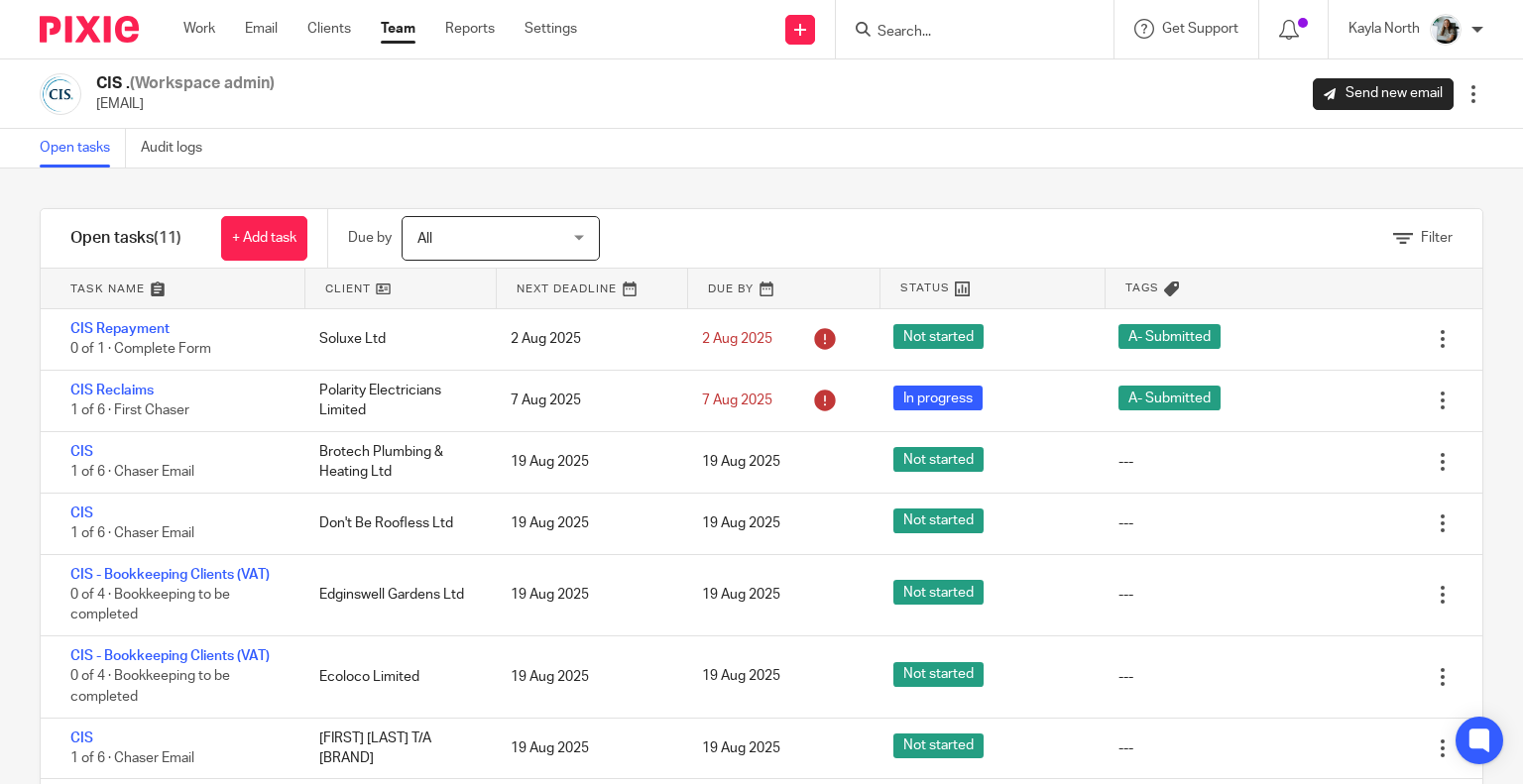 scroll, scrollTop: 0, scrollLeft: 0, axis: both 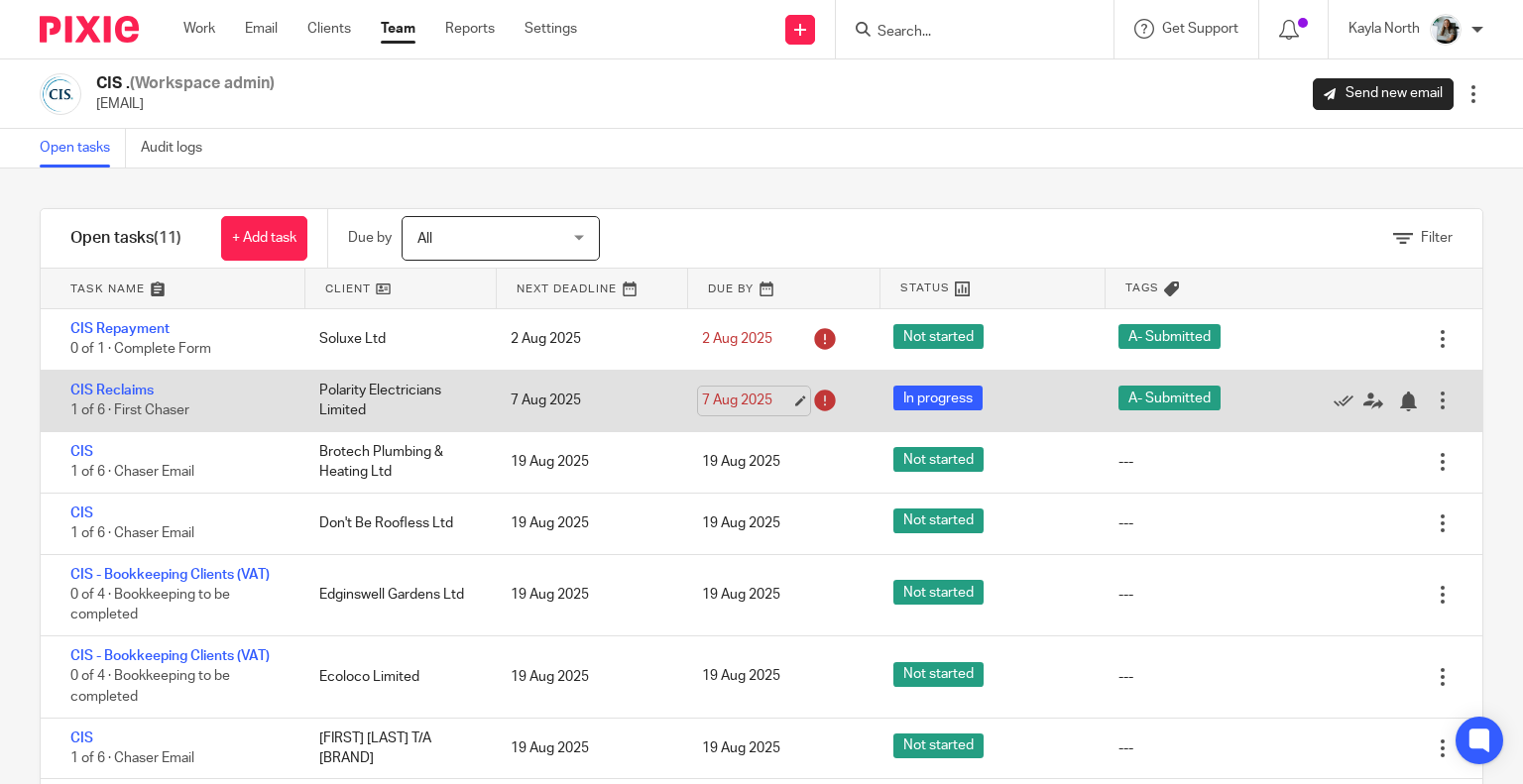 click on "7 Aug 2025" at bounding box center [747, 400] 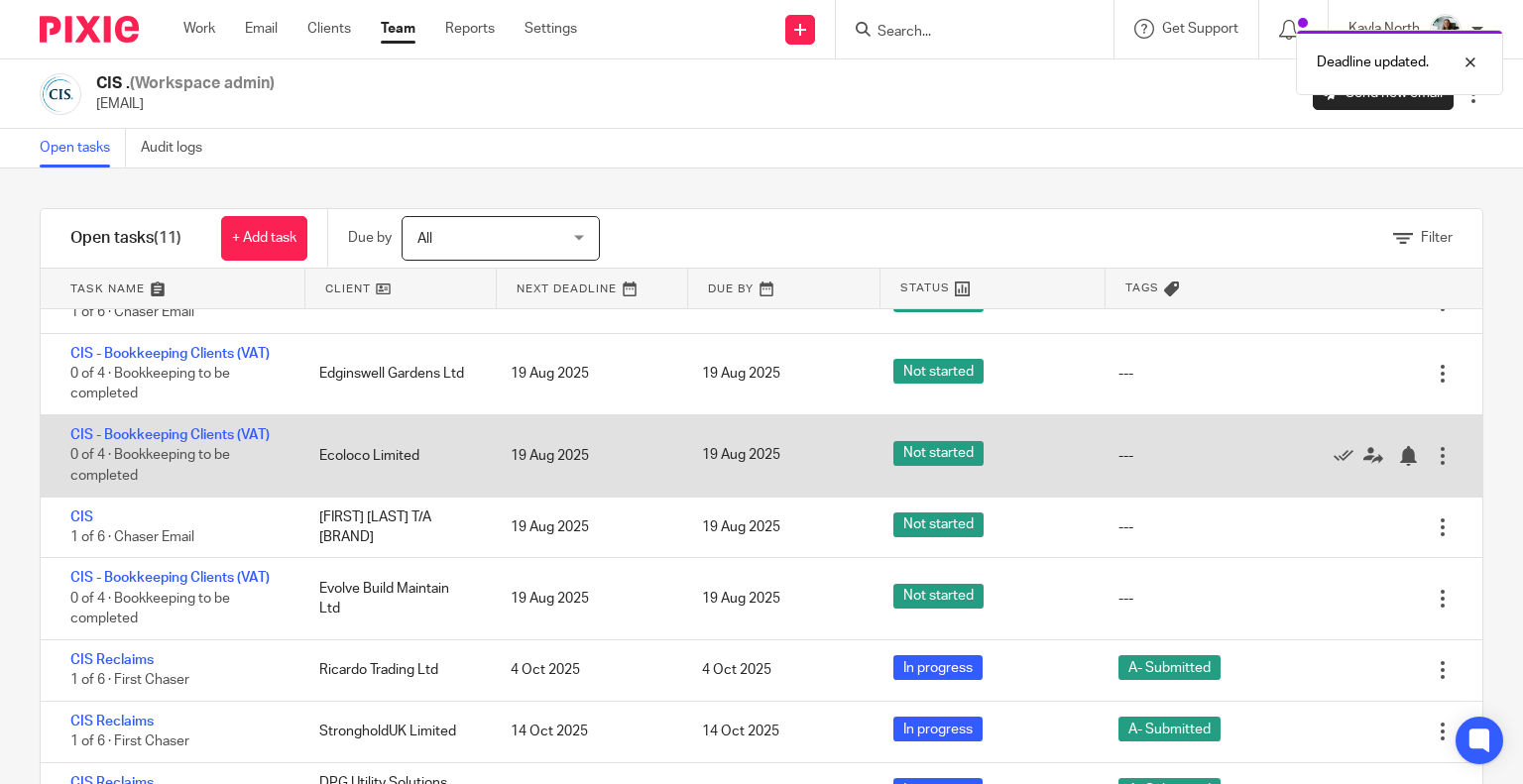 scroll, scrollTop: 229, scrollLeft: 0, axis: vertical 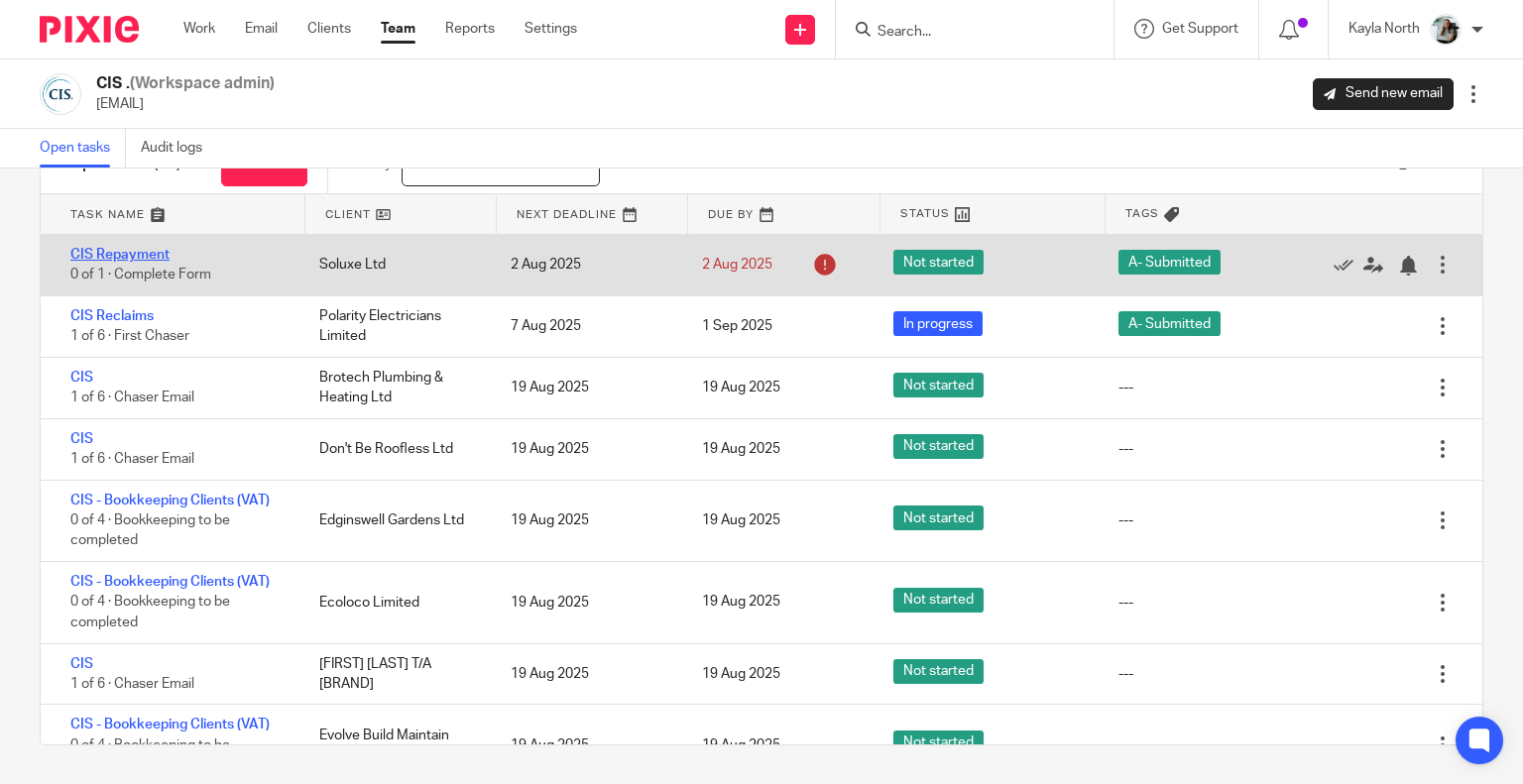 click on "CIS Repayment" at bounding box center (120, 255) 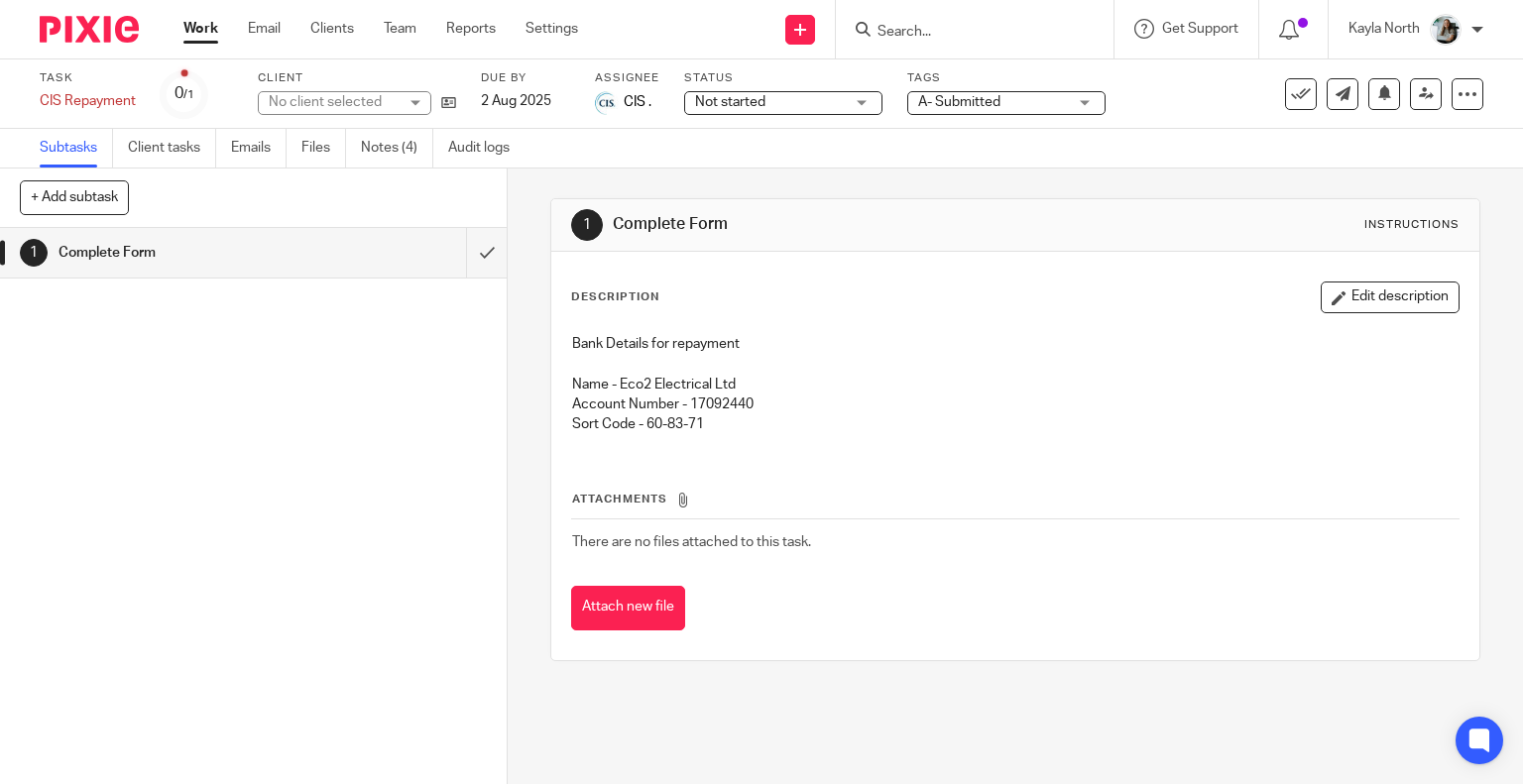 scroll, scrollTop: 0, scrollLeft: 0, axis: both 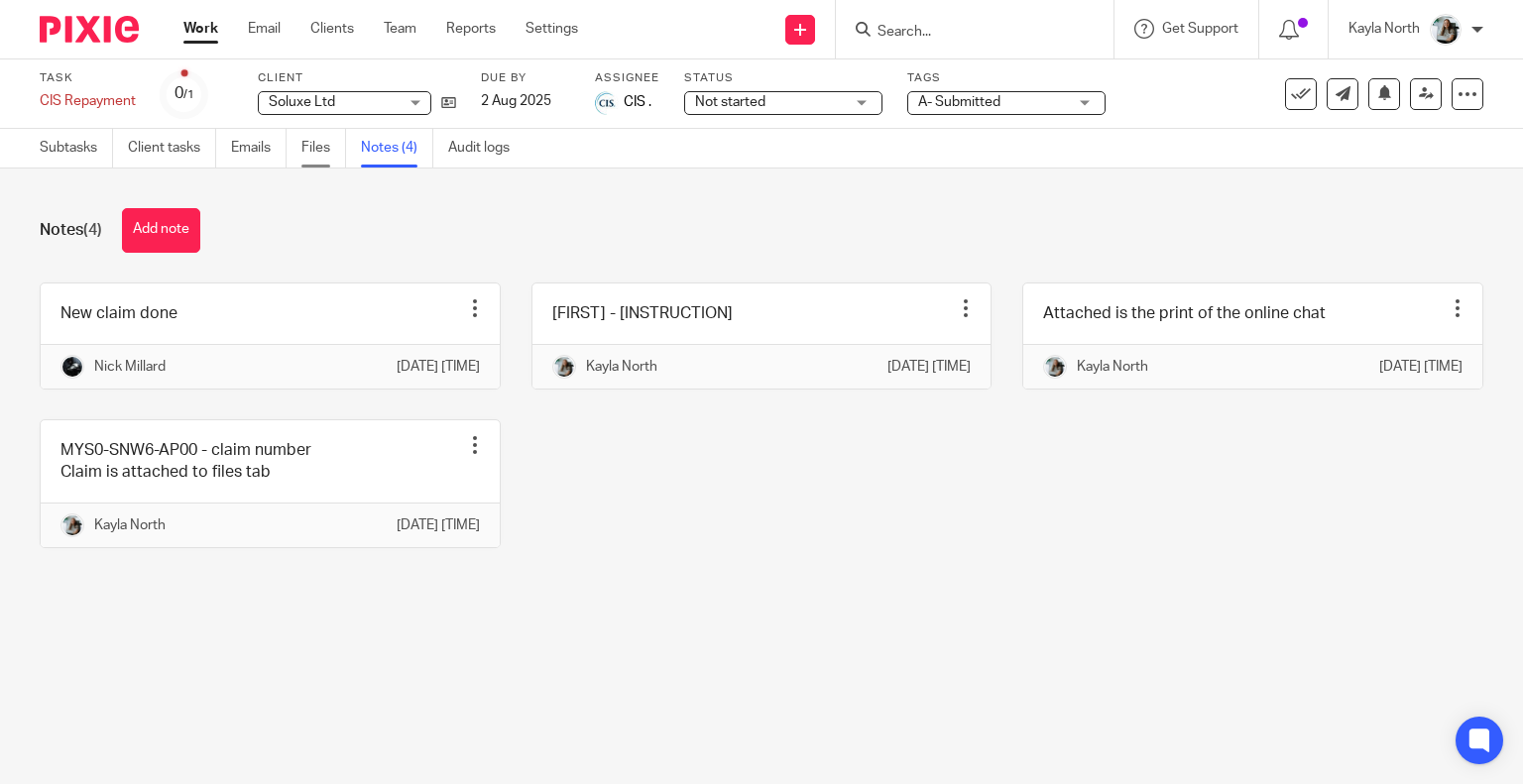 click on "Files" at bounding box center [323, 148] 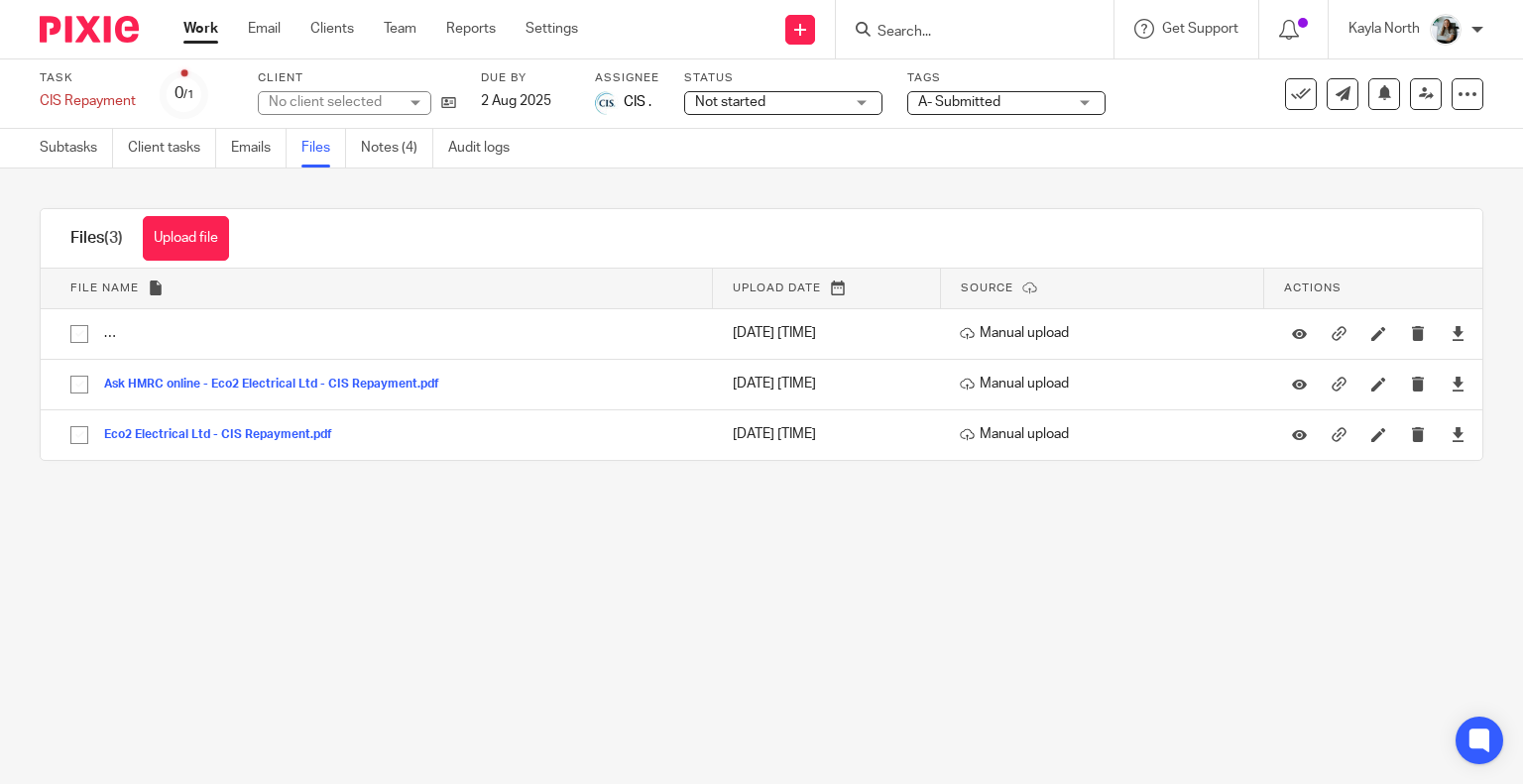scroll, scrollTop: 0, scrollLeft: 0, axis: both 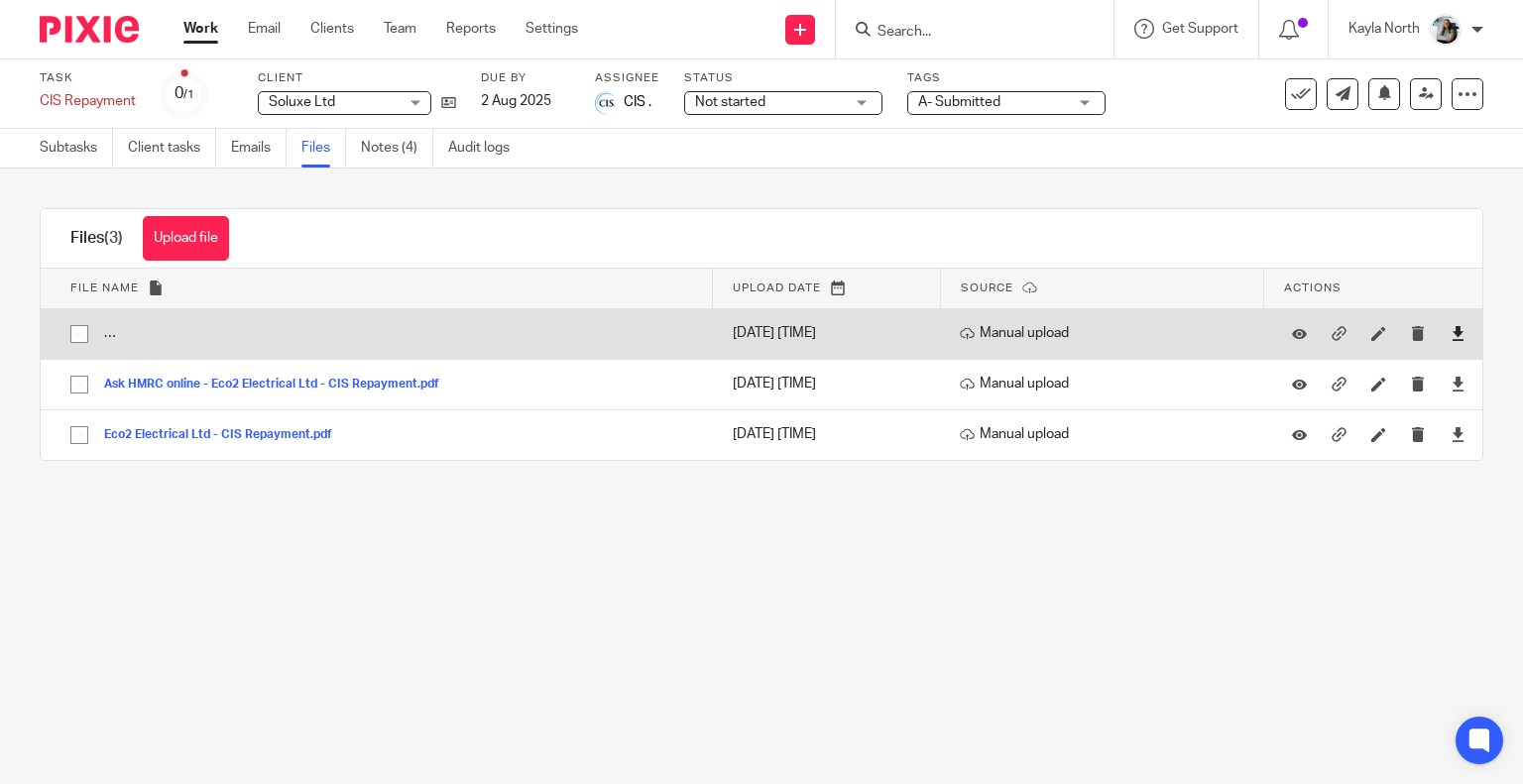 click at bounding box center (1458, 333) 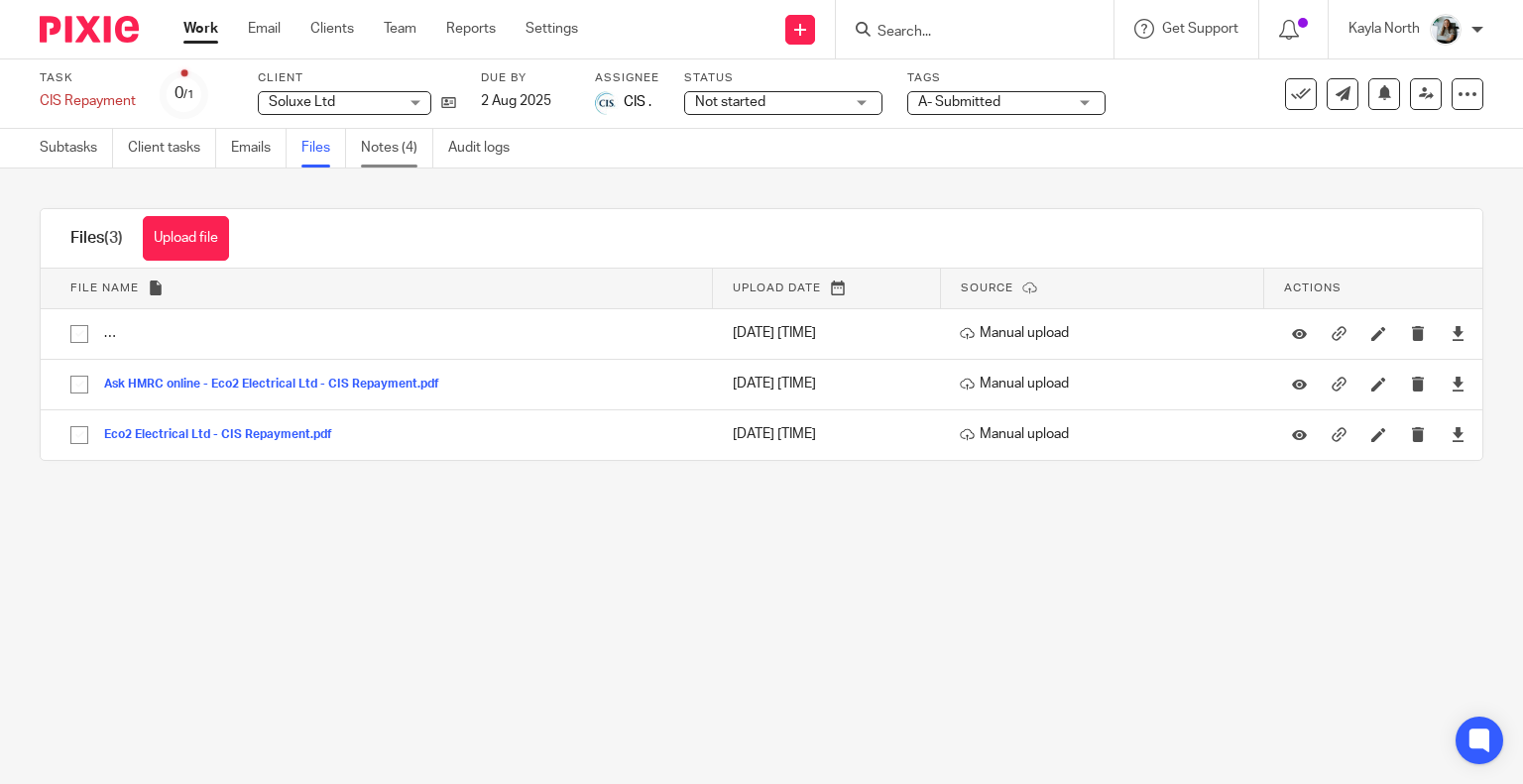 click on "Notes (4)" at bounding box center [397, 148] 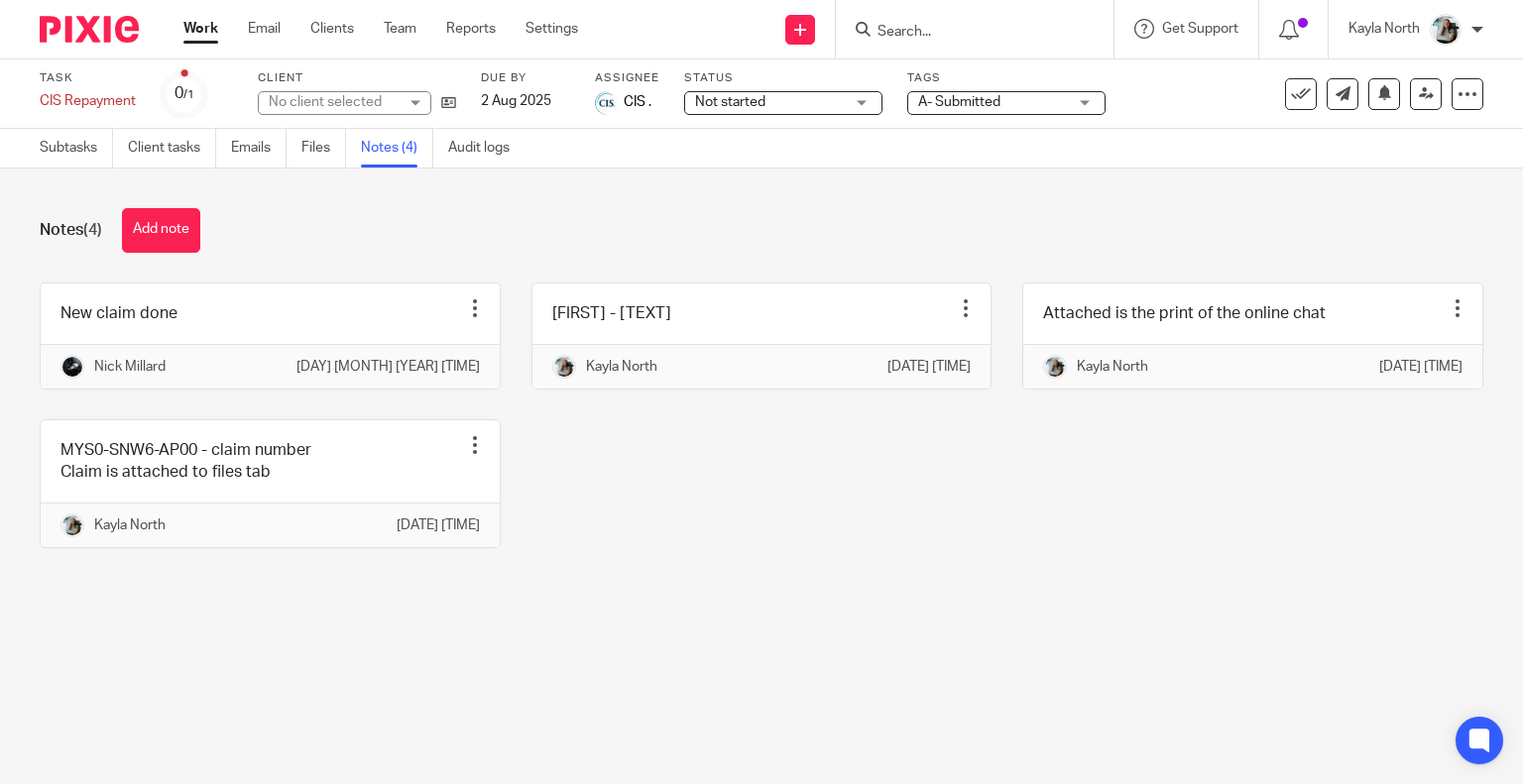 scroll, scrollTop: 0, scrollLeft: 0, axis: both 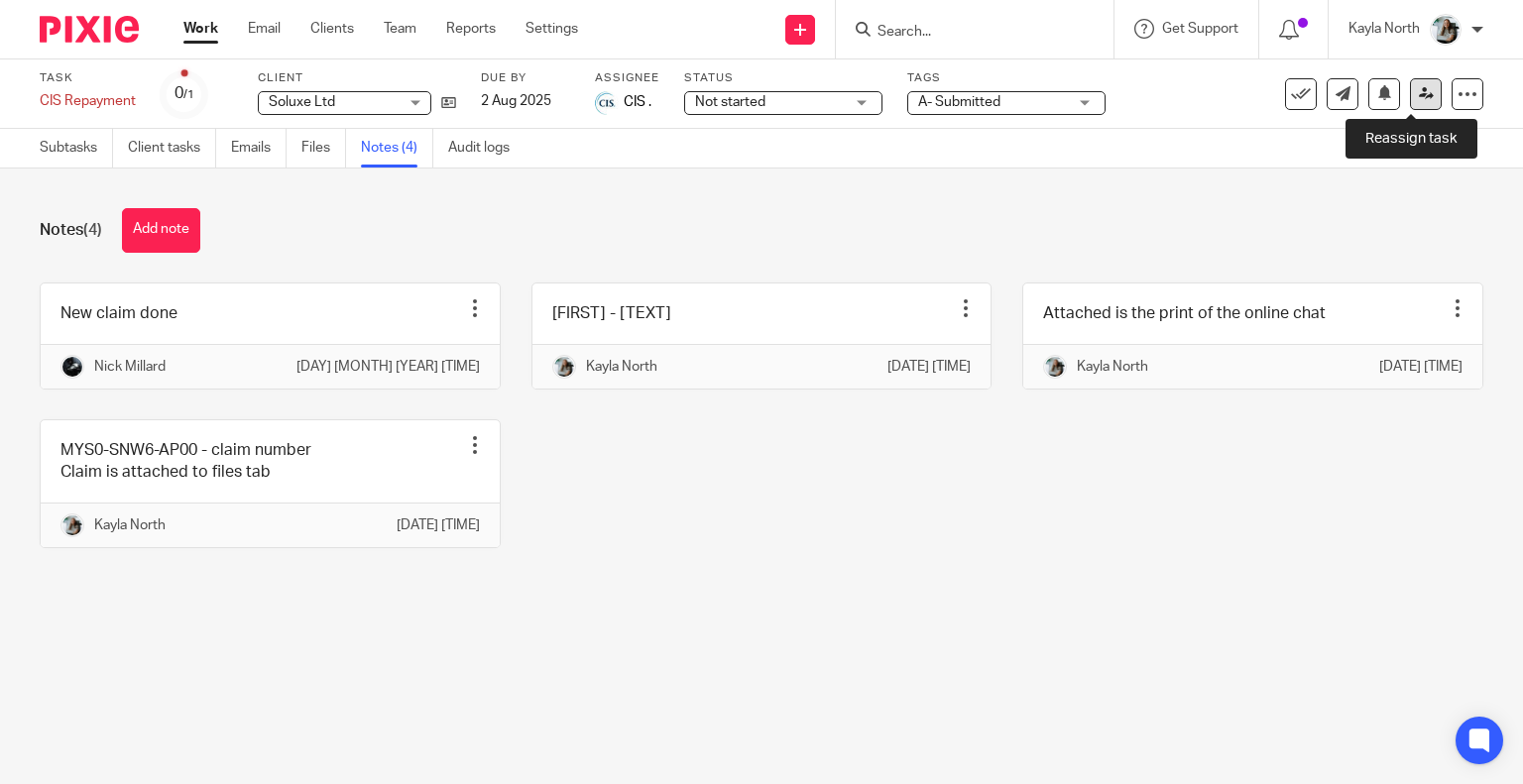 click at bounding box center [1426, 94] 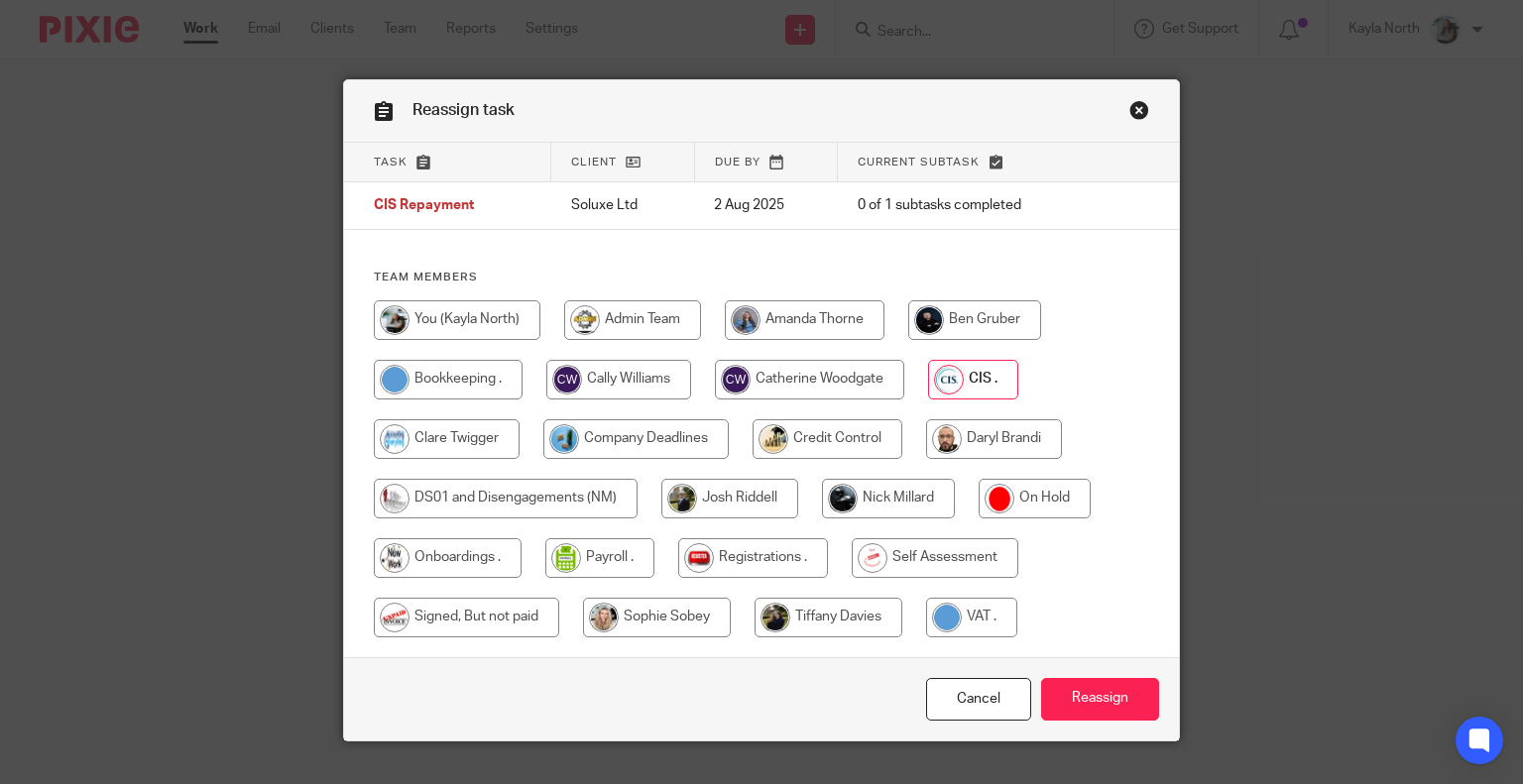 scroll, scrollTop: 0, scrollLeft: 0, axis: both 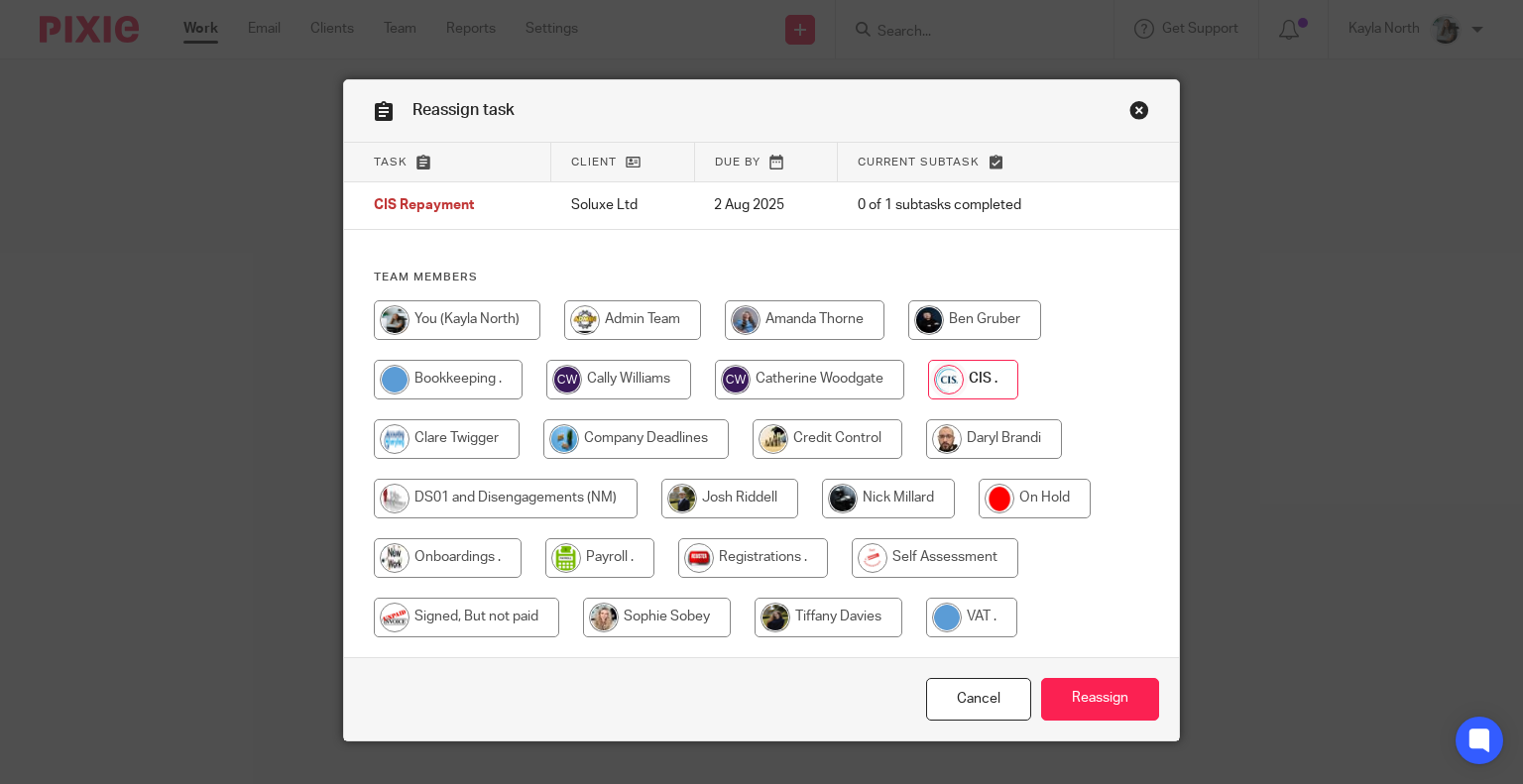 radio on "true" 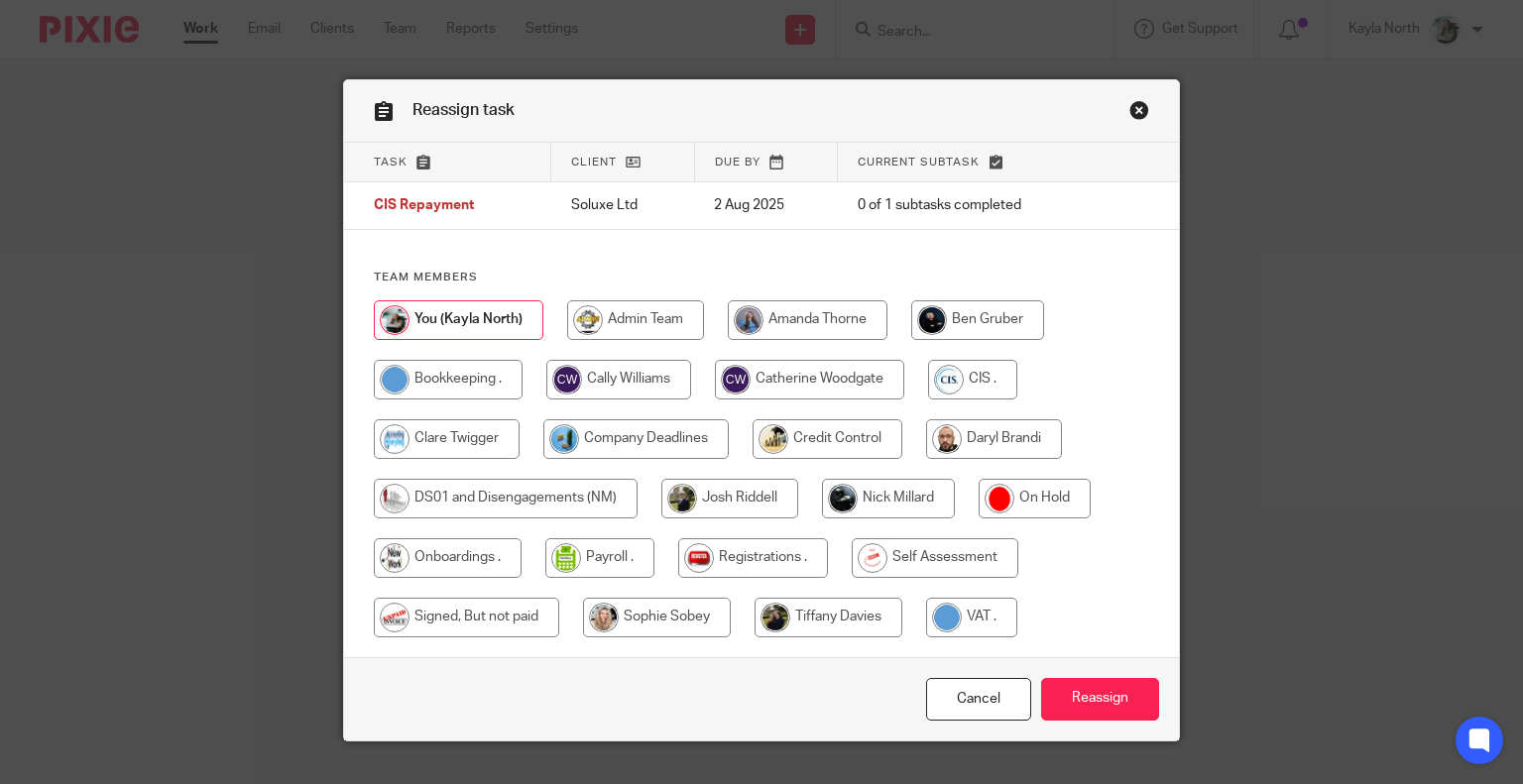 click on "Cancel
Reassign" at bounding box center (762, 699) 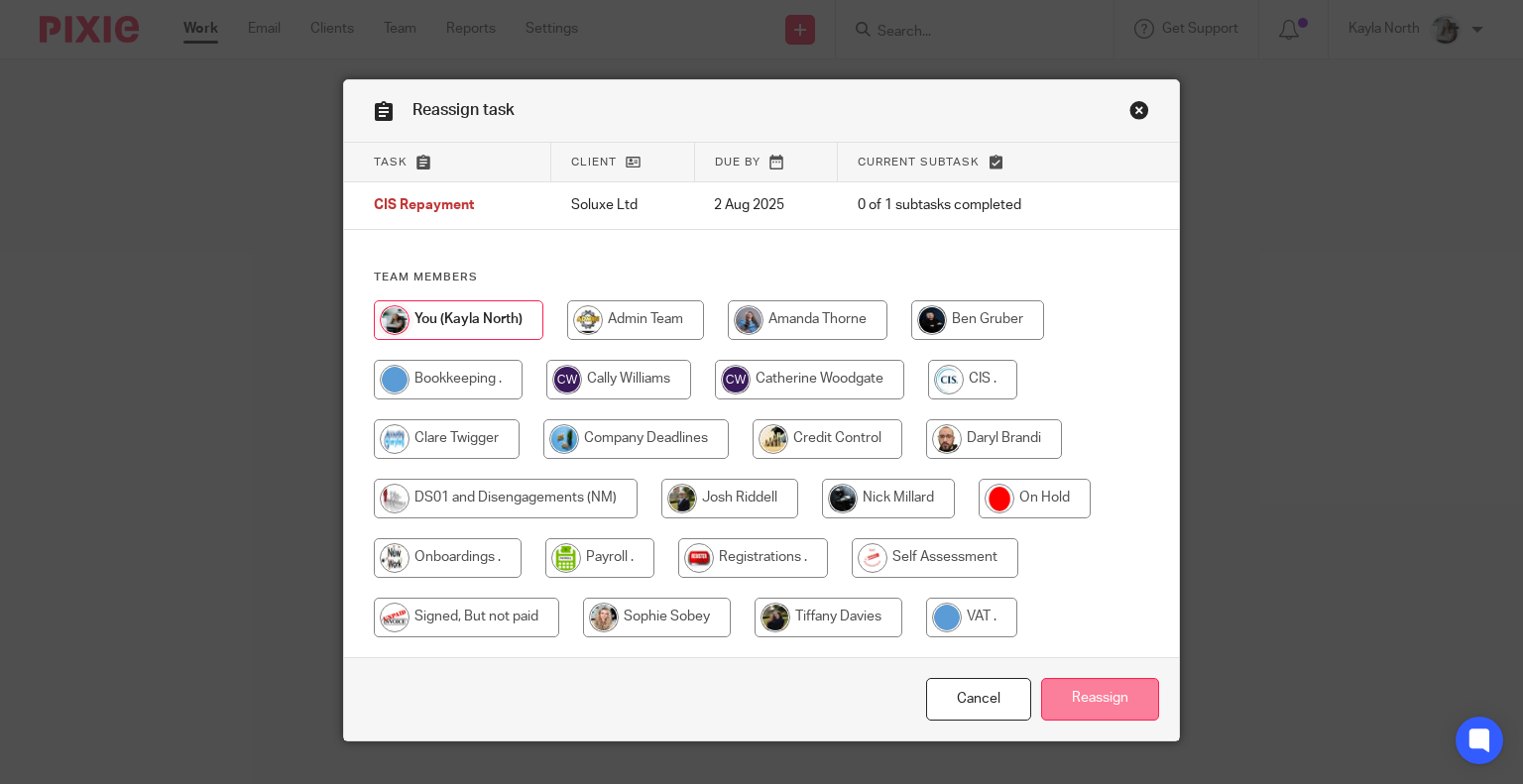 click on "Reassign" at bounding box center (1100, 699) 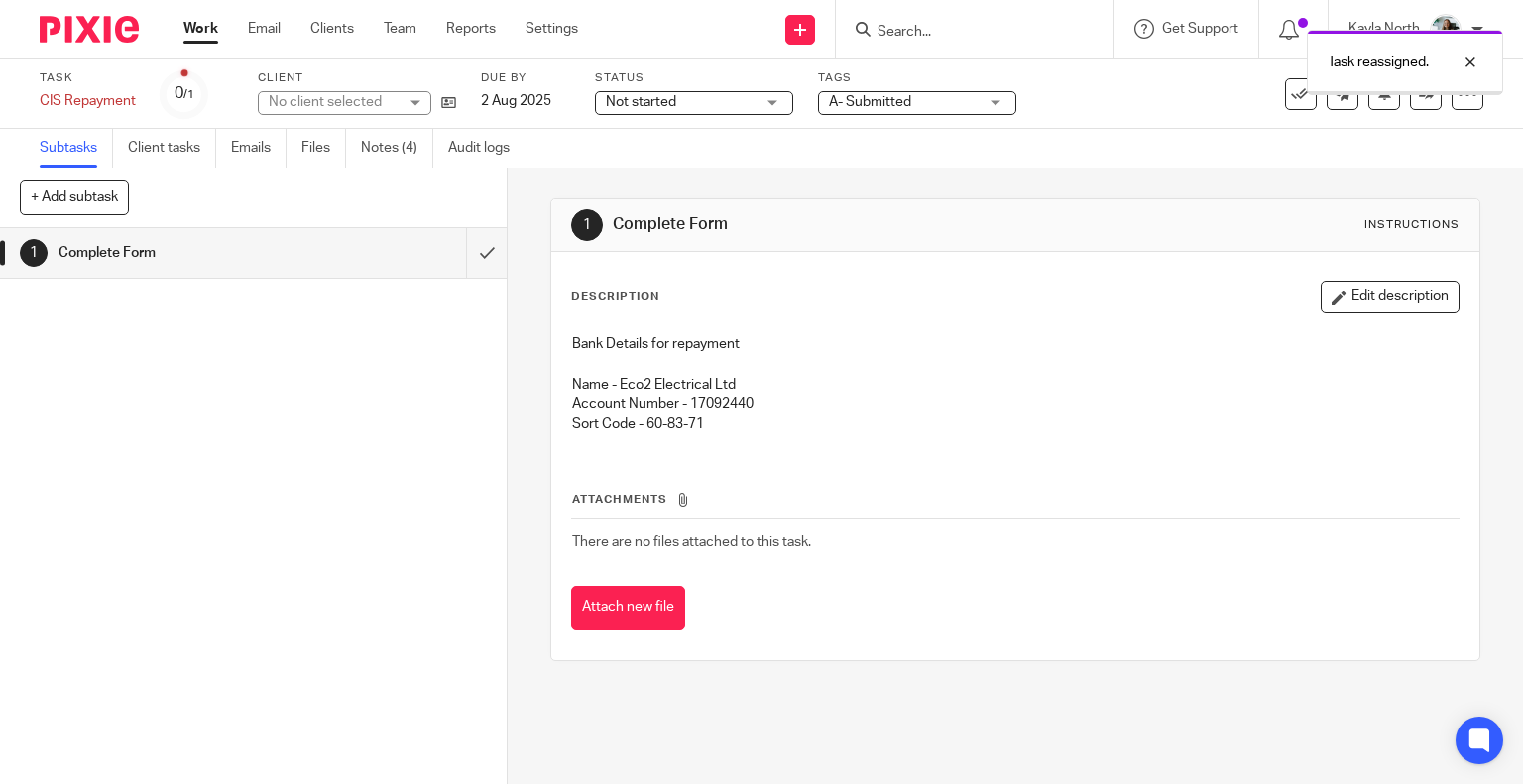 scroll, scrollTop: 0, scrollLeft: 0, axis: both 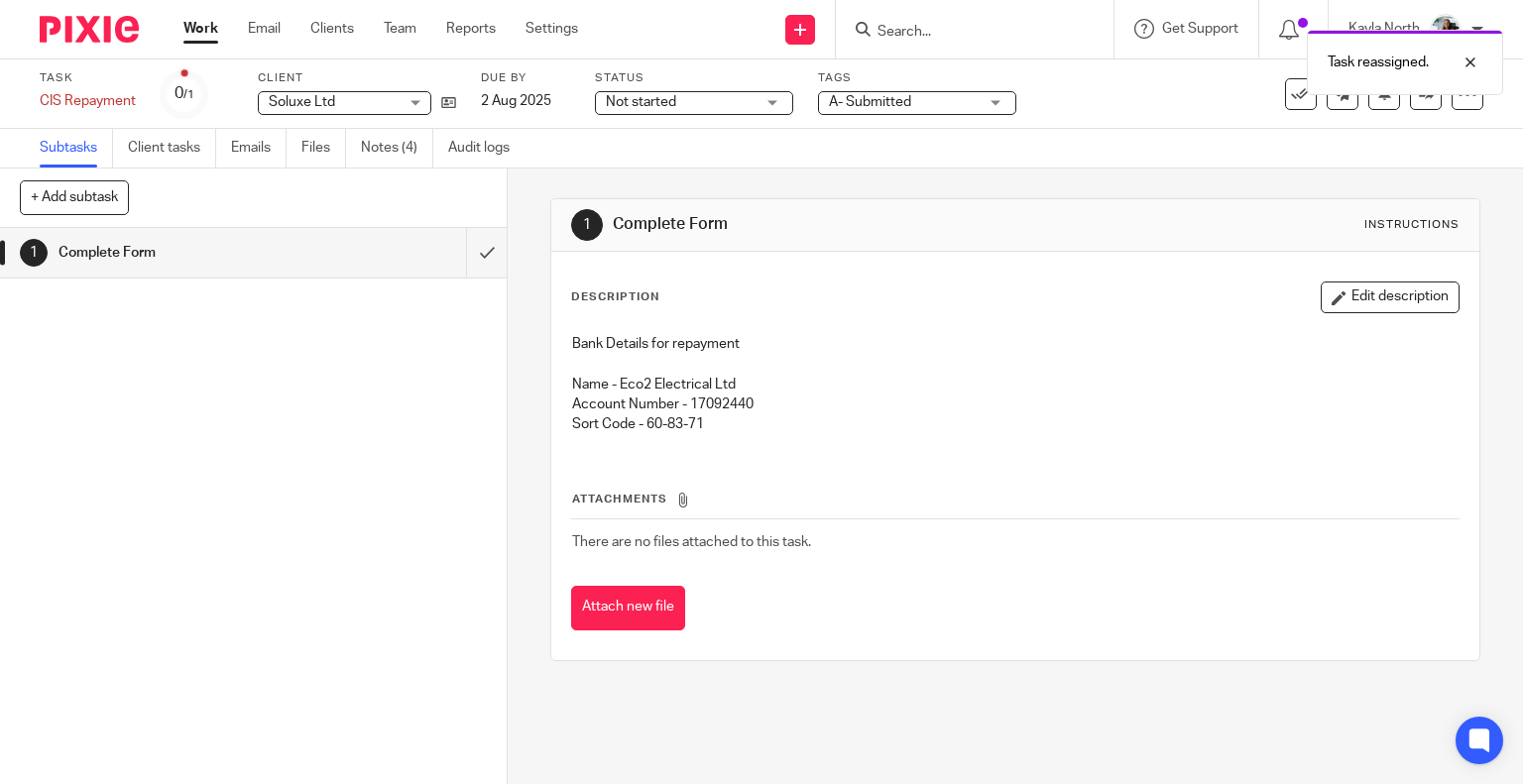 click at bounding box center (89, 29) 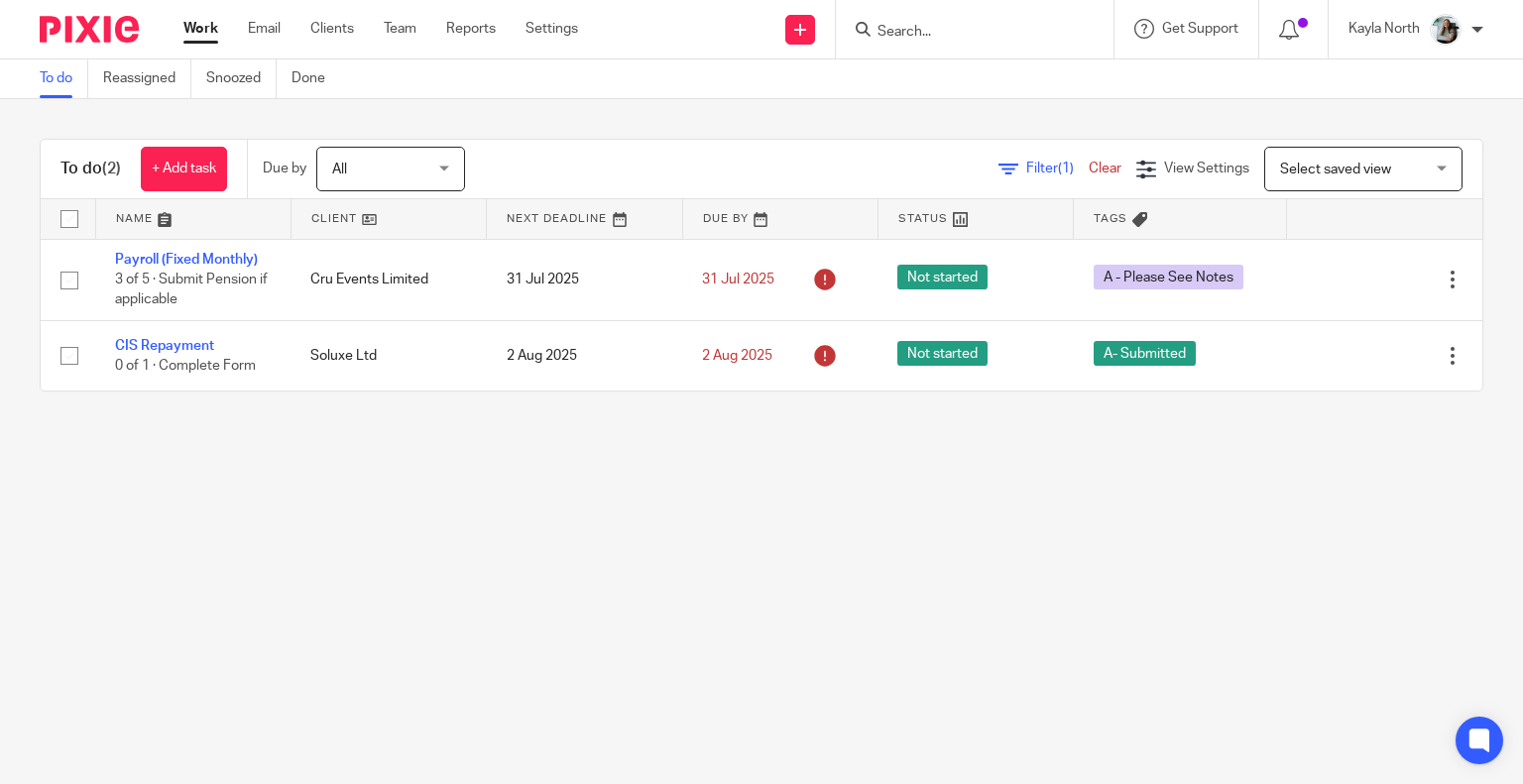 scroll, scrollTop: 0, scrollLeft: 0, axis: both 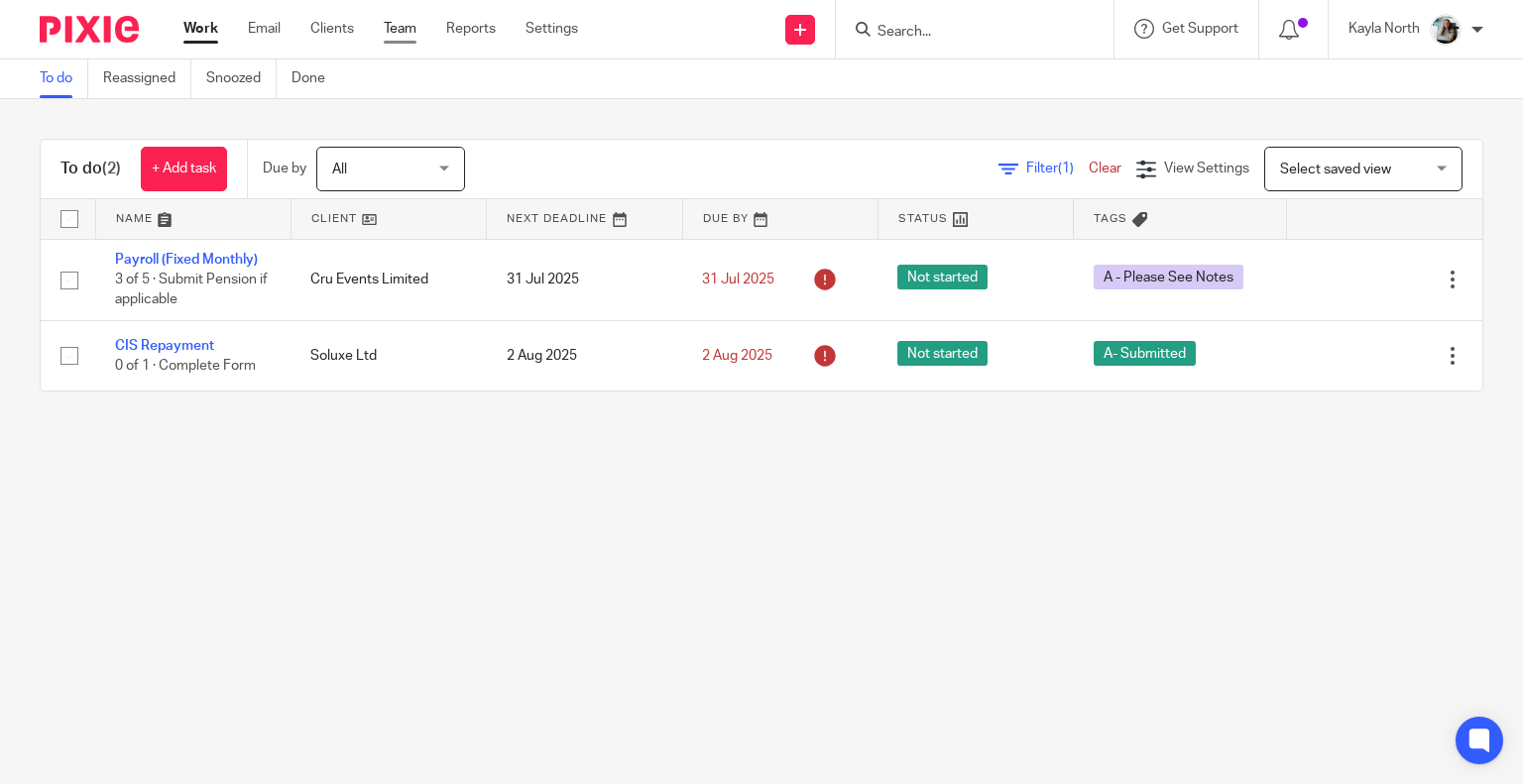 click on "Team" at bounding box center [400, 29] 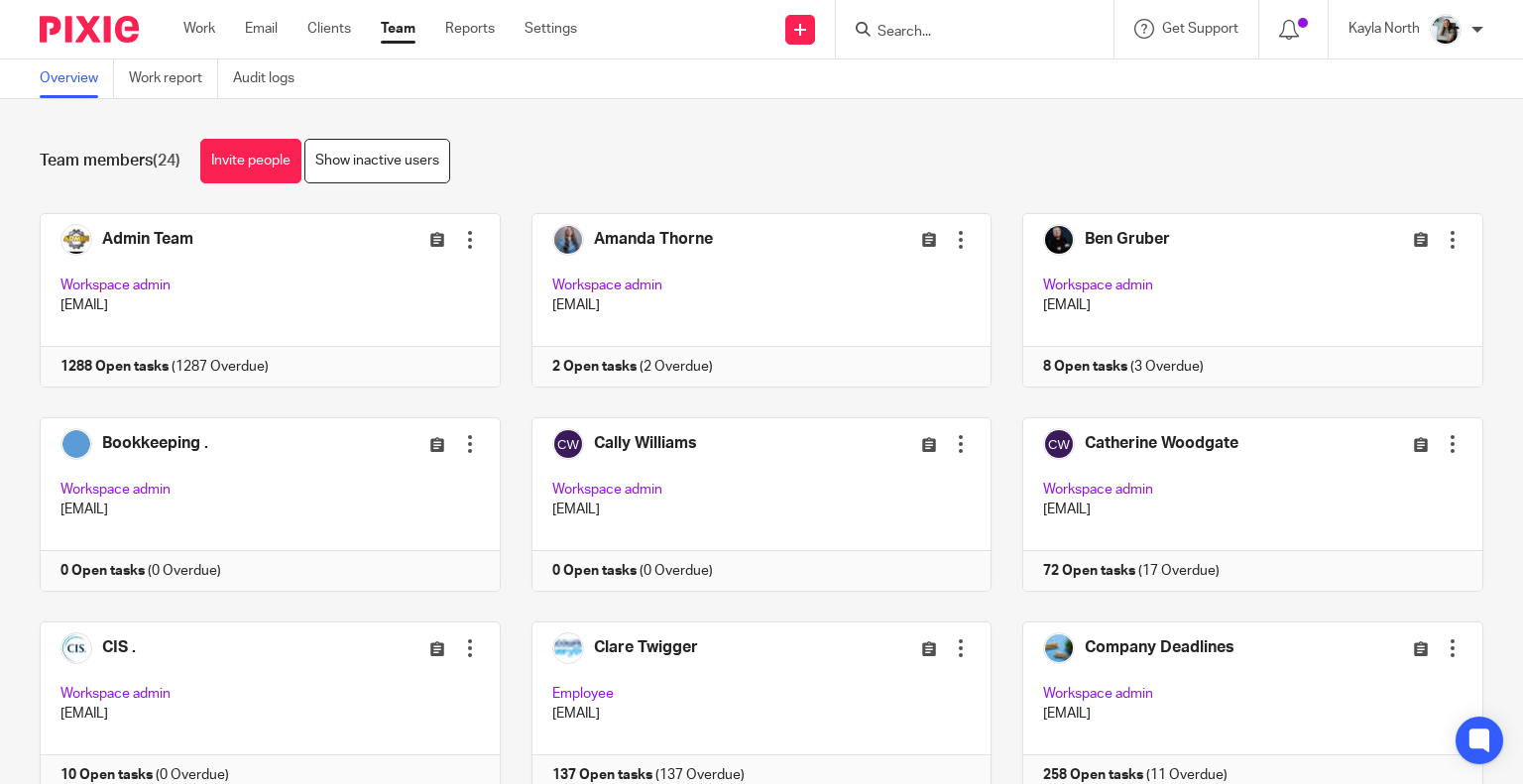 scroll, scrollTop: 0, scrollLeft: 0, axis: both 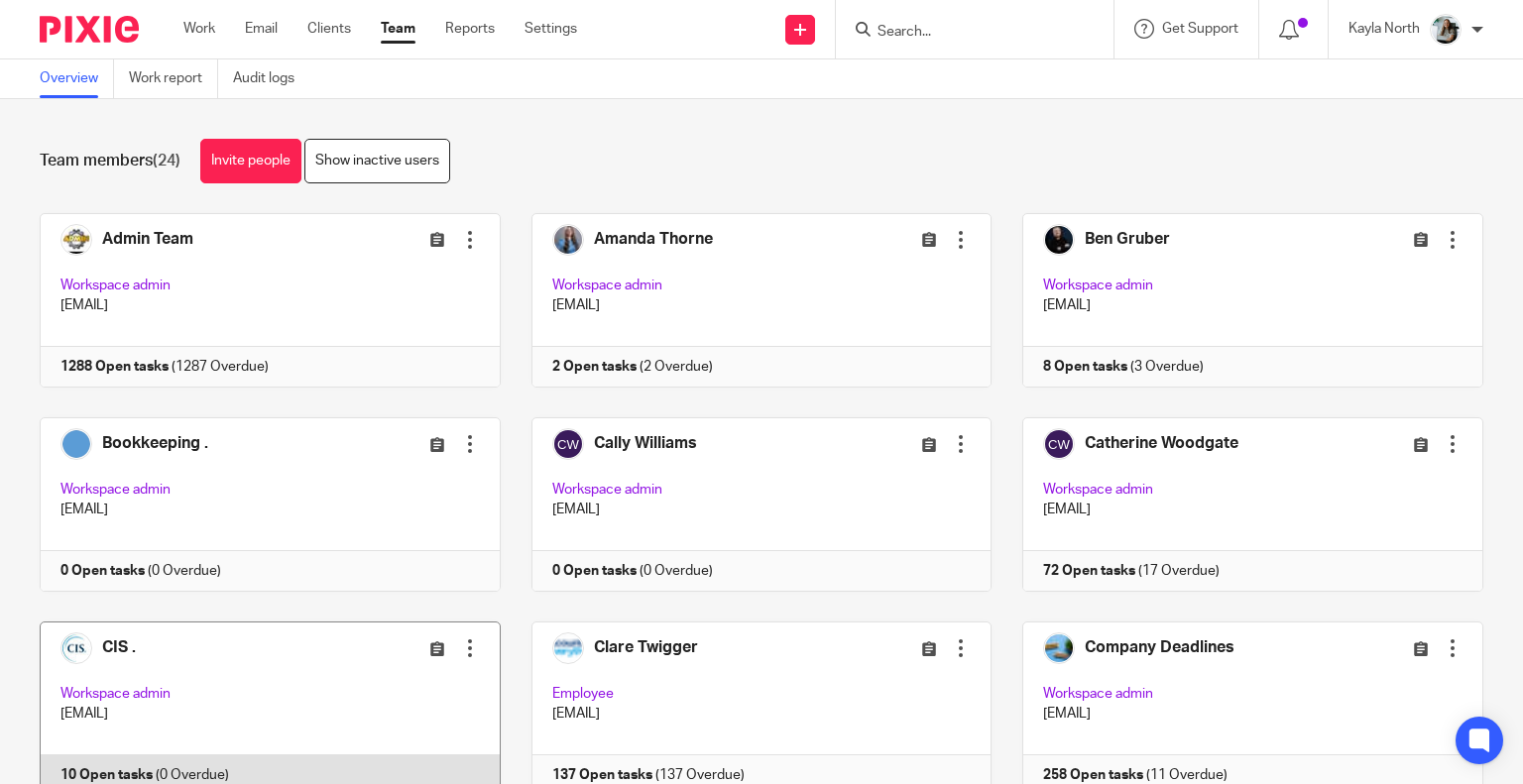 click at bounding box center (255, 709) 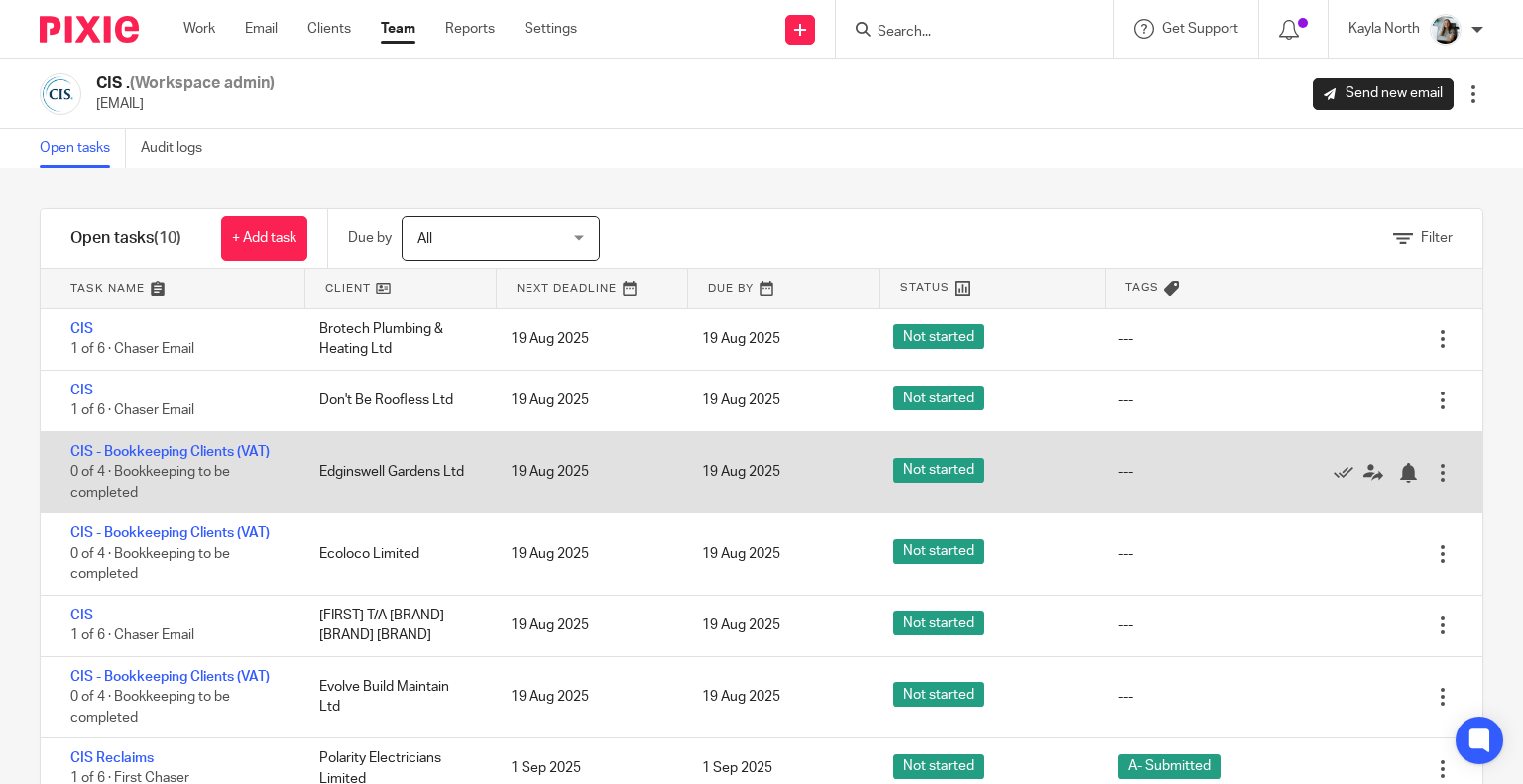 scroll, scrollTop: 0, scrollLeft: 0, axis: both 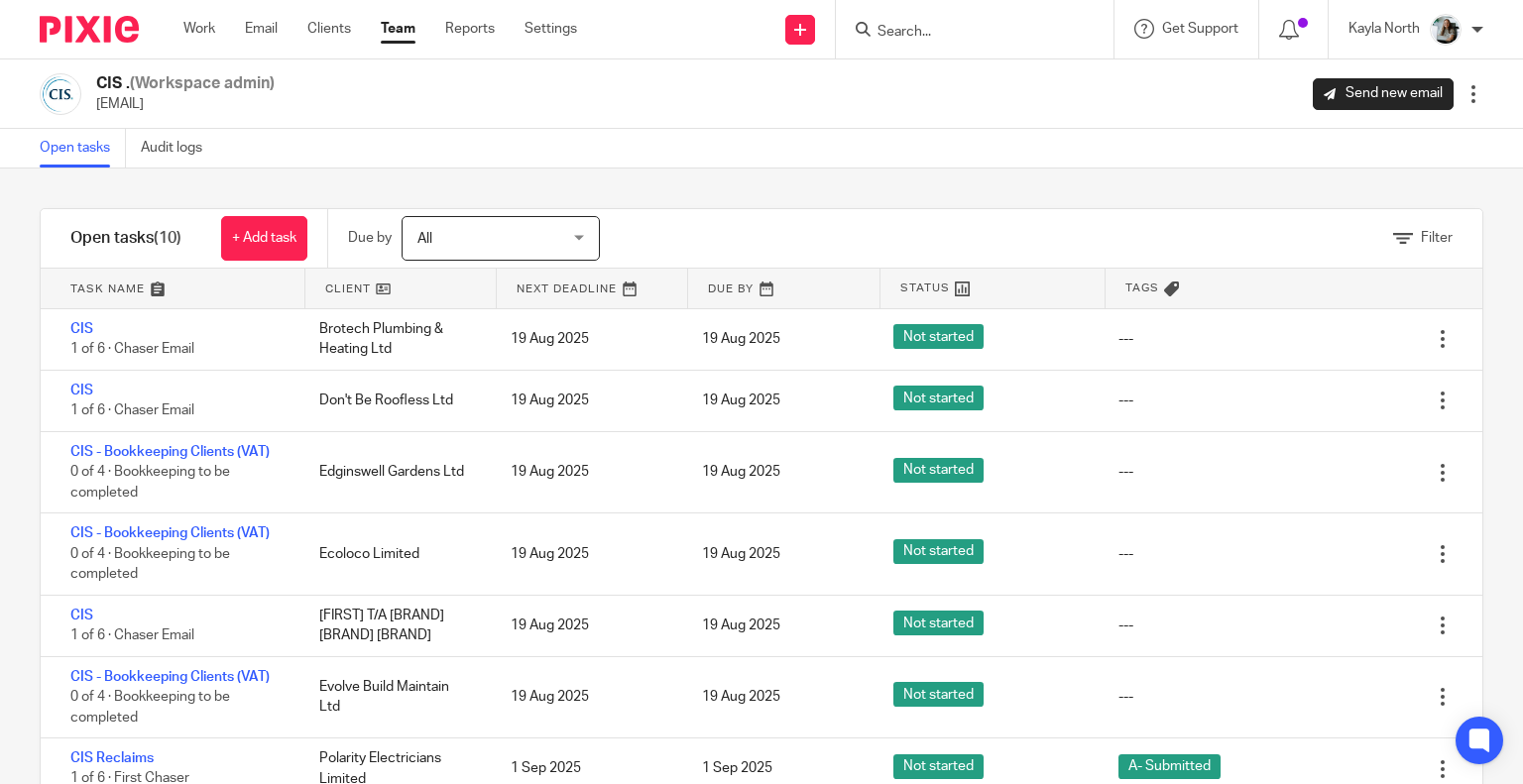 click on "Team" at bounding box center [398, 29] 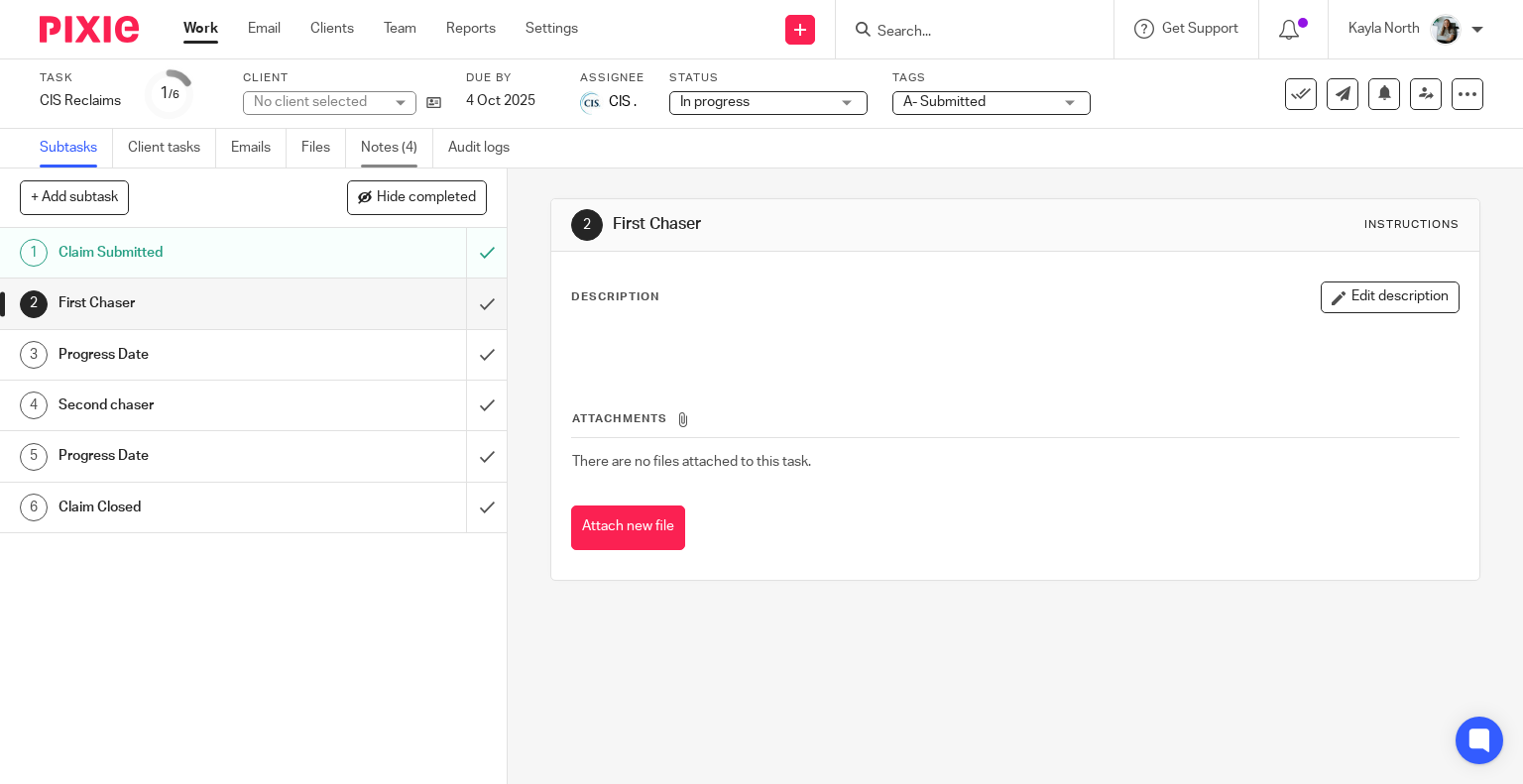scroll, scrollTop: 0, scrollLeft: 0, axis: both 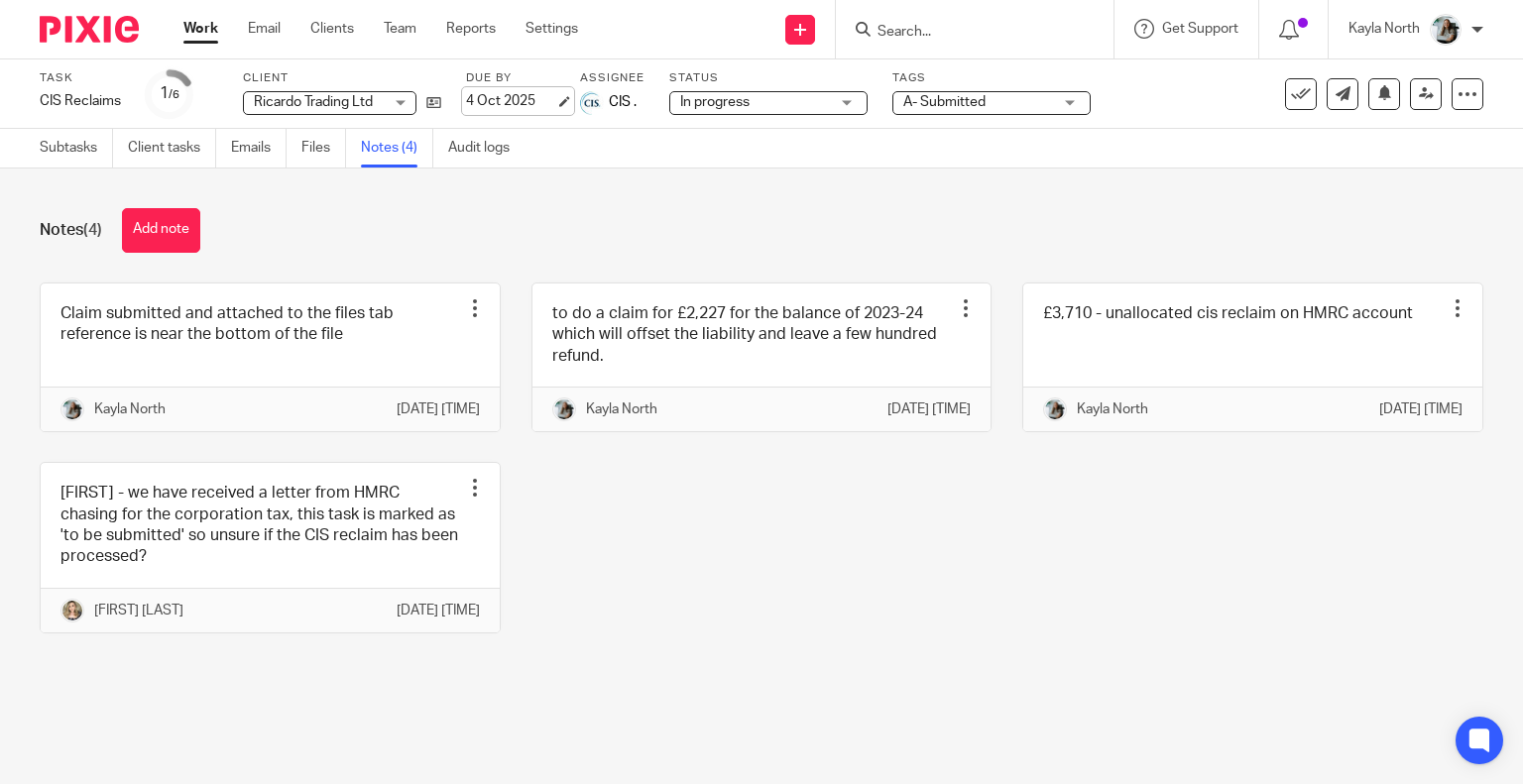 click on "4 Oct 2025" at bounding box center (511, 101) 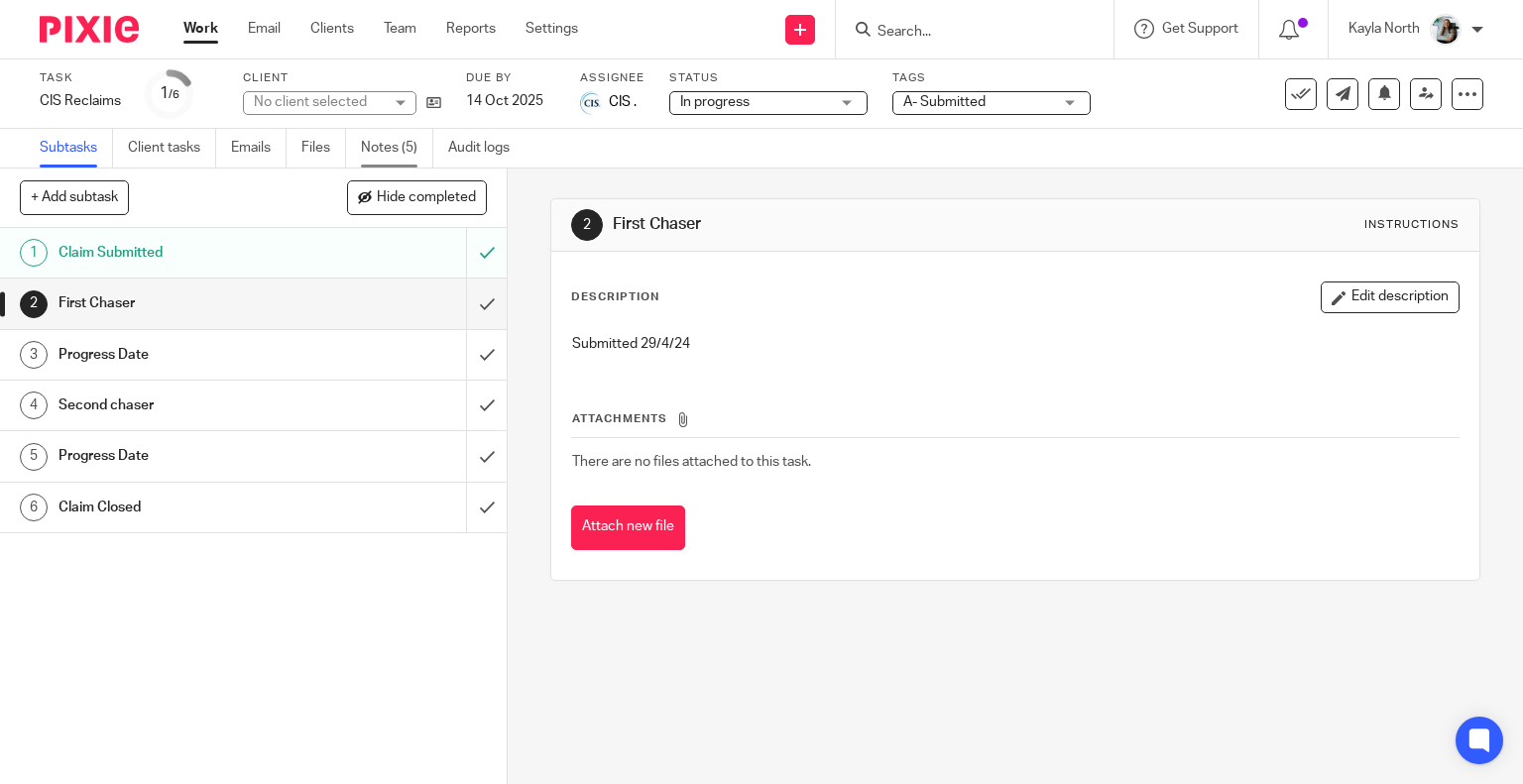 scroll, scrollTop: 0, scrollLeft: 0, axis: both 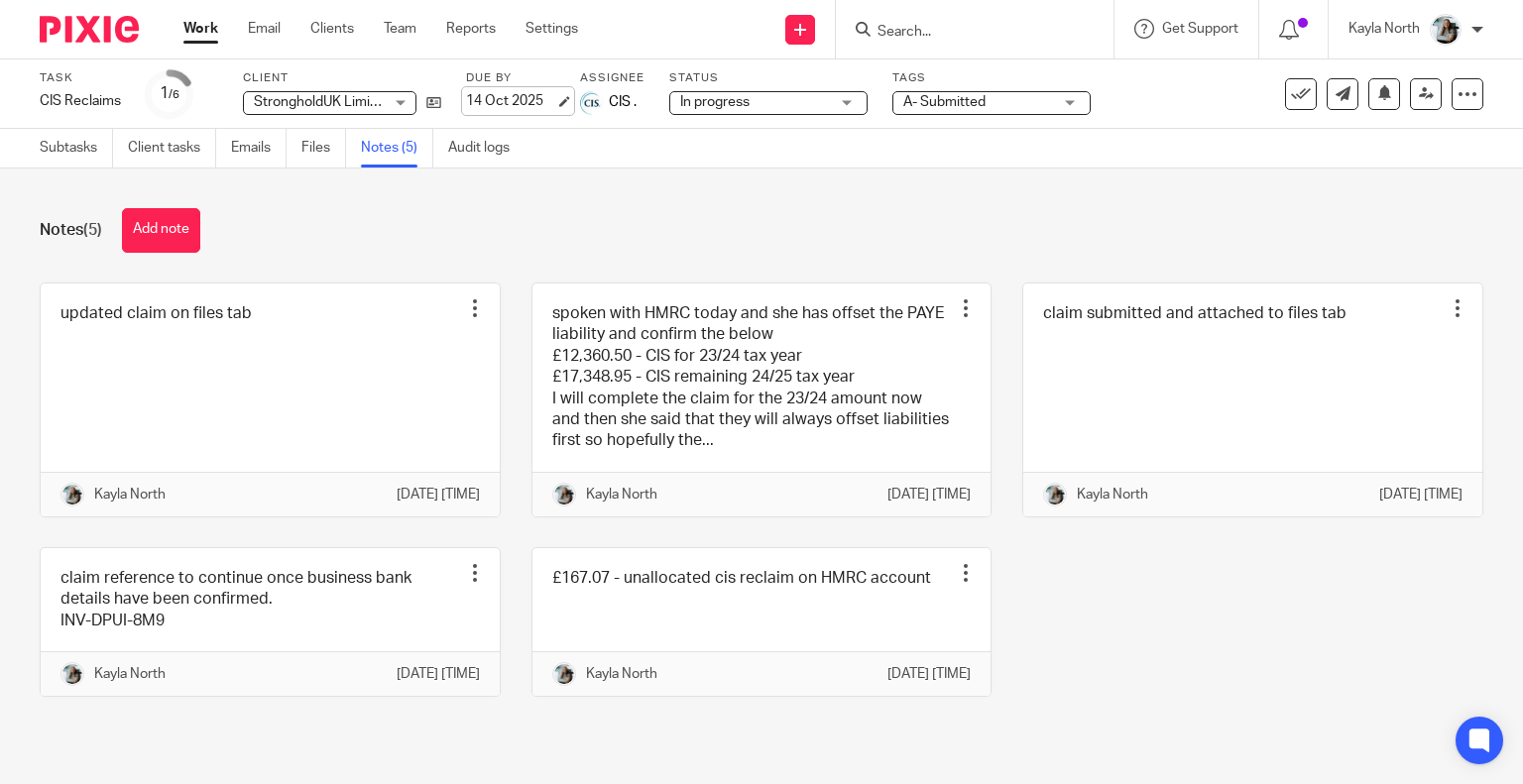 click on "14 Oct 2025" at bounding box center (511, 101) 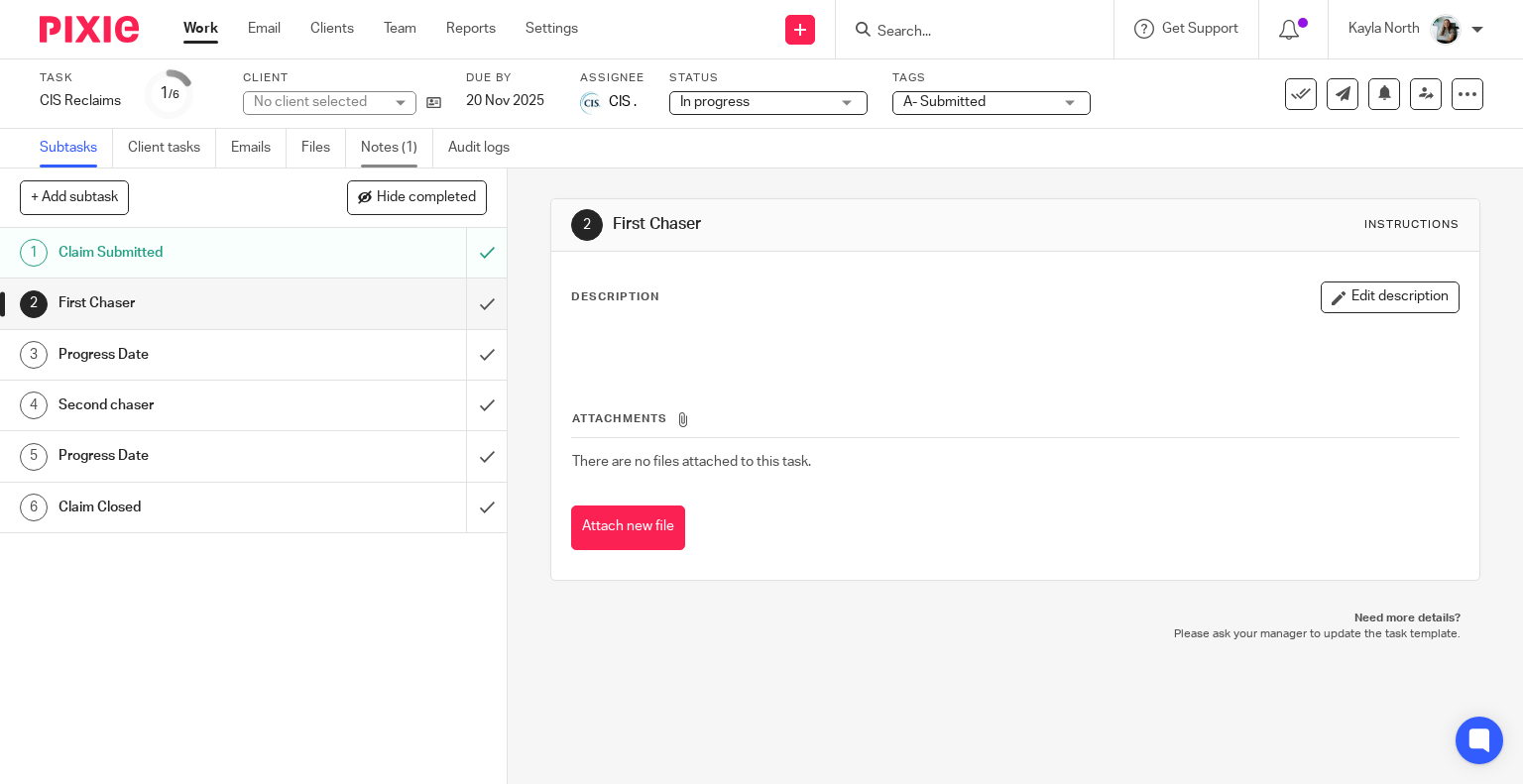 scroll, scrollTop: 0, scrollLeft: 0, axis: both 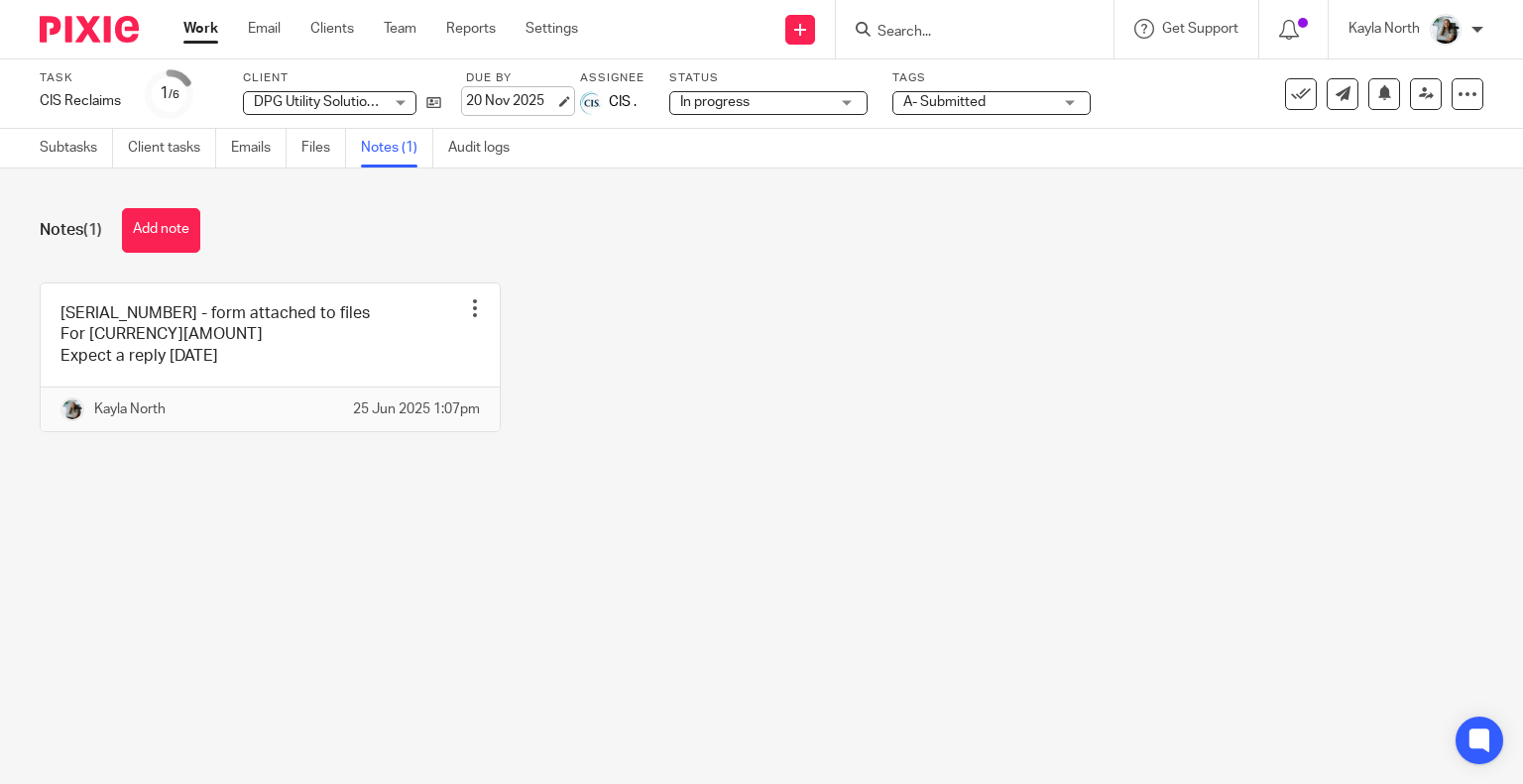 click on "20 Nov 2025" at bounding box center [511, 101] 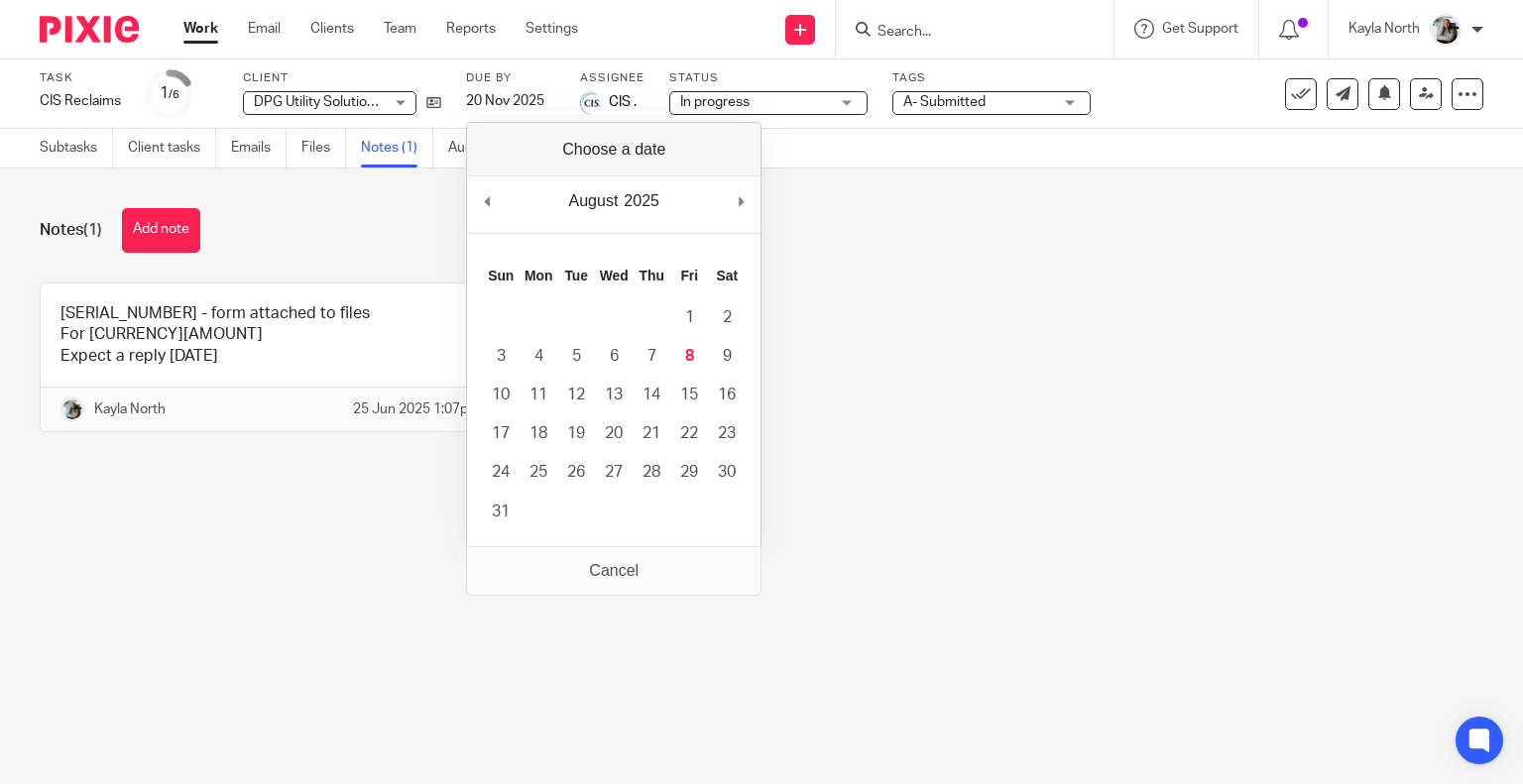 click on "August January February March April May June July August September October November December 2025 2015 2016 2017 2018 2019 2020 2021 2022 2023 2024 2025 2026 2027 2028 2029 2030 2031 2032 2033 2034 2035 Previous Month Next Month" at bounding box center [614, 204] 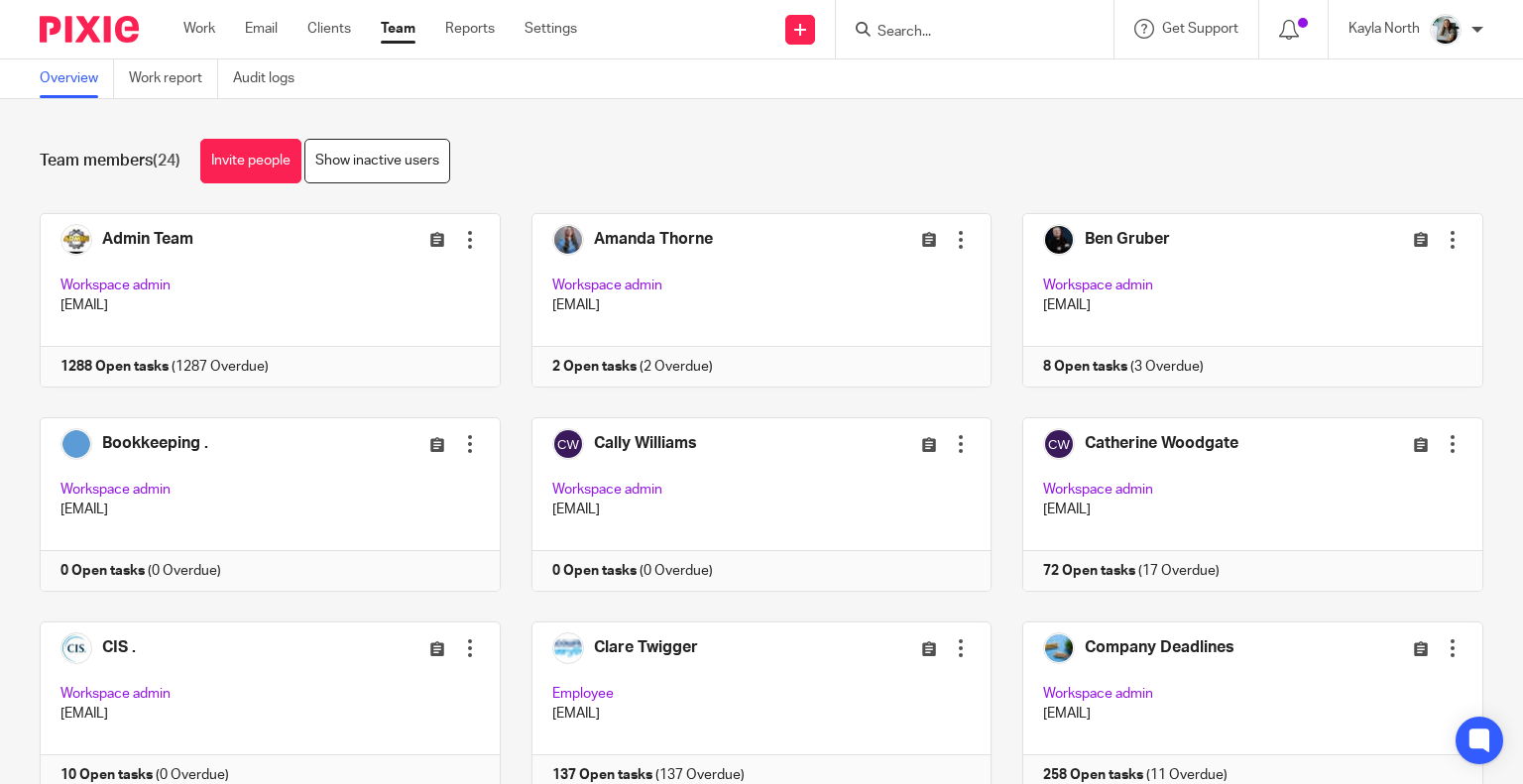 scroll, scrollTop: 0, scrollLeft: 0, axis: both 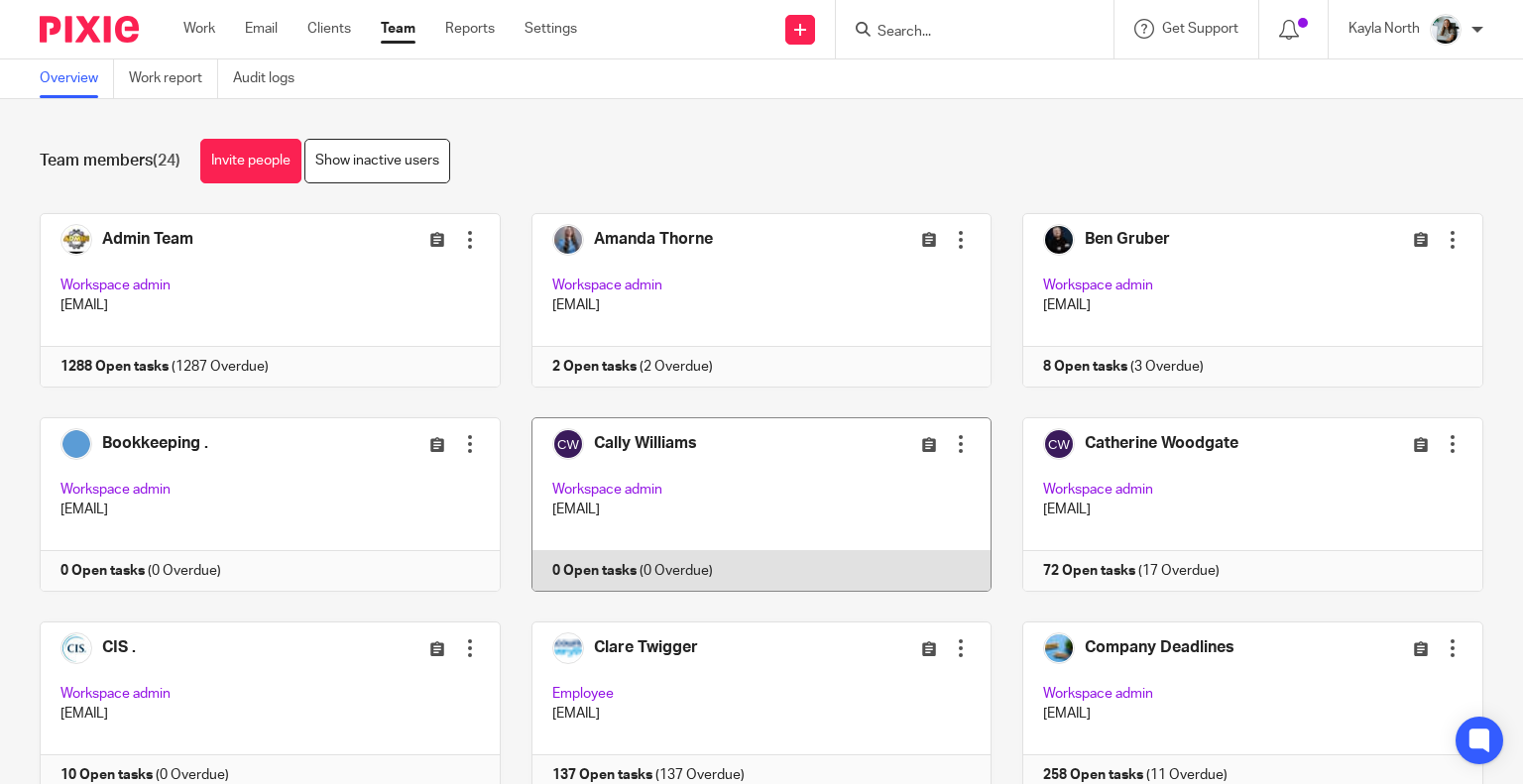 click at bounding box center [961, 444] 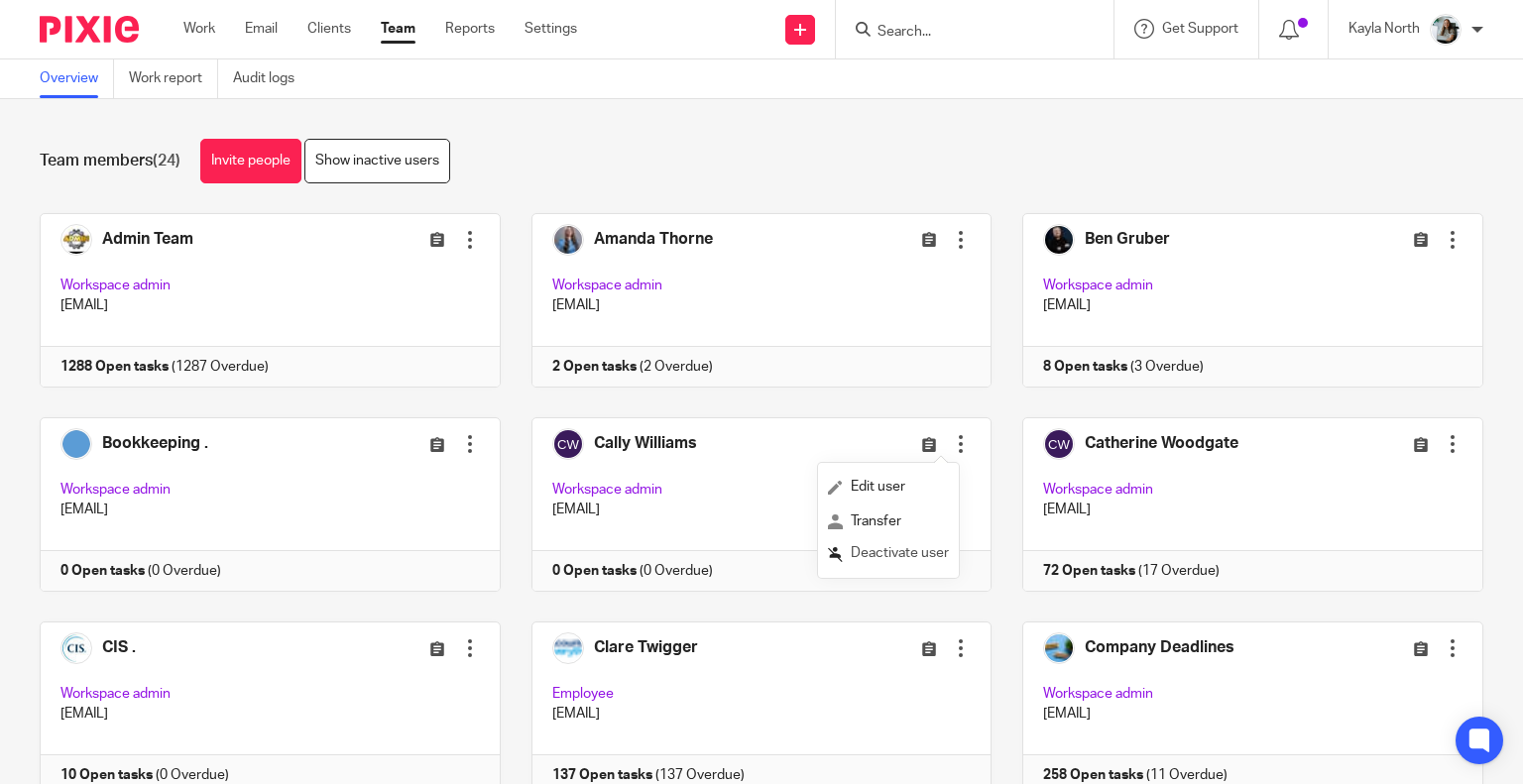 click on "Deactivate user" at bounding box center [899, 553] 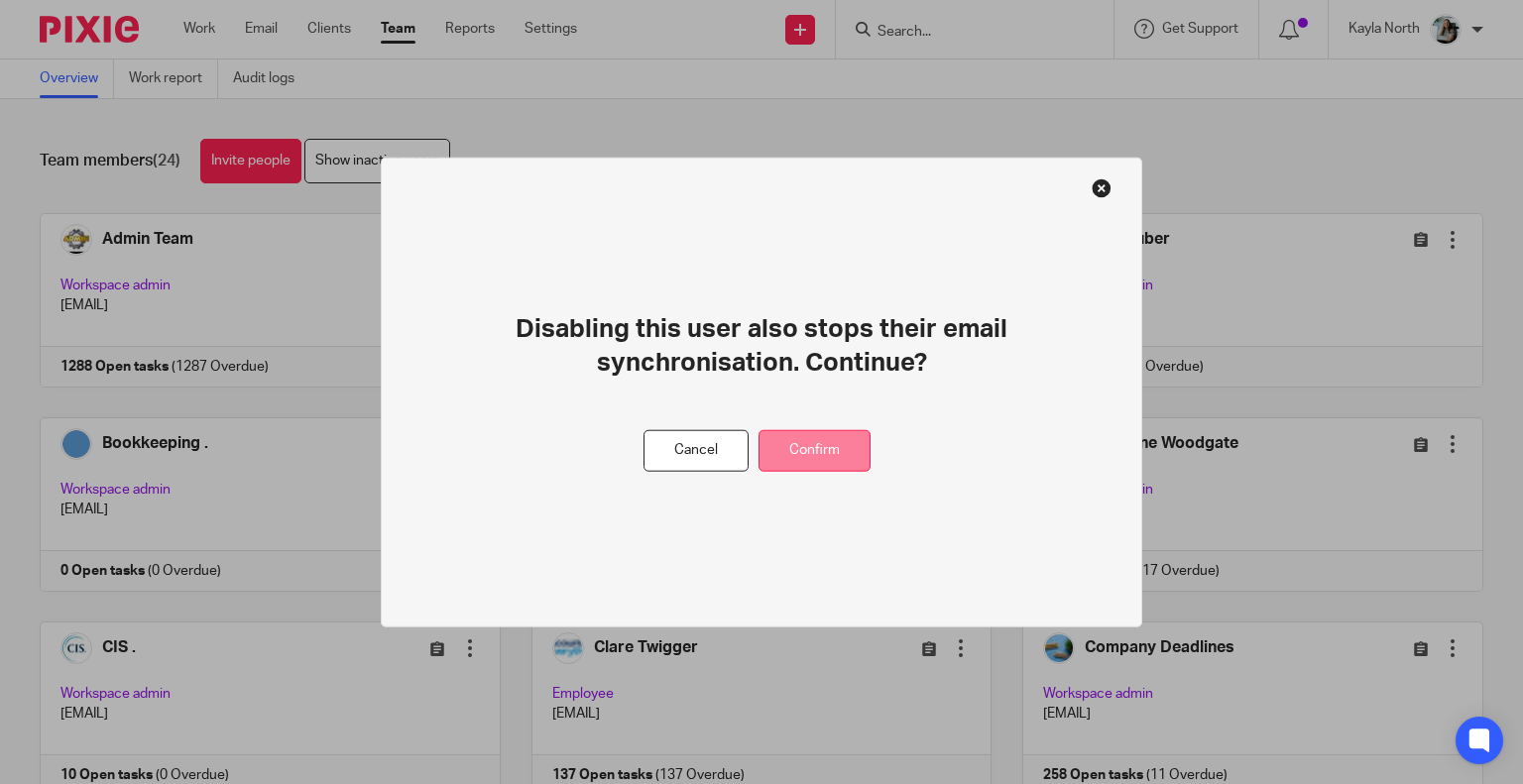 click on "Confirm" at bounding box center (814, 450) 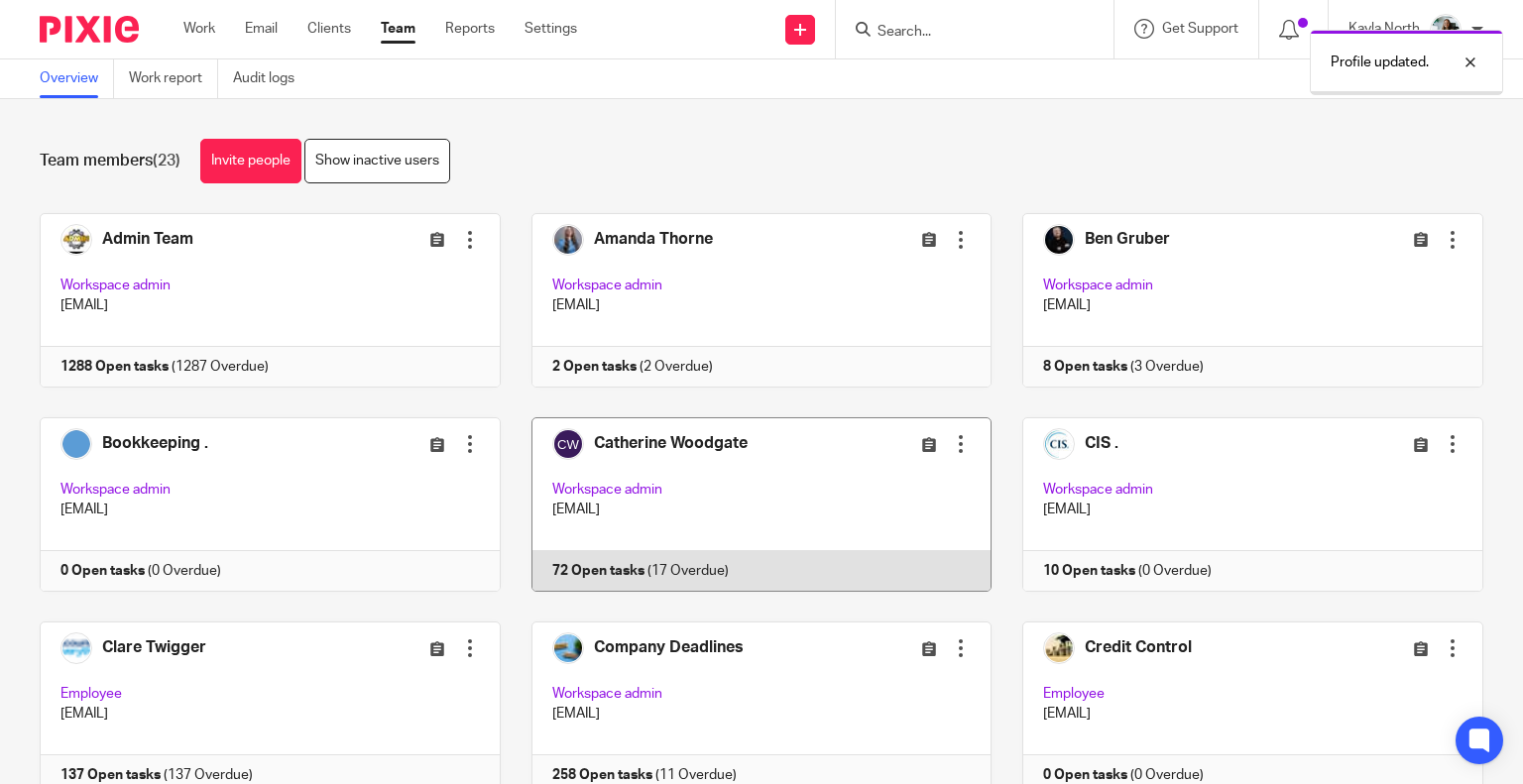 scroll, scrollTop: 0, scrollLeft: 0, axis: both 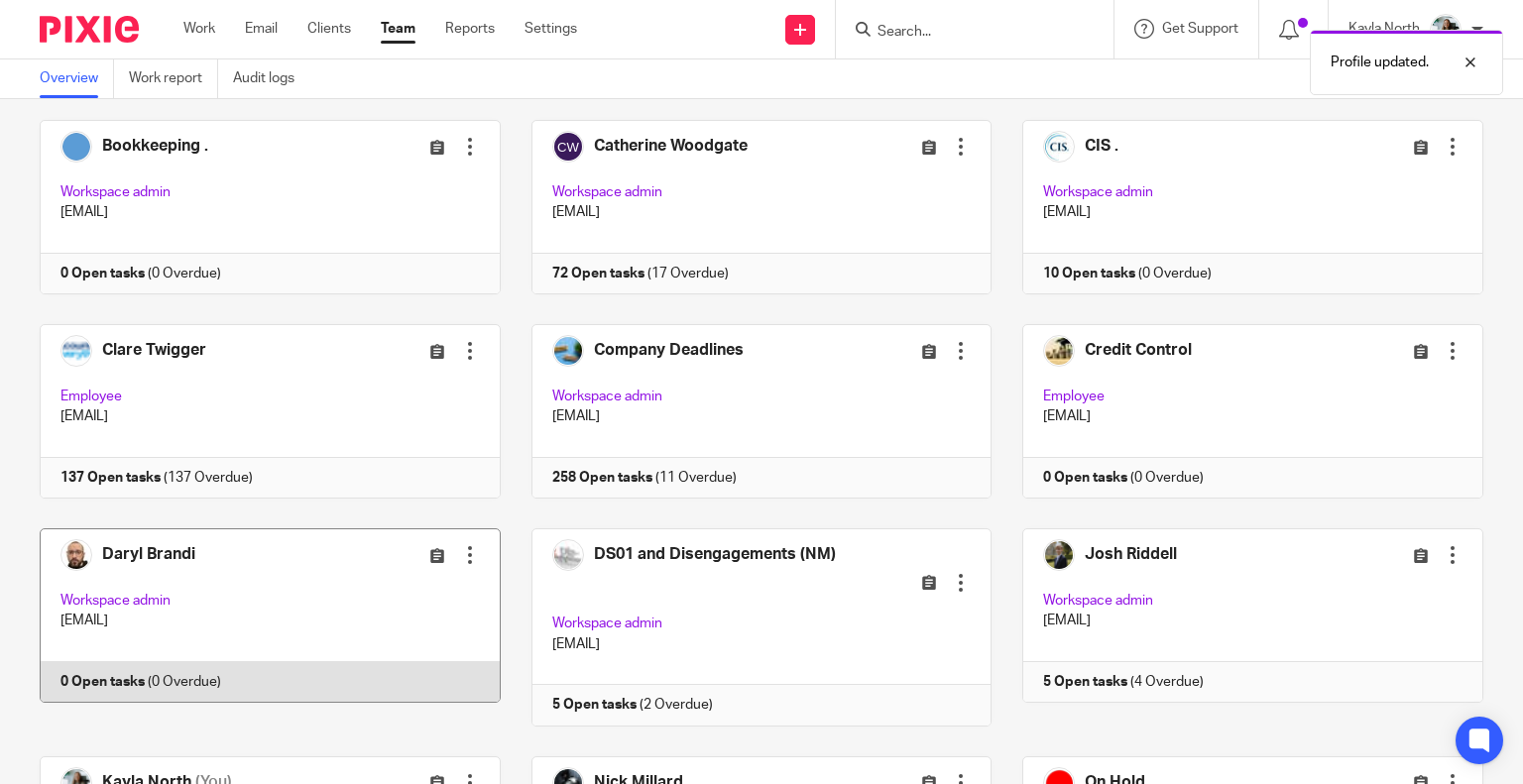 click at bounding box center (470, 555) 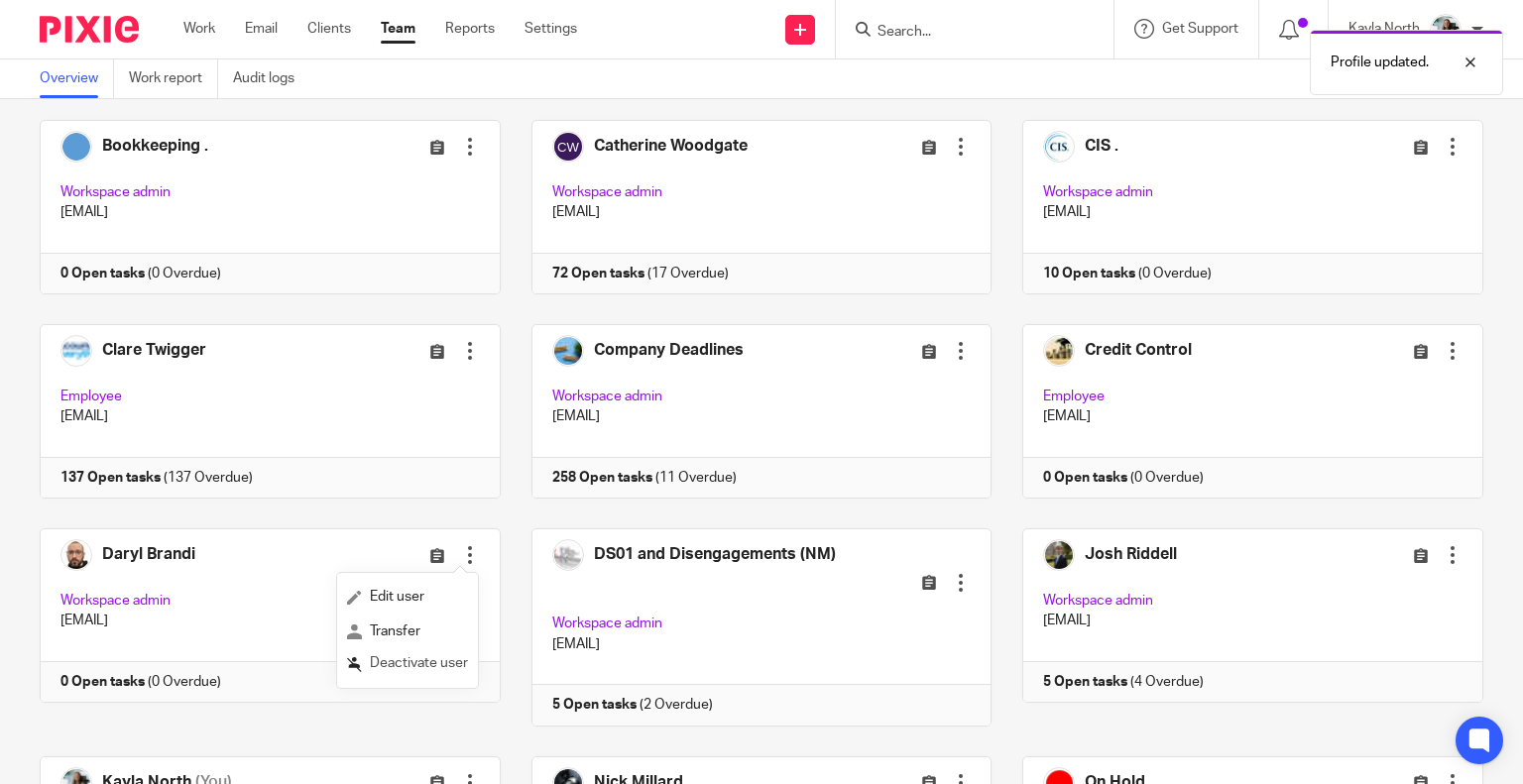 click on "Deactivate user" at bounding box center [418, 663] 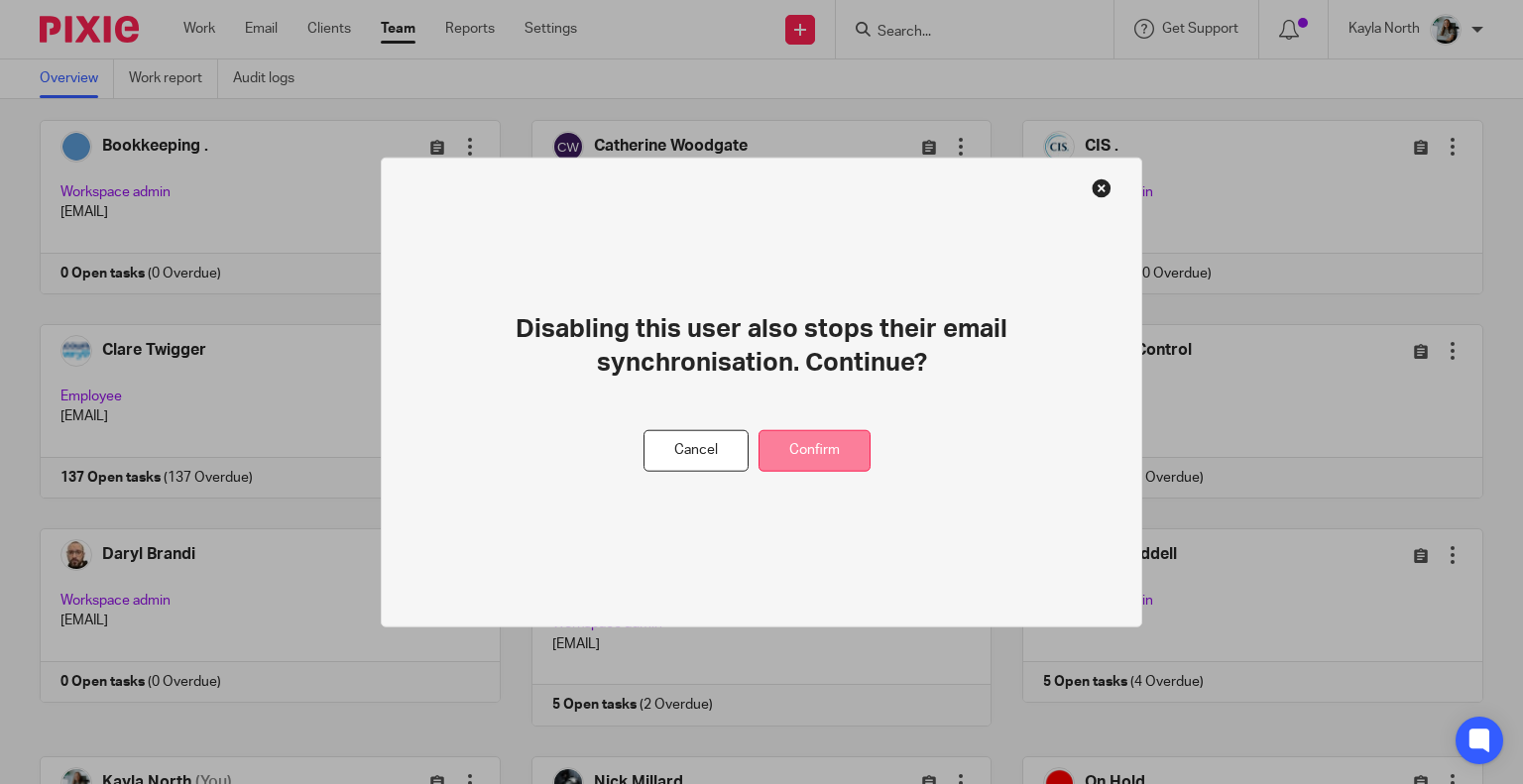click on "Confirm" at bounding box center [814, 450] 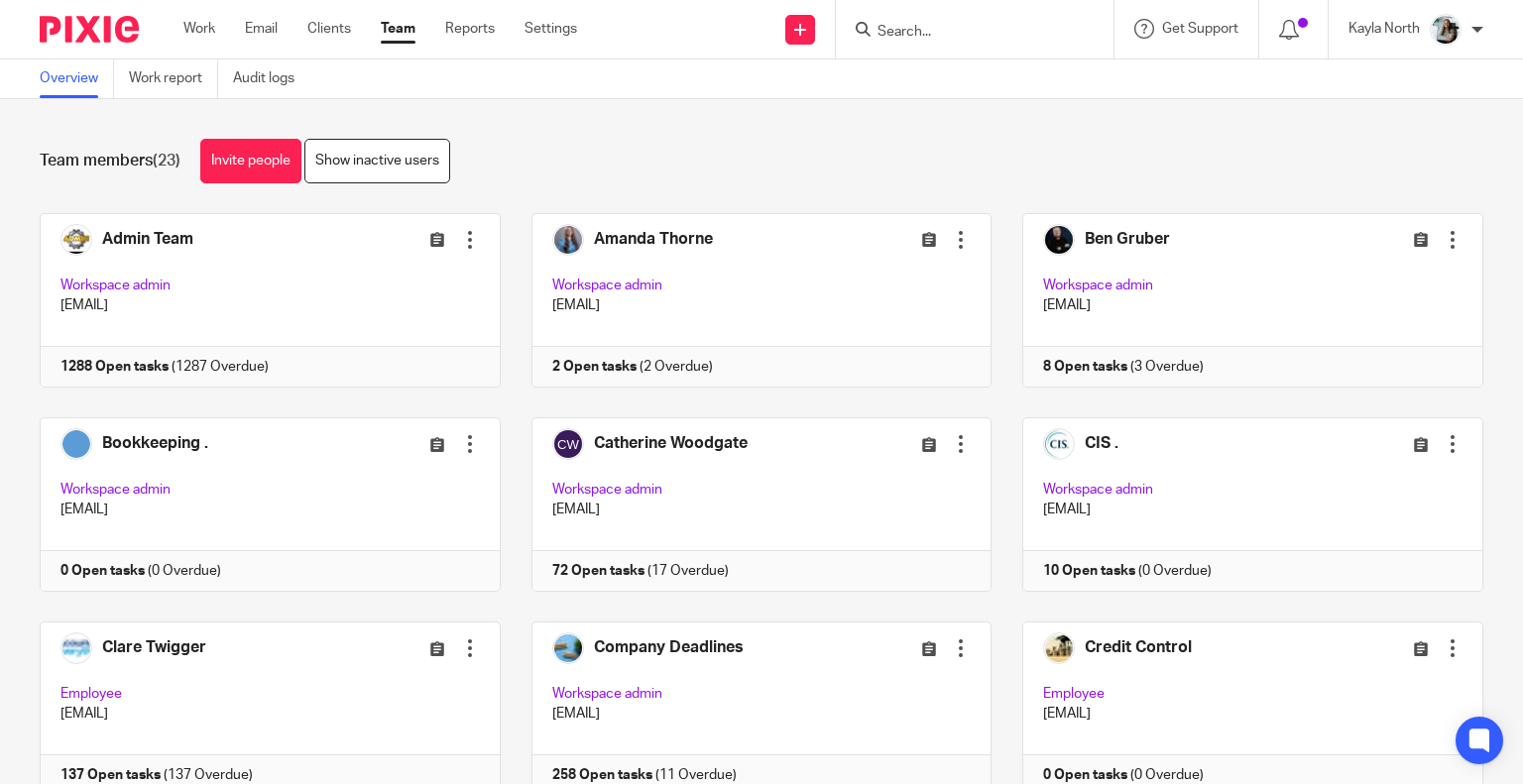 scroll, scrollTop: 0, scrollLeft: 0, axis: both 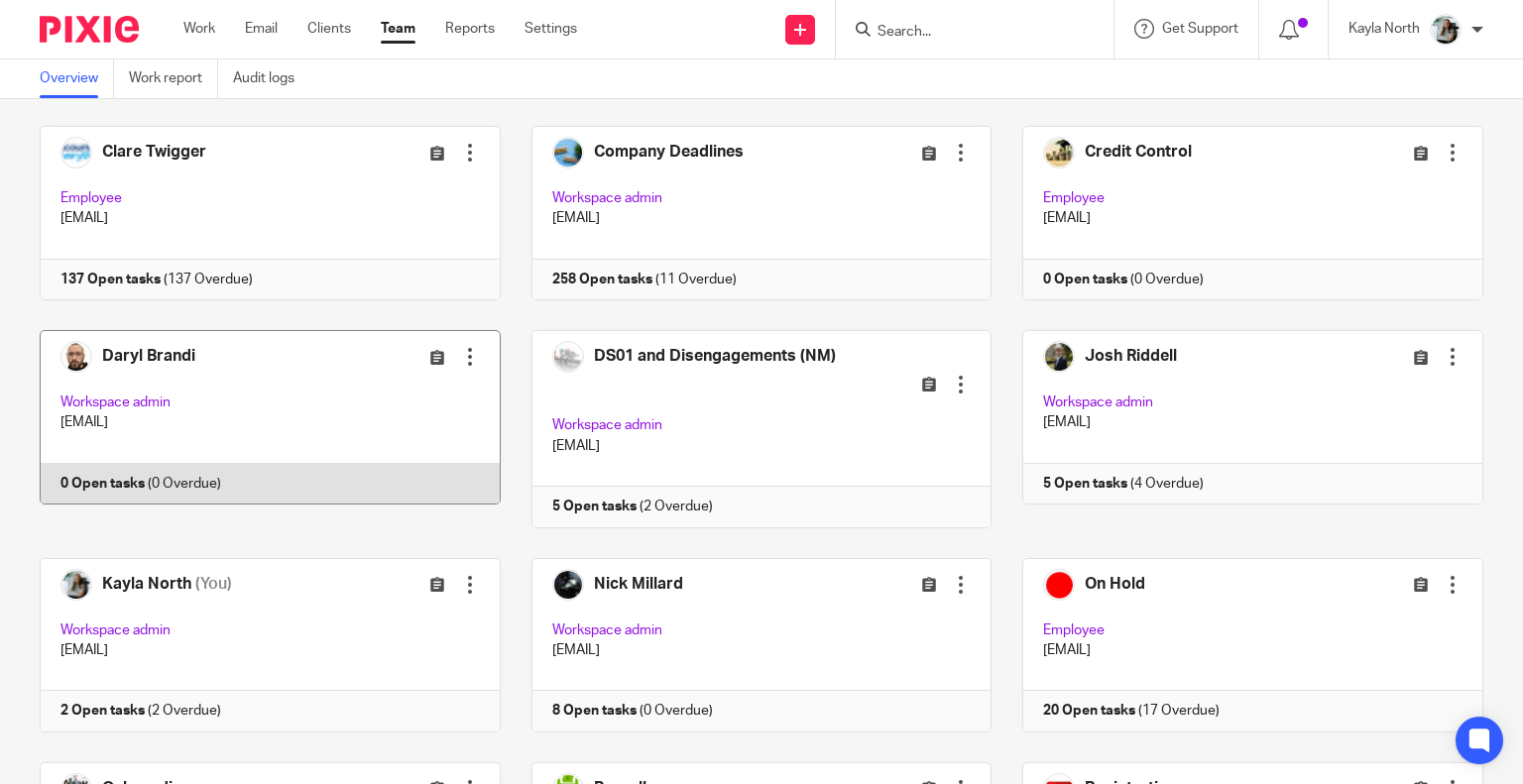 click at bounding box center [470, 357] 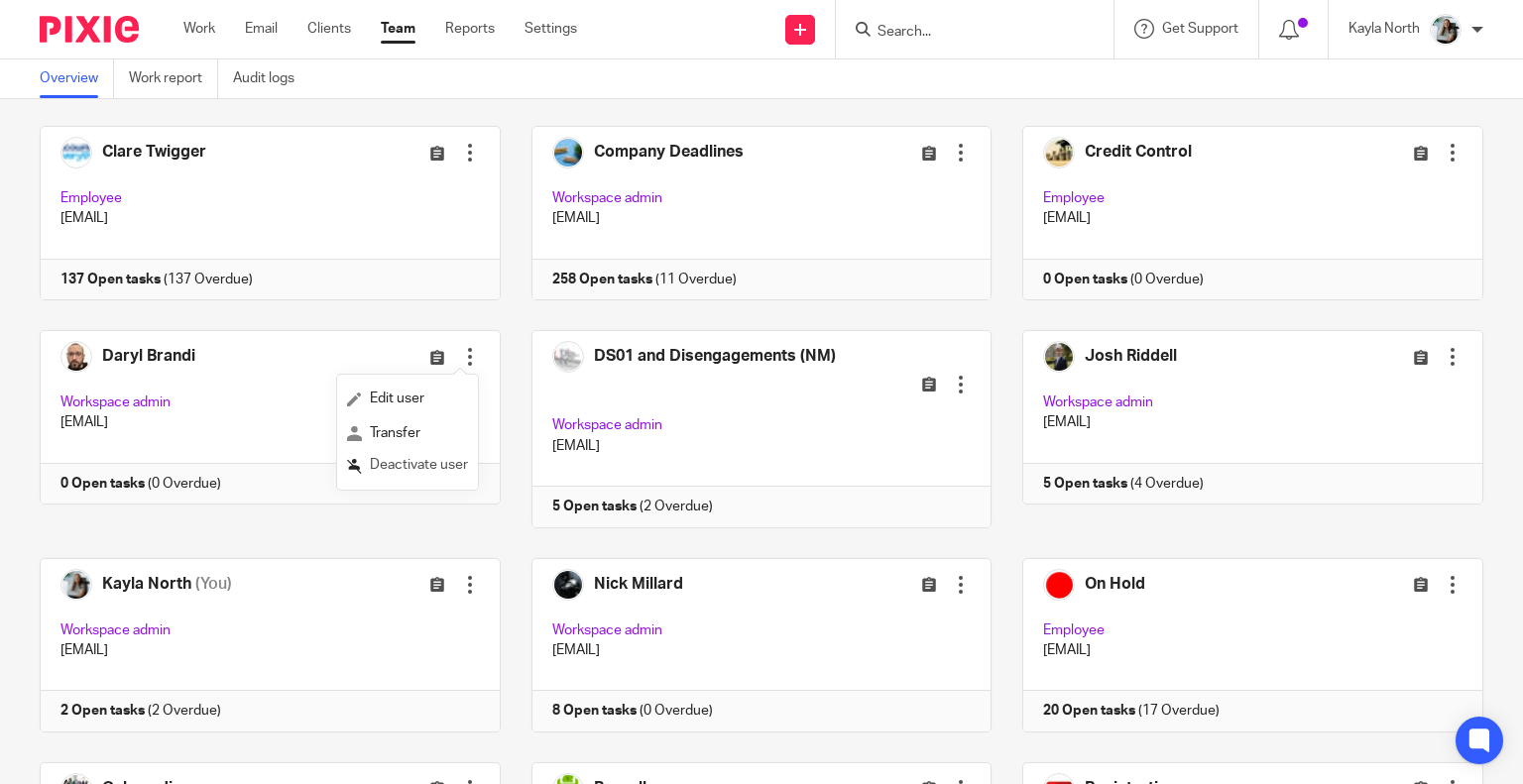 click on "Deactivate user" at bounding box center (408, 466) 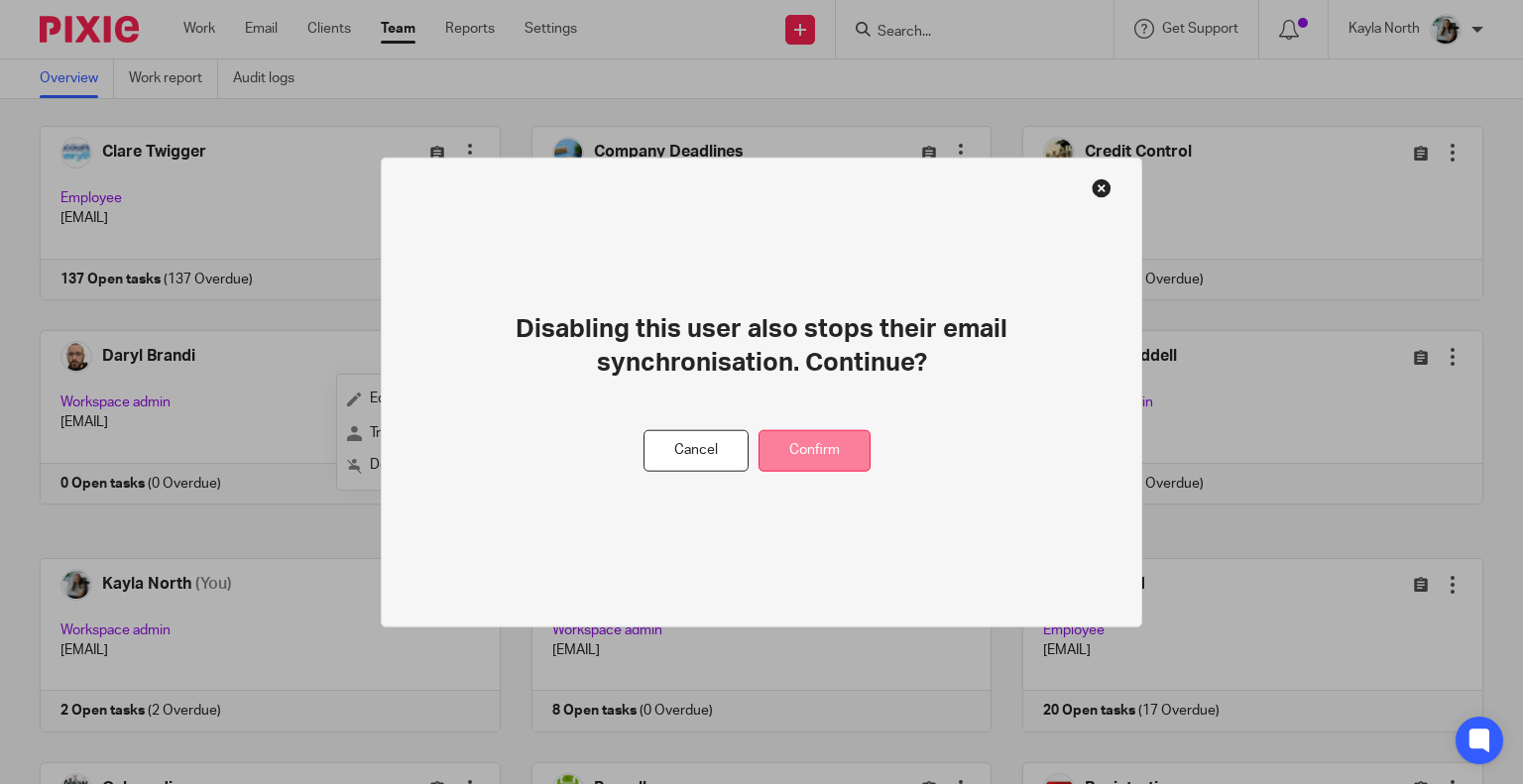 click on "Confirm" at bounding box center (814, 450) 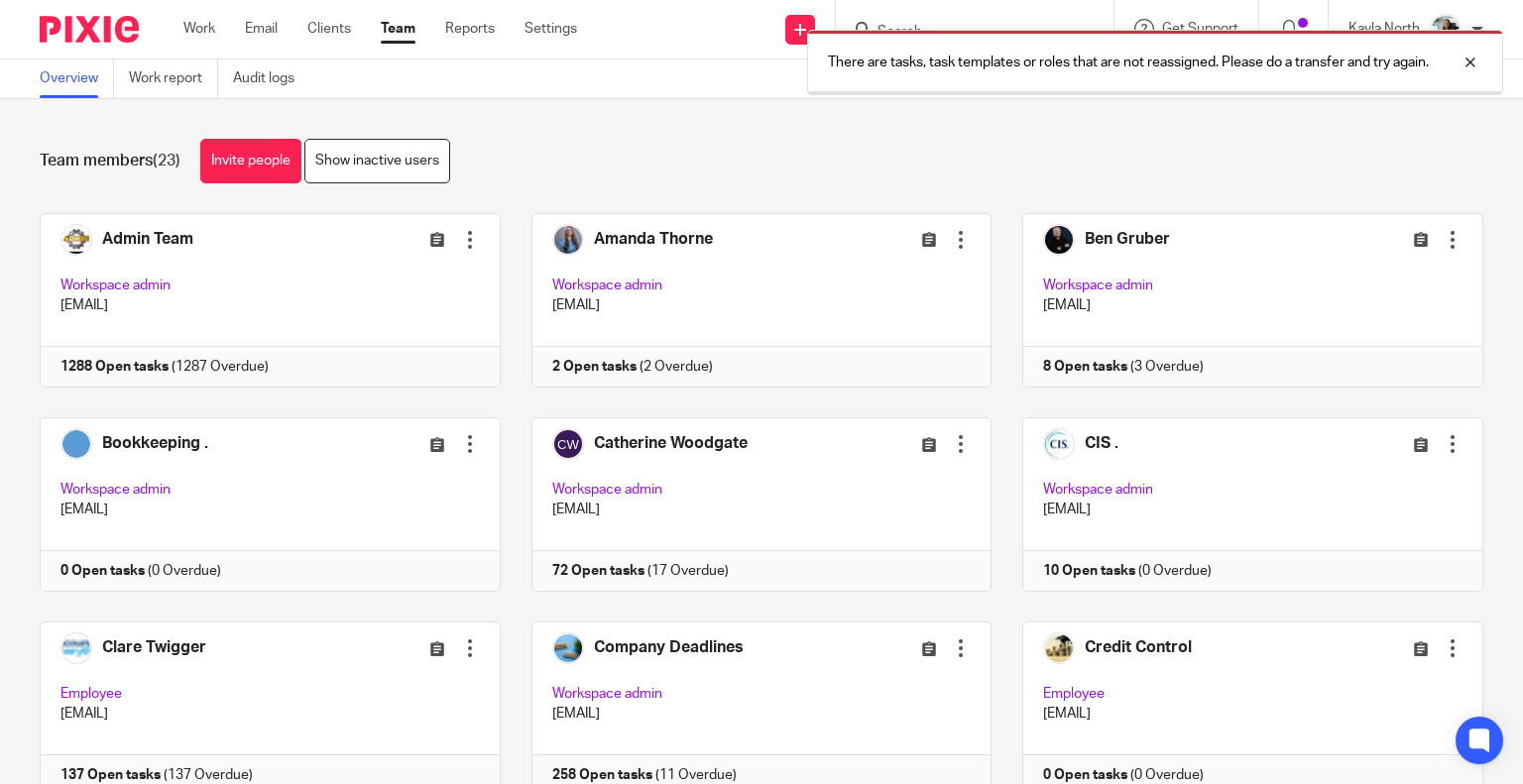 scroll, scrollTop: 0, scrollLeft: 0, axis: both 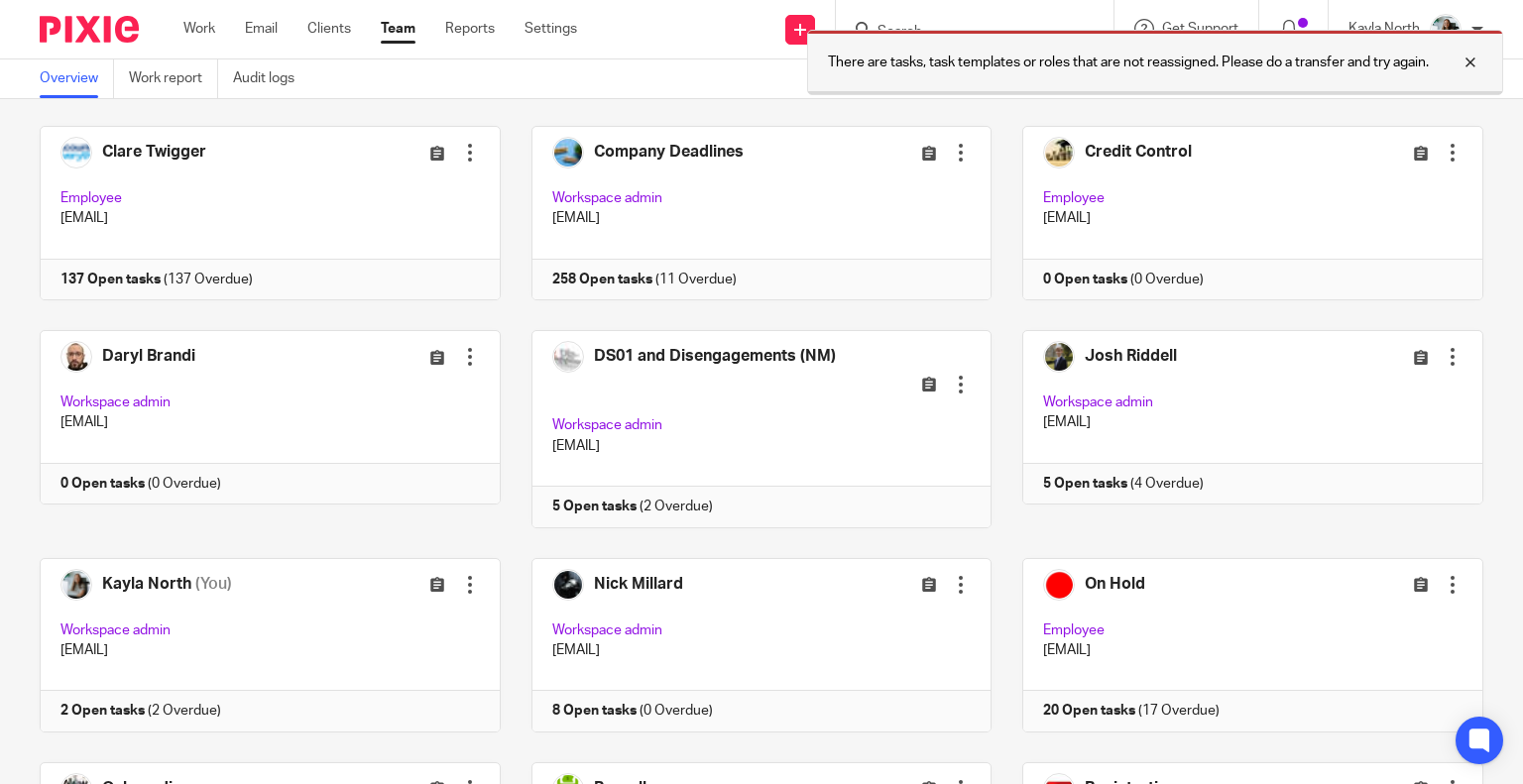 click at bounding box center [1456, 62] 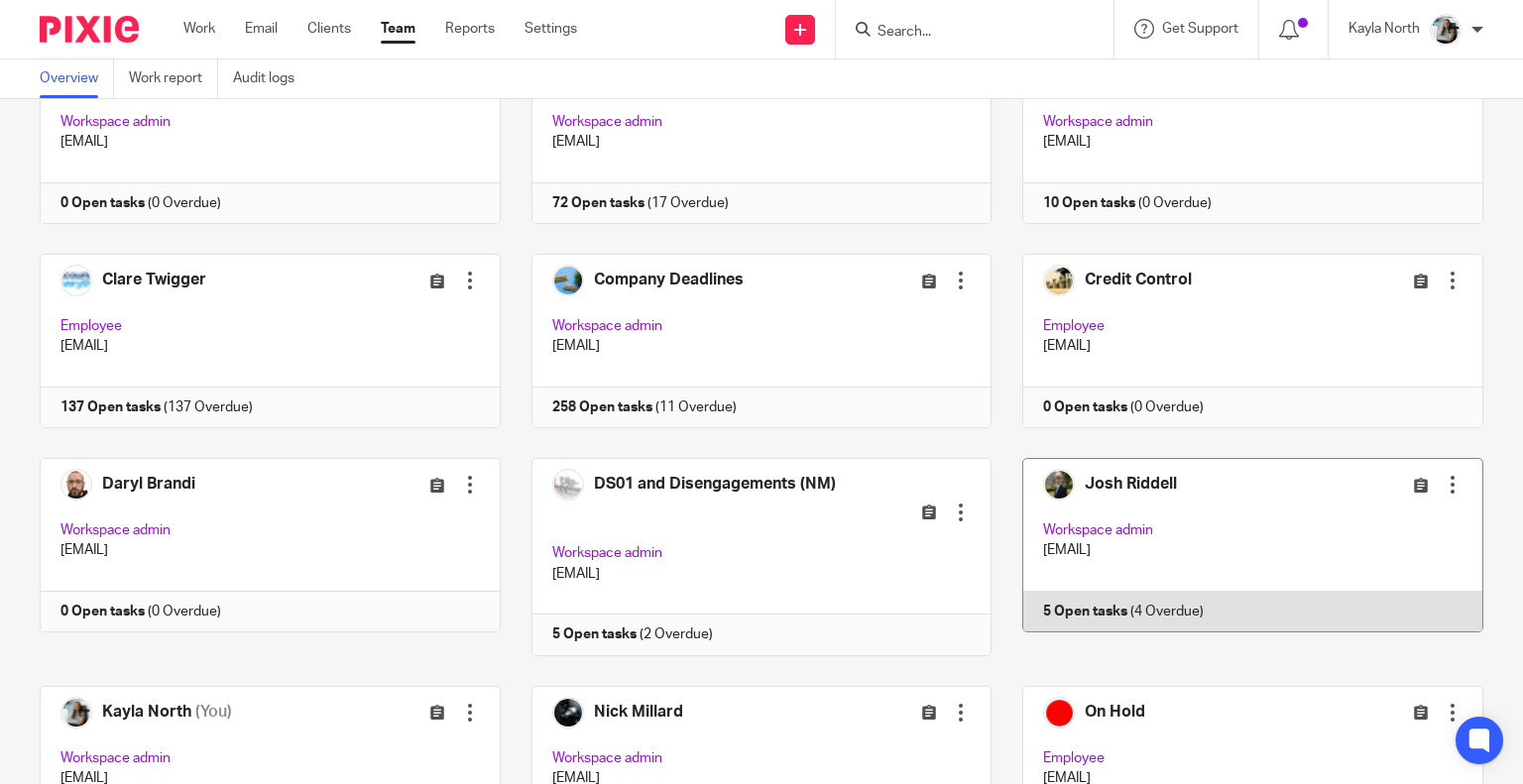 scroll, scrollTop: 595, scrollLeft: 0, axis: vertical 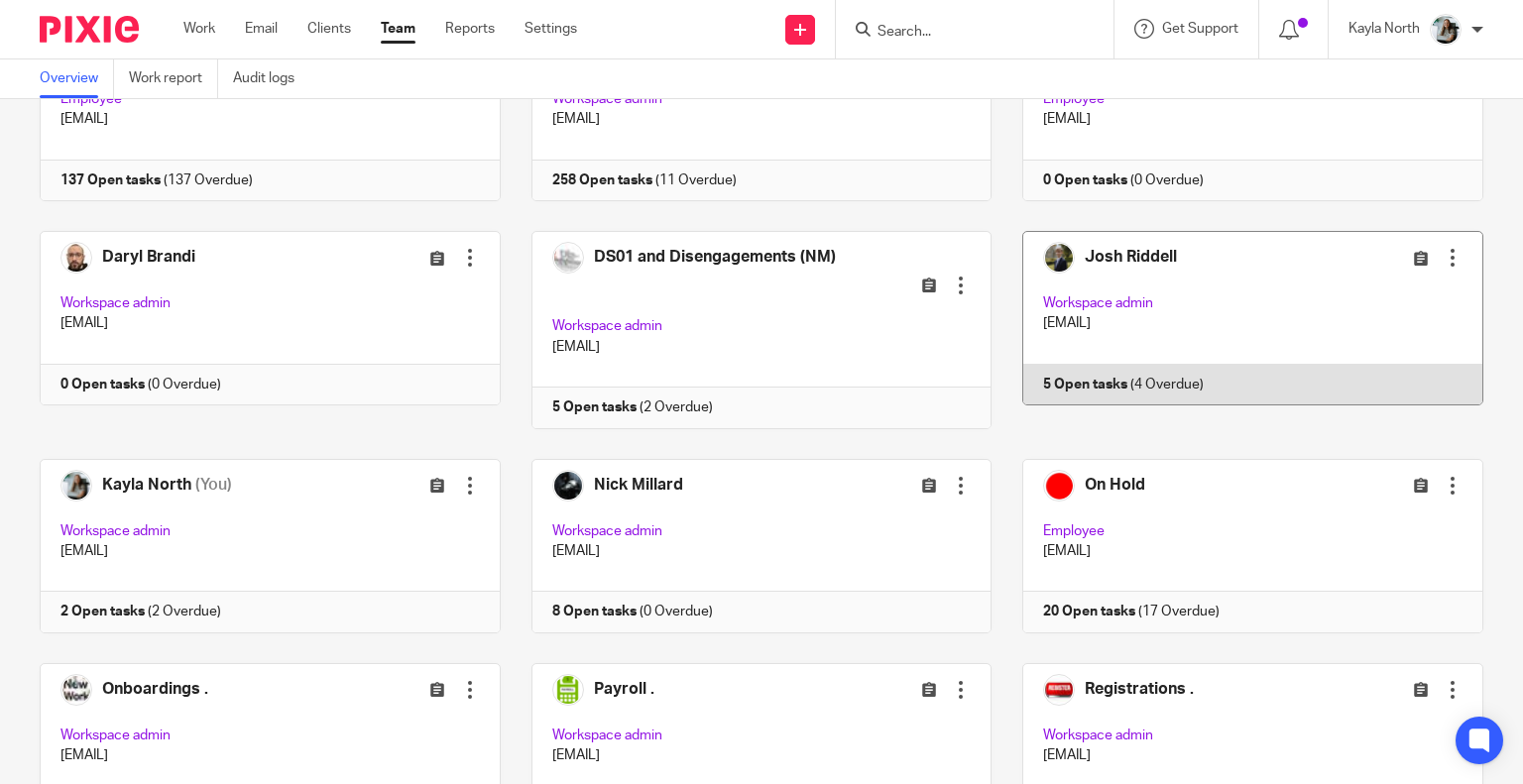 click at bounding box center (1237, 330) 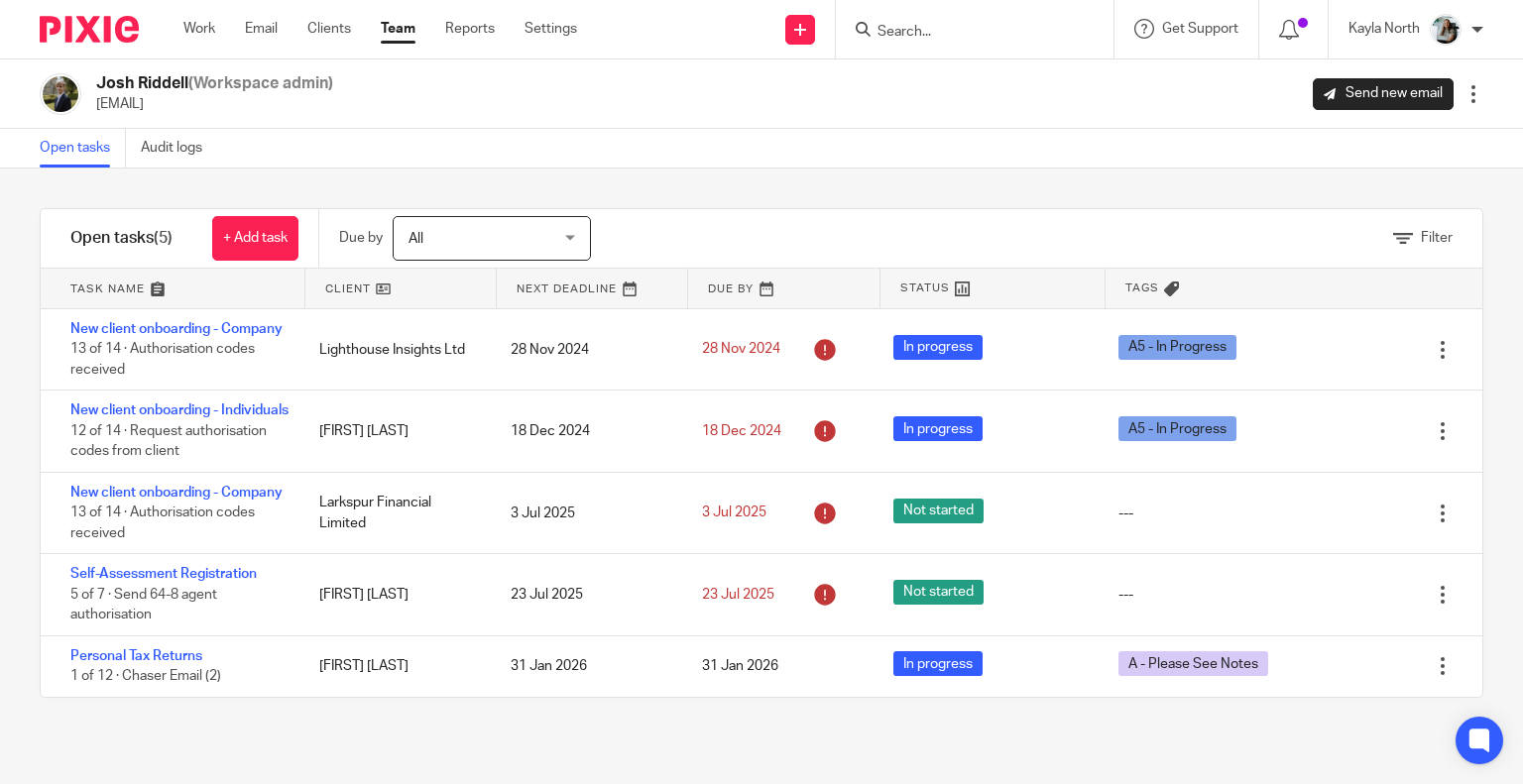 scroll, scrollTop: 0, scrollLeft: 0, axis: both 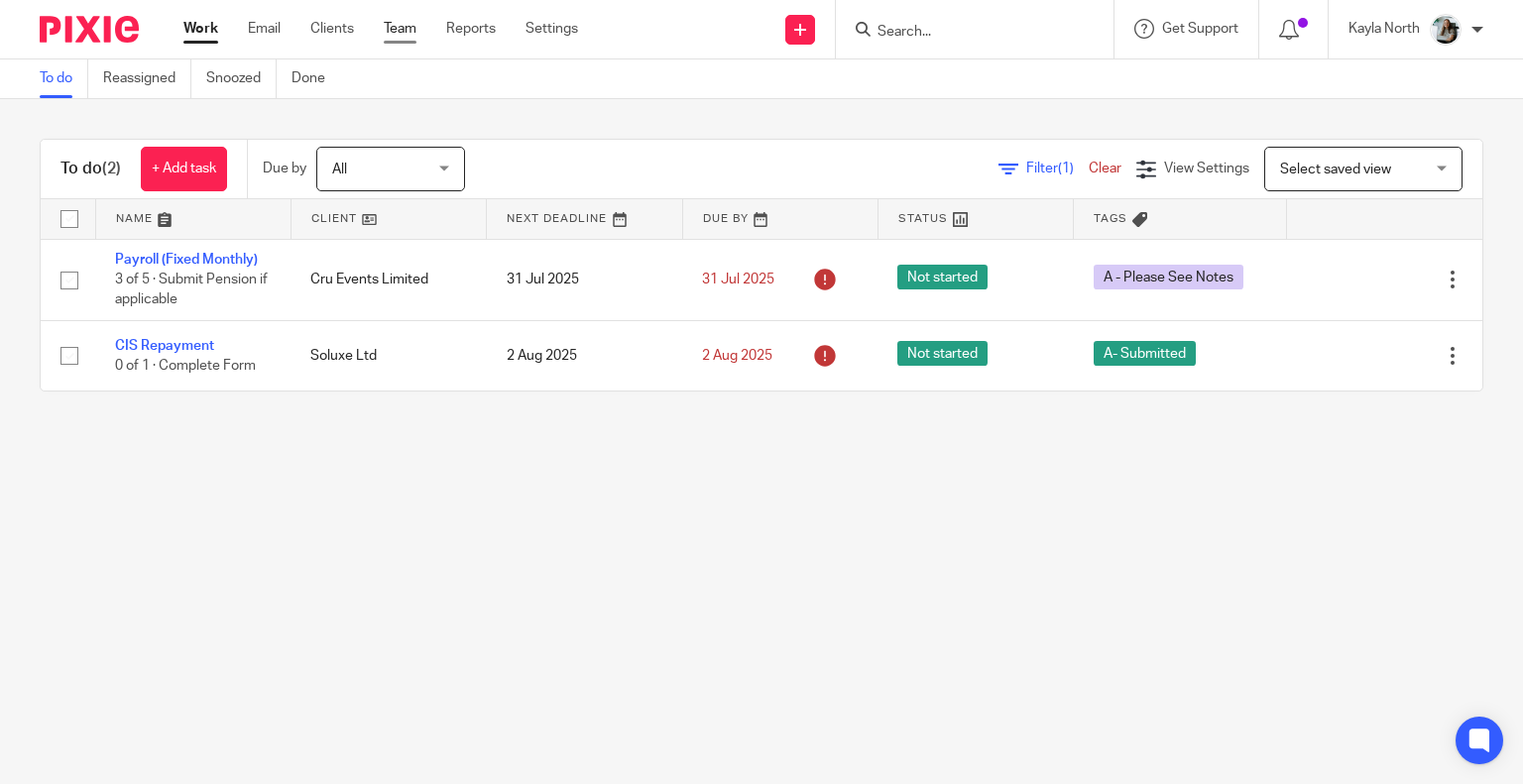 click on "Team" at bounding box center (400, 29) 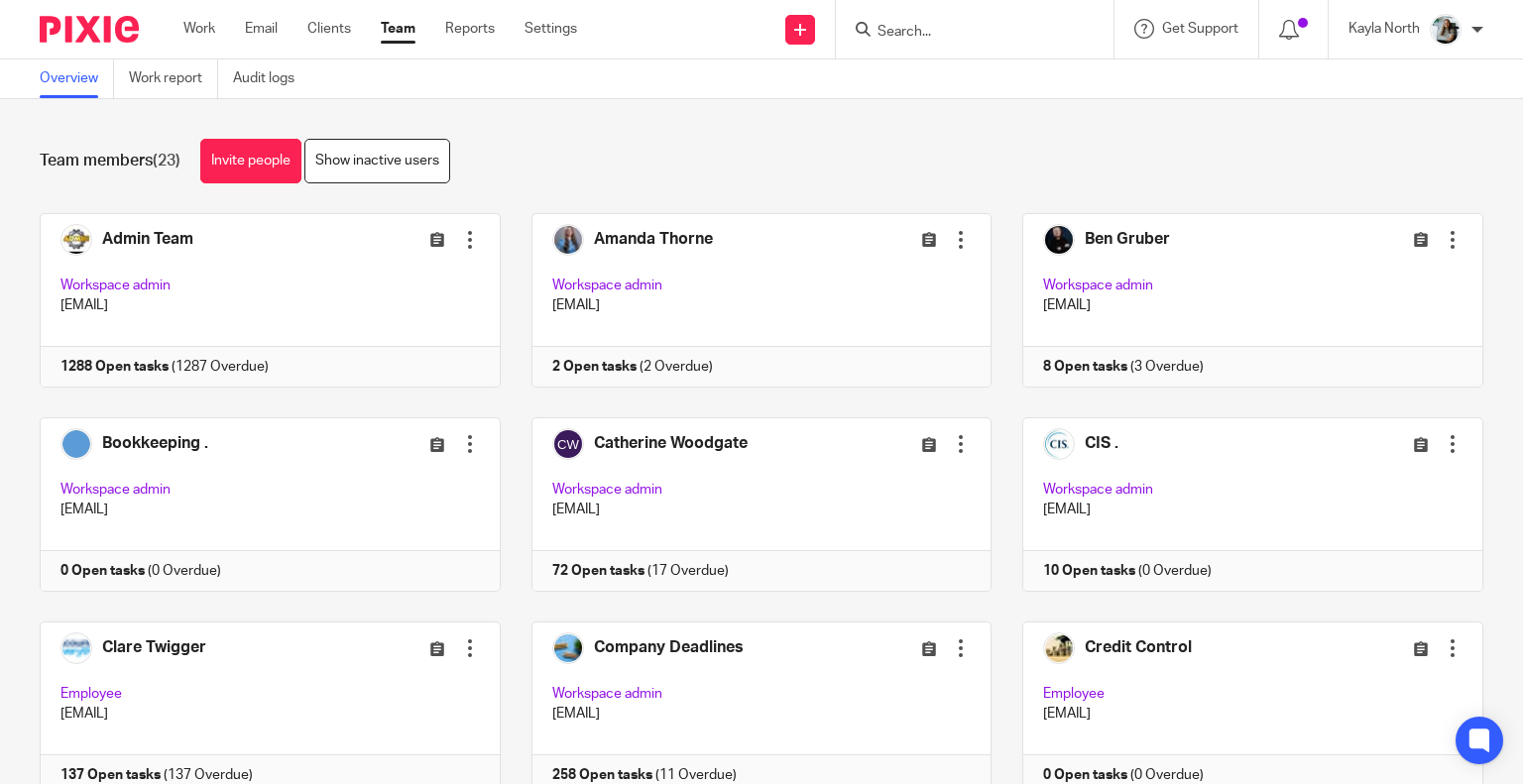 scroll, scrollTop: 0, scrollLeft: 0, axis: both 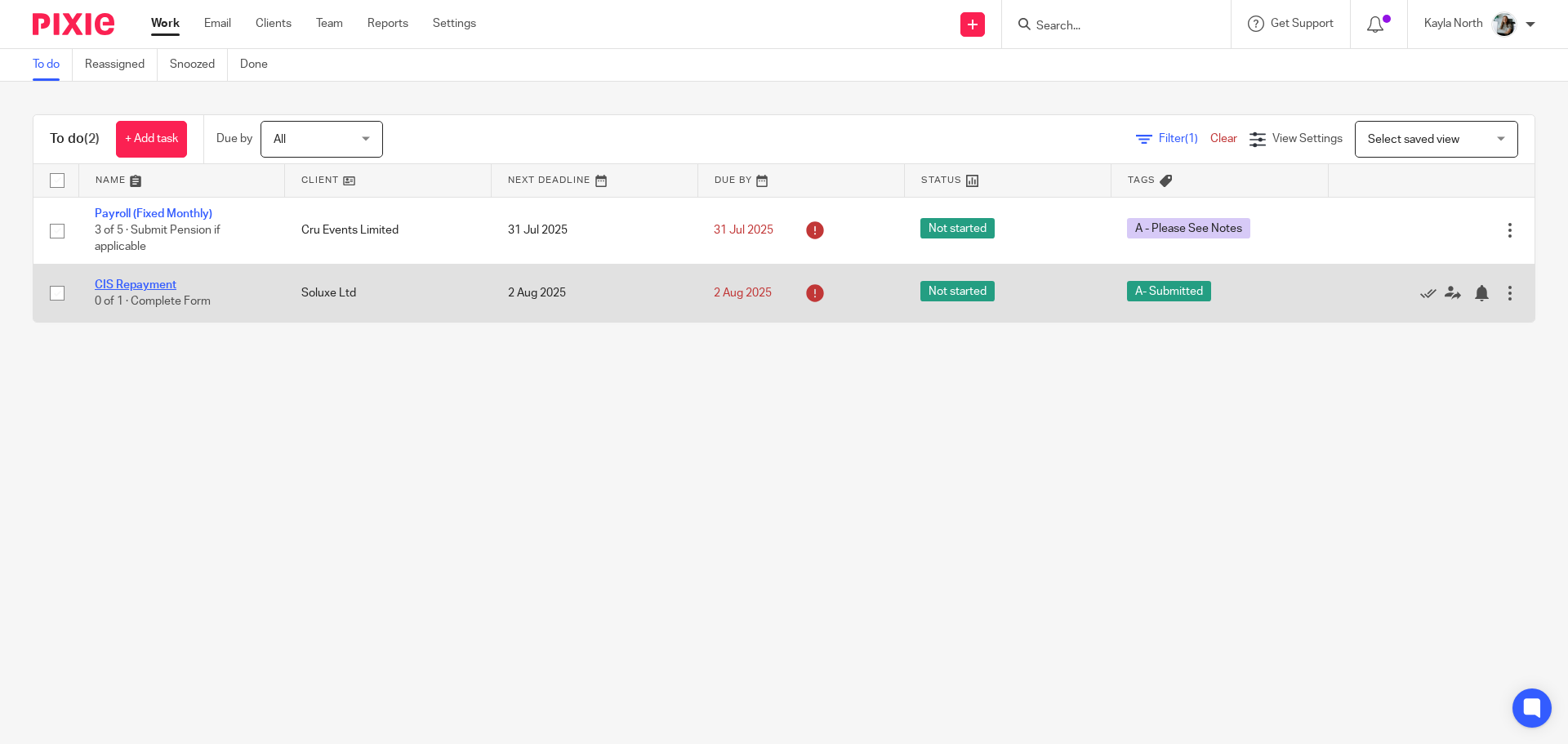 click on "CIS Repayment" at bounding box center (136, 285) 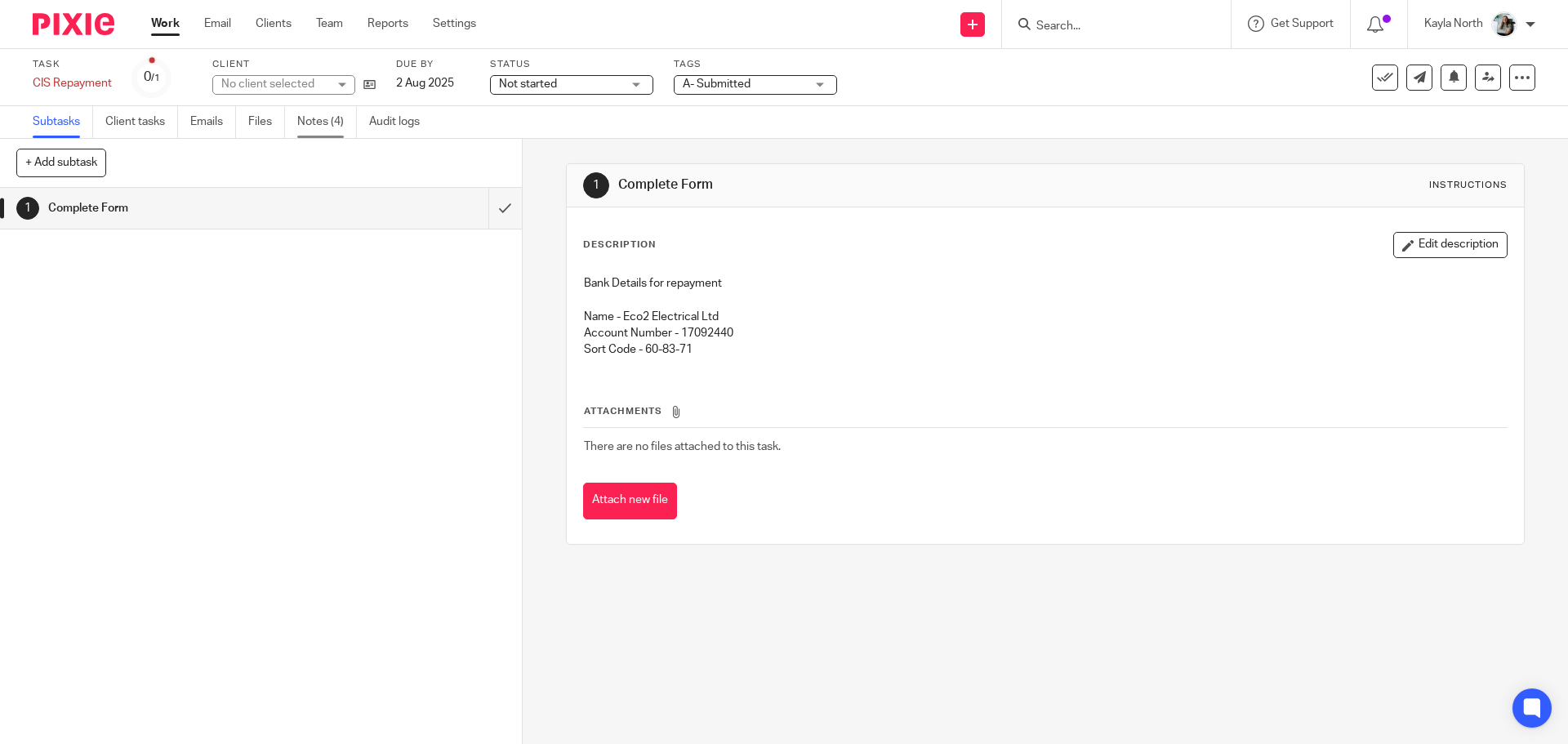 scroll, scrollTop: 0, scrollLeft: 0, axis: both 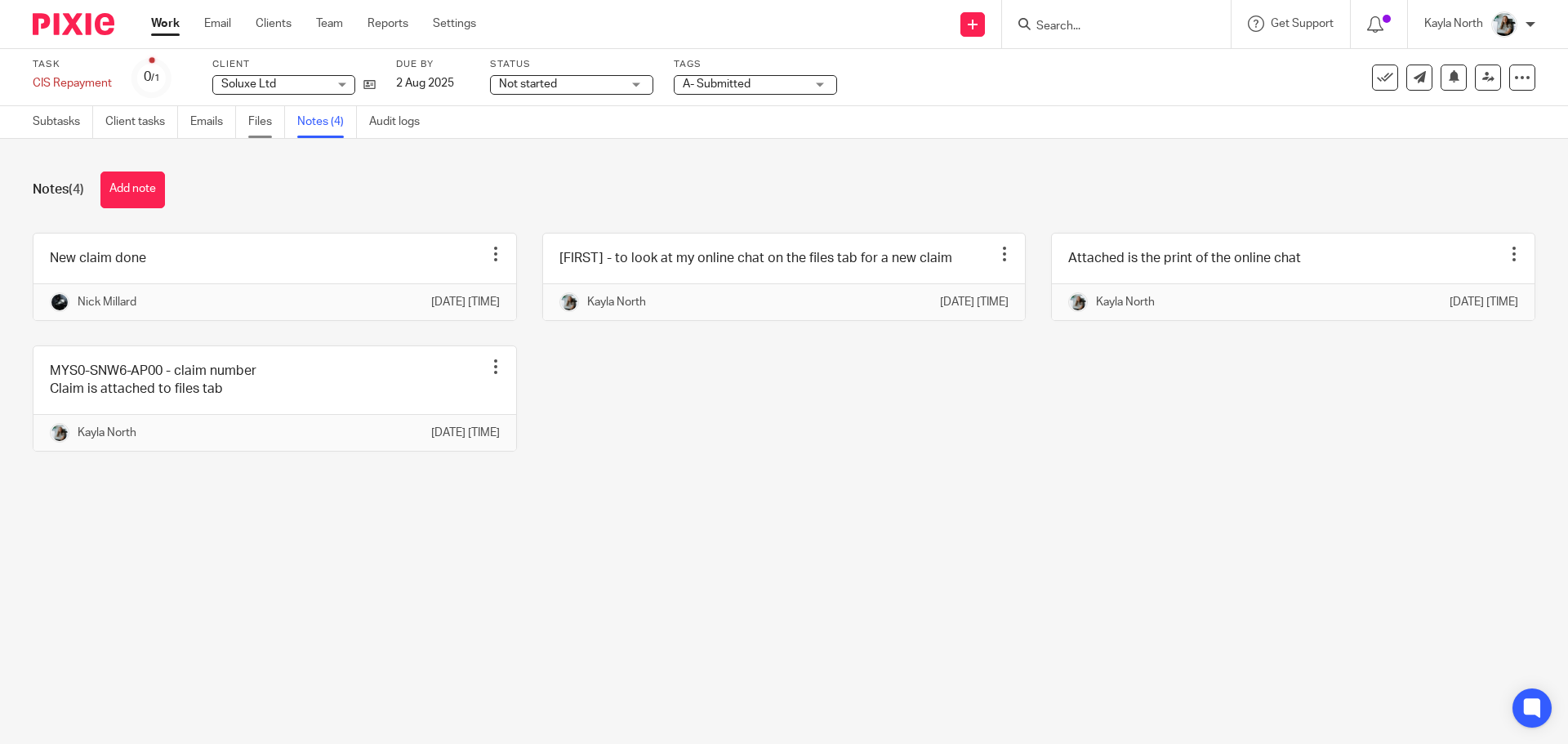 click on "Files" at bounding box center [266, 122] 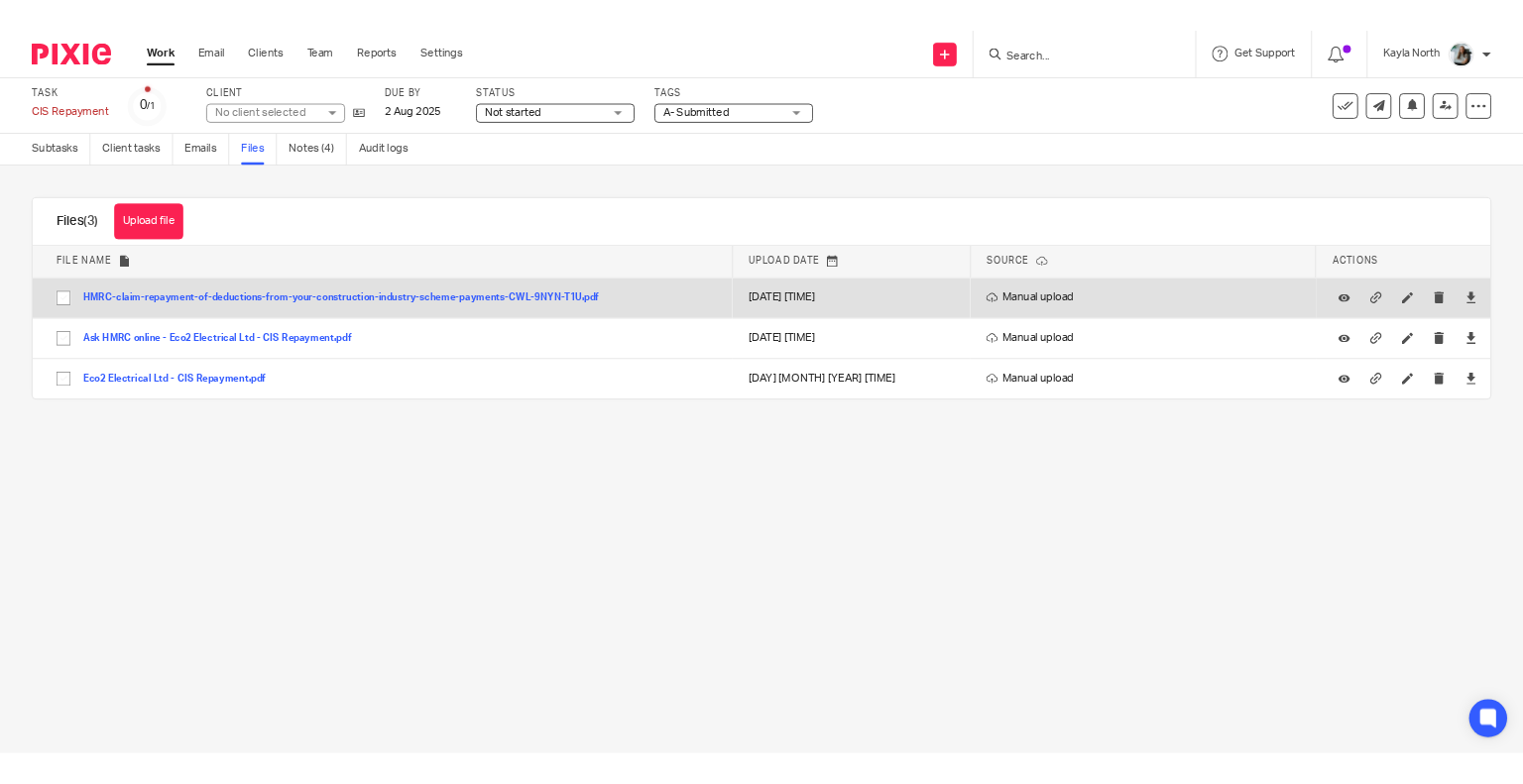 scroll, scrollTop: 0, scrollLeft: 0, axis: both 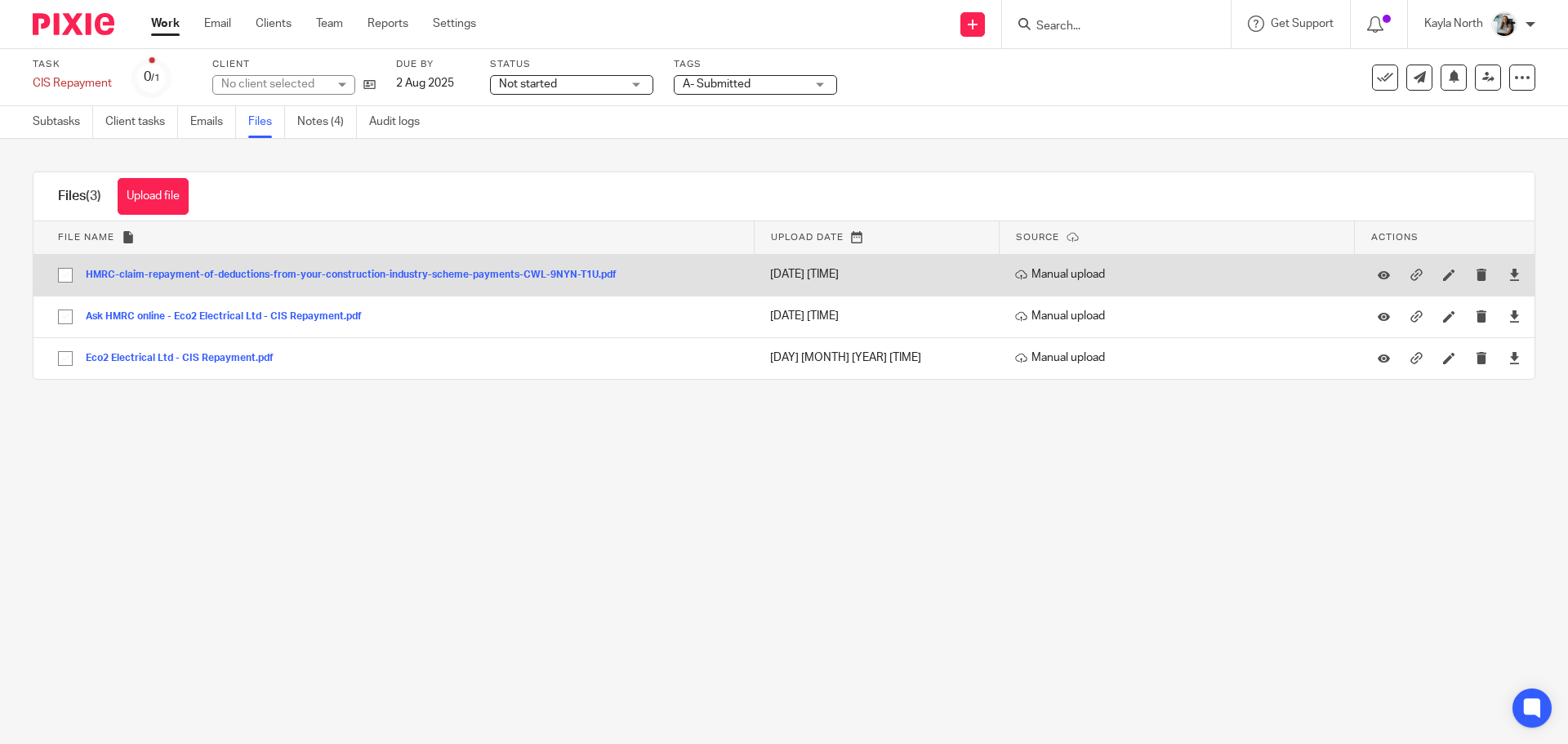 click on "HMRC-claim-repayment-of-deductions-from-your-construction-industry-scheme-payments-CWL-9NYN-T1U.pdf" at bounding box center [357, 275] 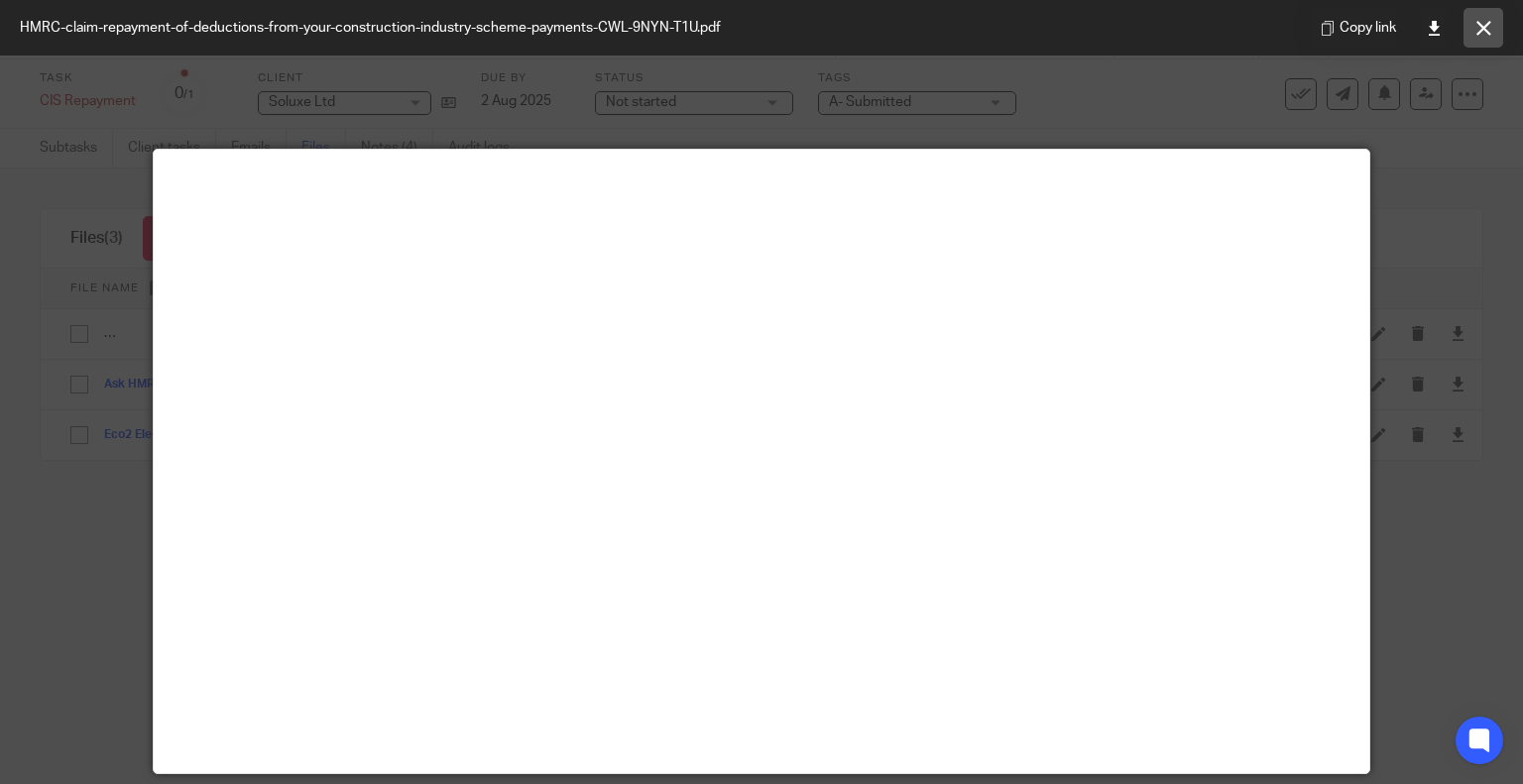 click at bounding box center (1483, 28) 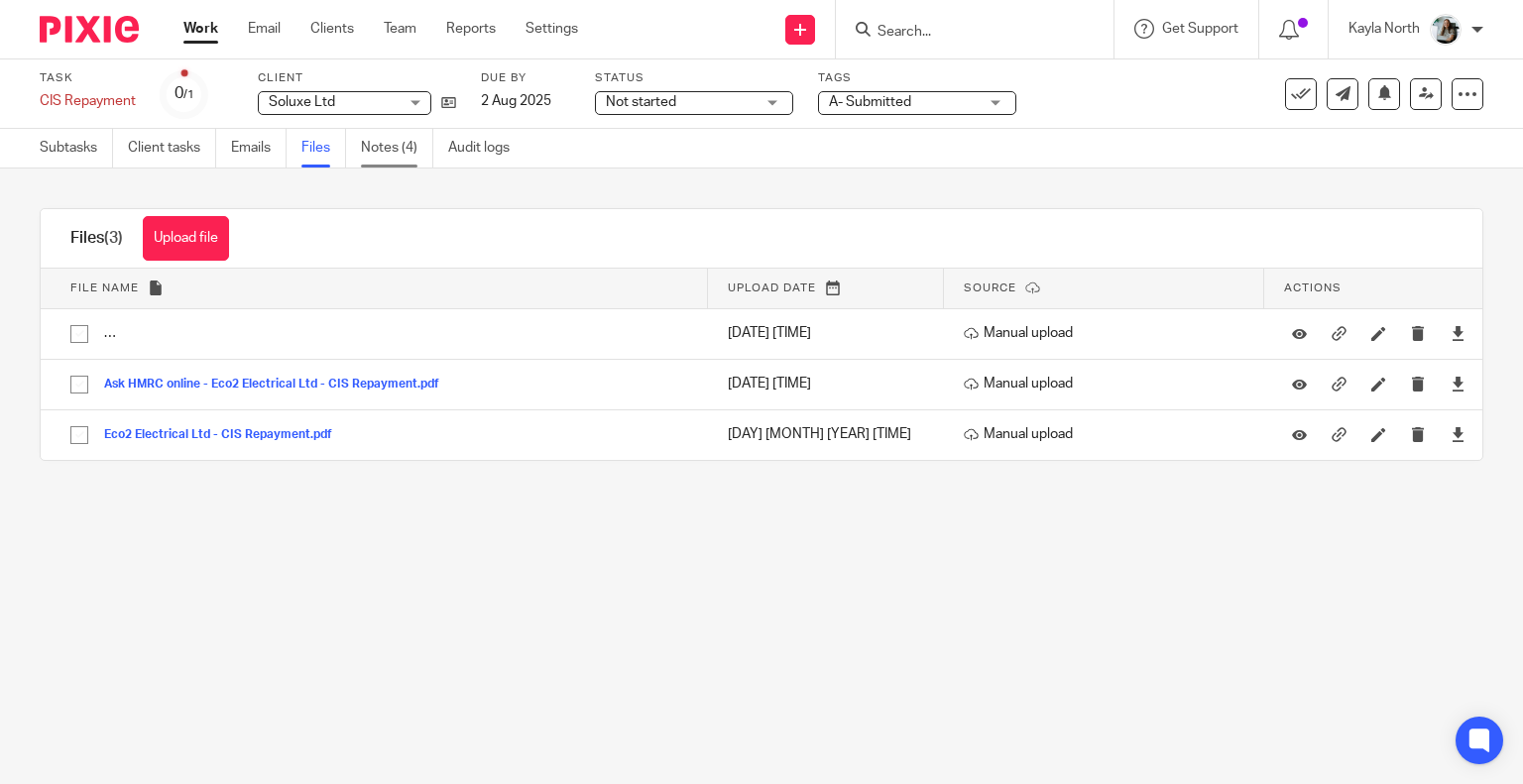 click on "Notes (4)" at bounding box center (397, 148) 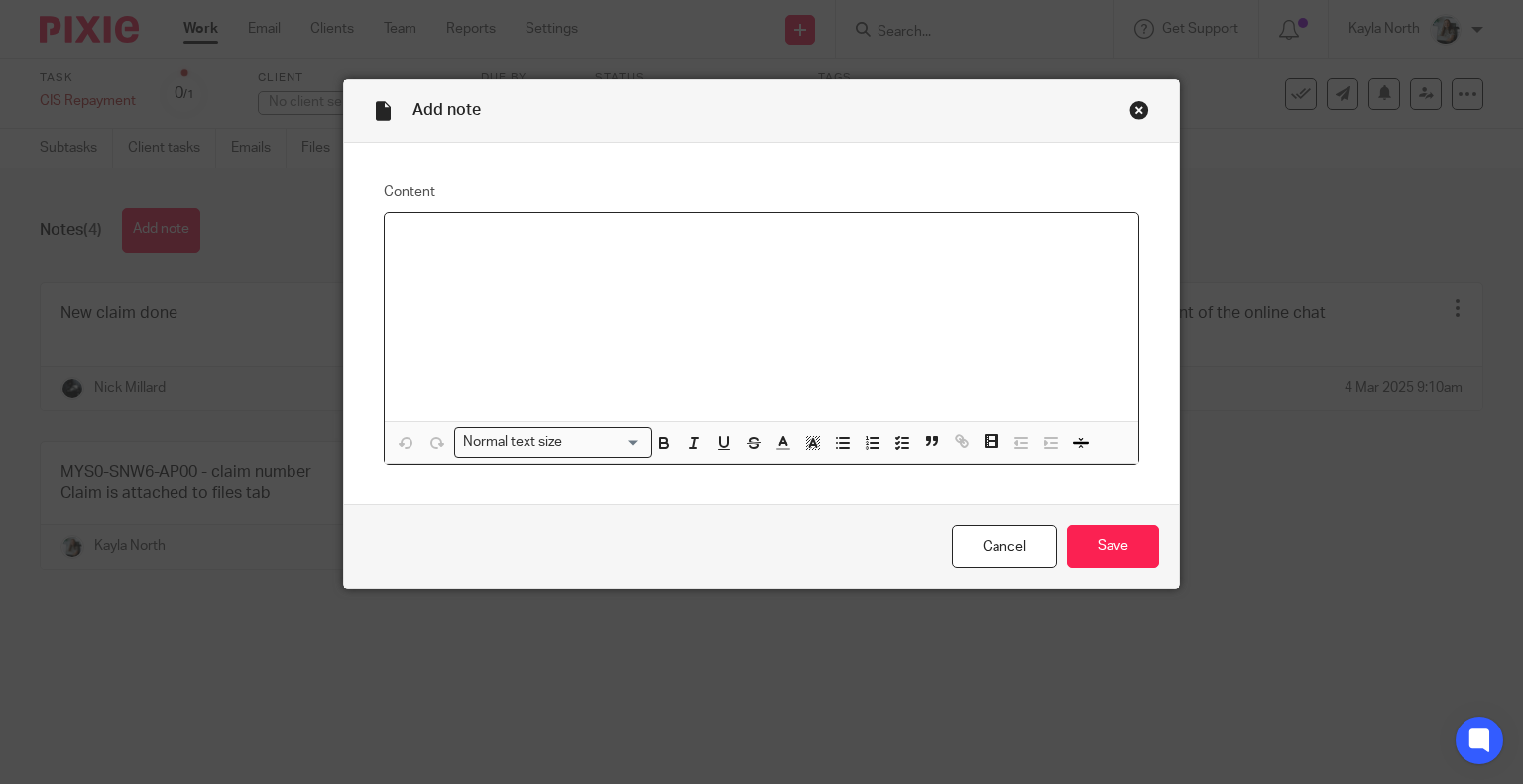 scroll, scrollTop: 0, scrollLeft: 0, axis: both 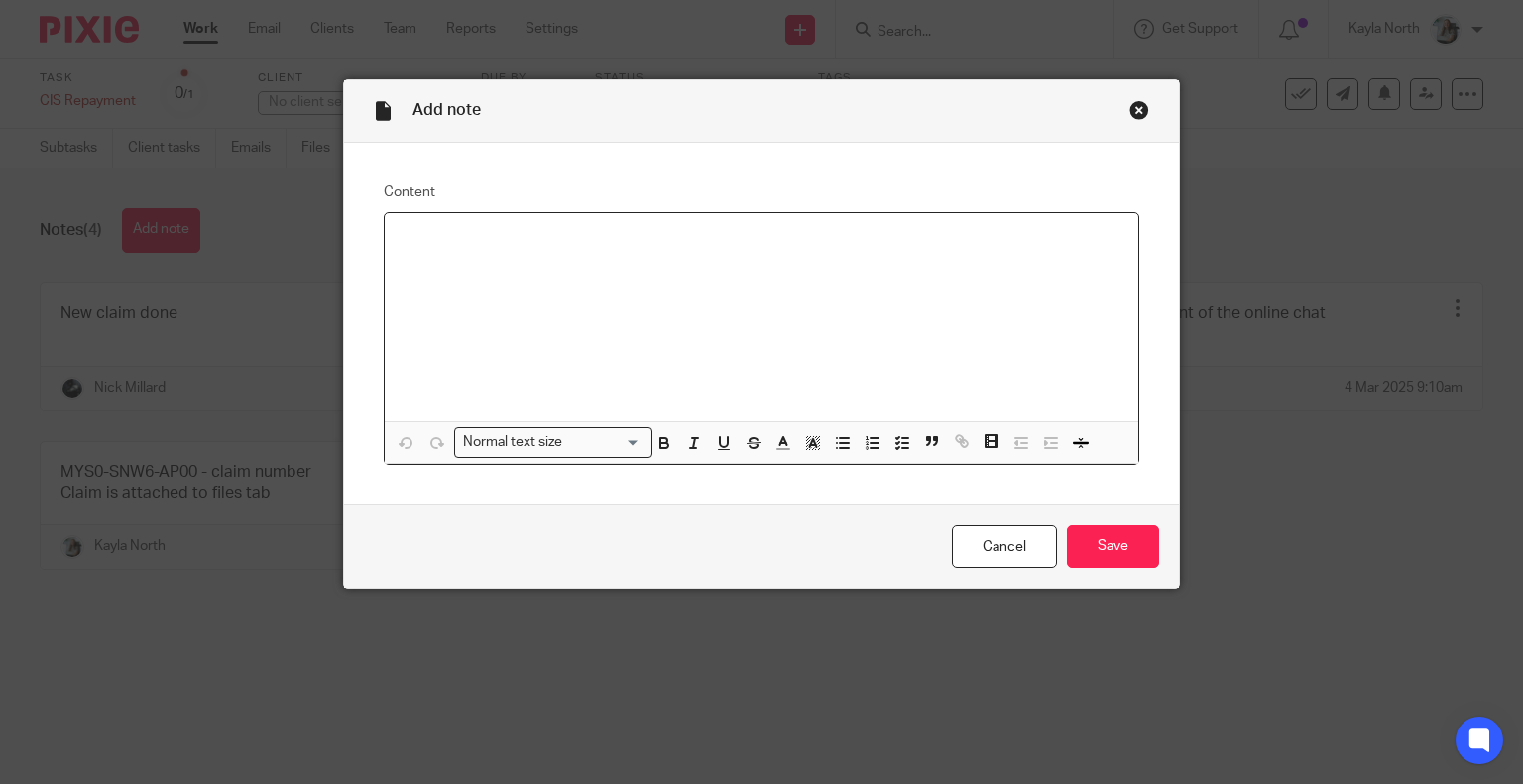 type 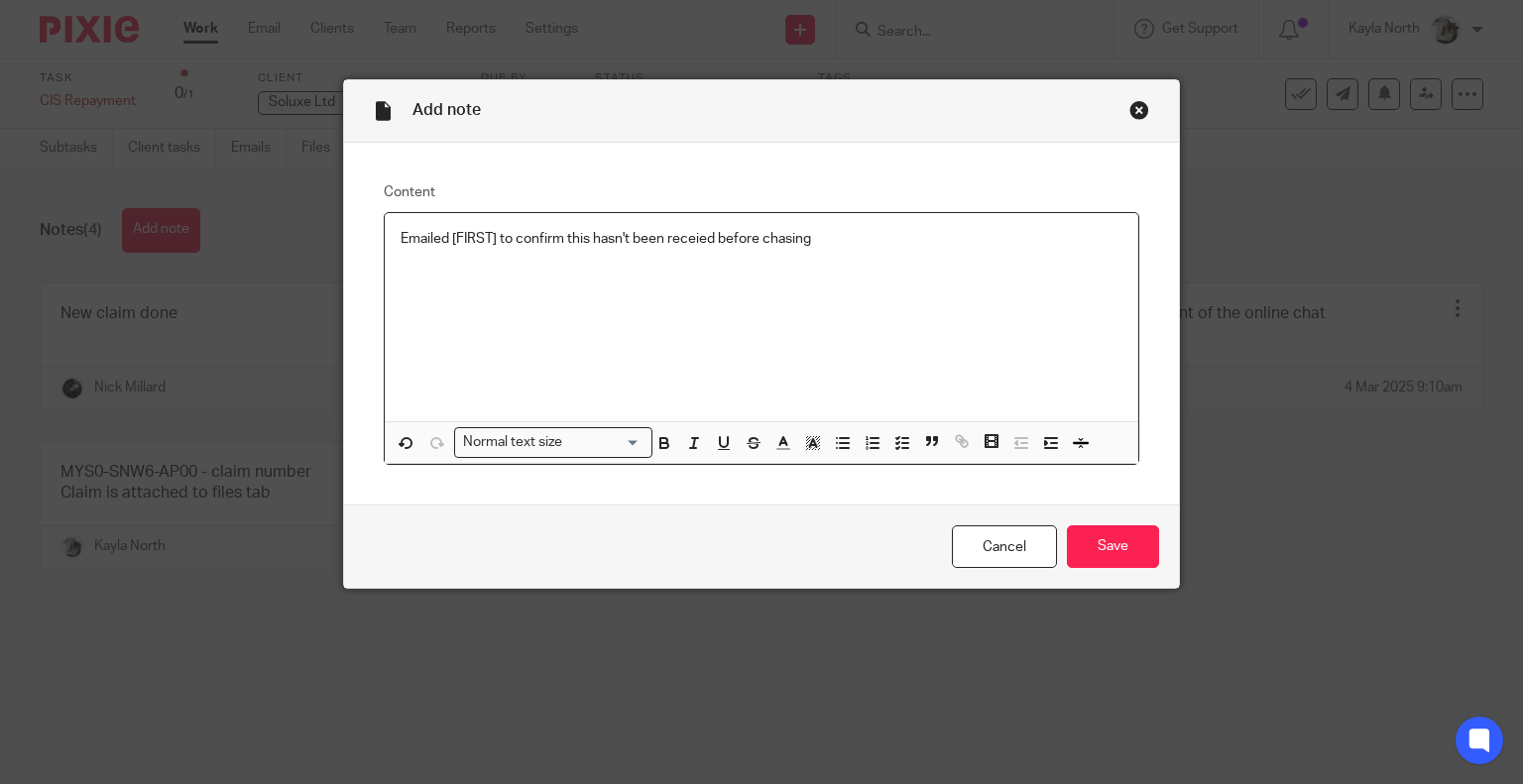 click on "Emailed Will to confirm this hasn't been receied before chasing" at bounding box center (762, 317) 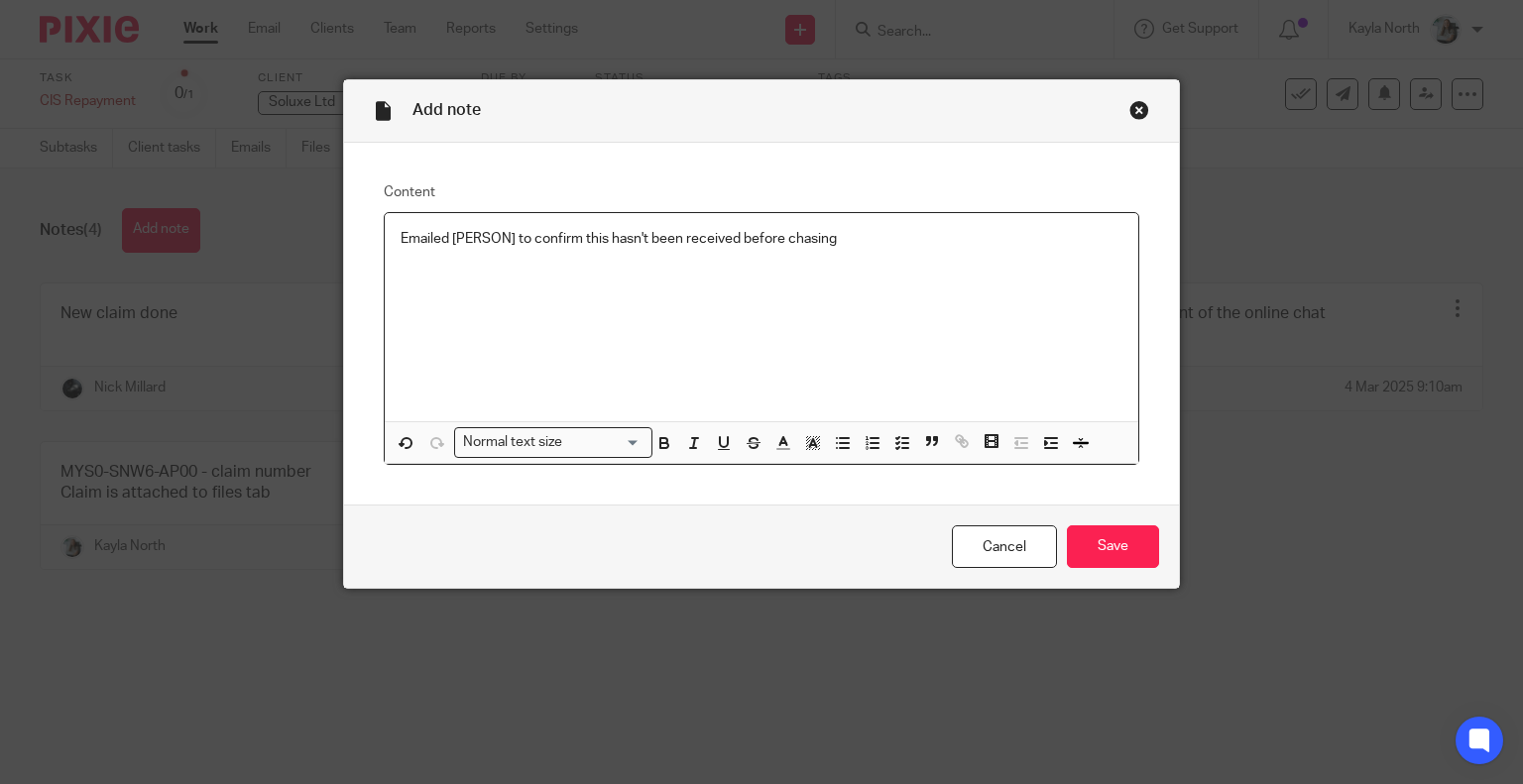 click on "Emailed [FIRST] to confirm this hasn't been received before chasing" at bounding box center [762, 239] 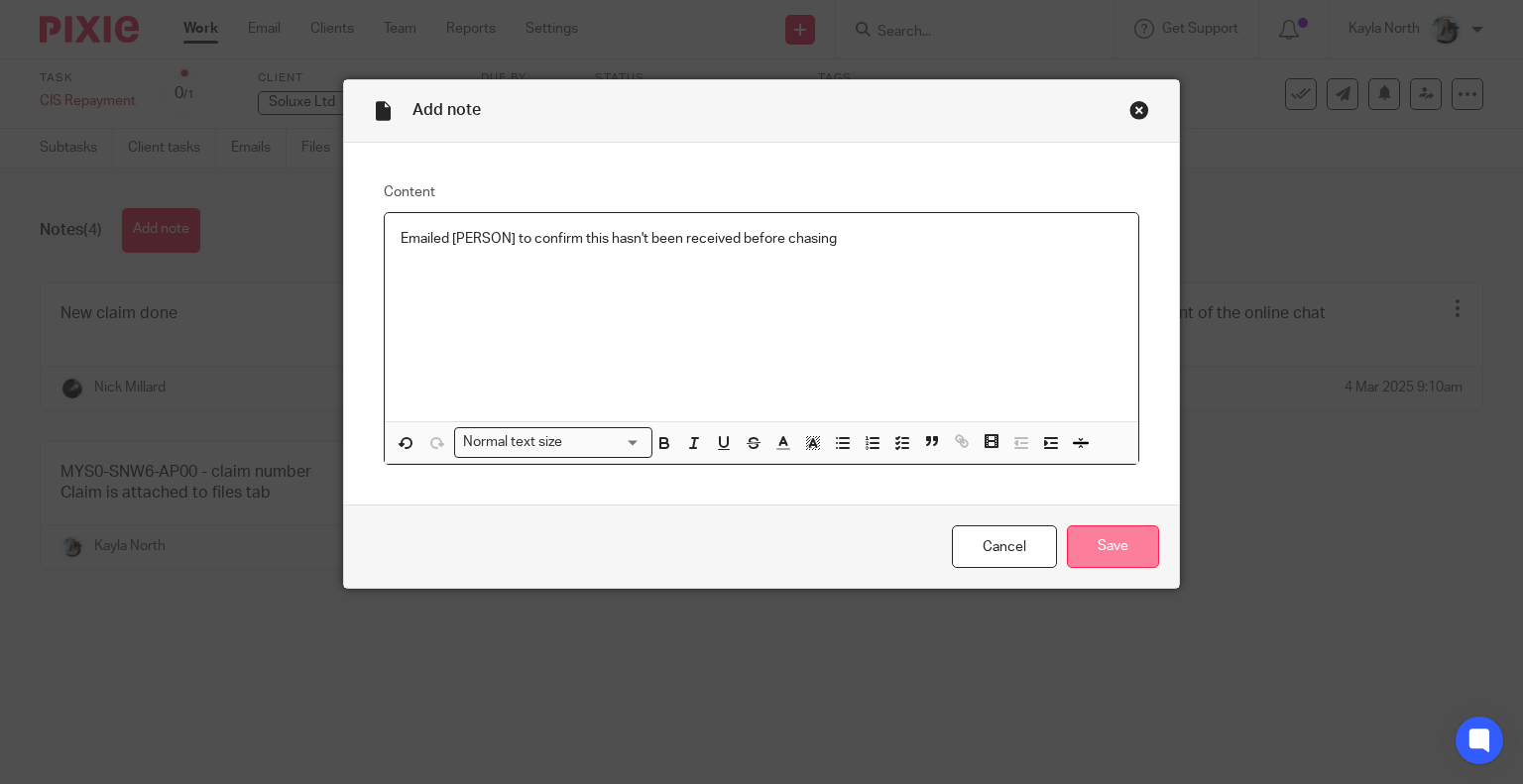 click on "Save" at bounding box center [1113, 546] 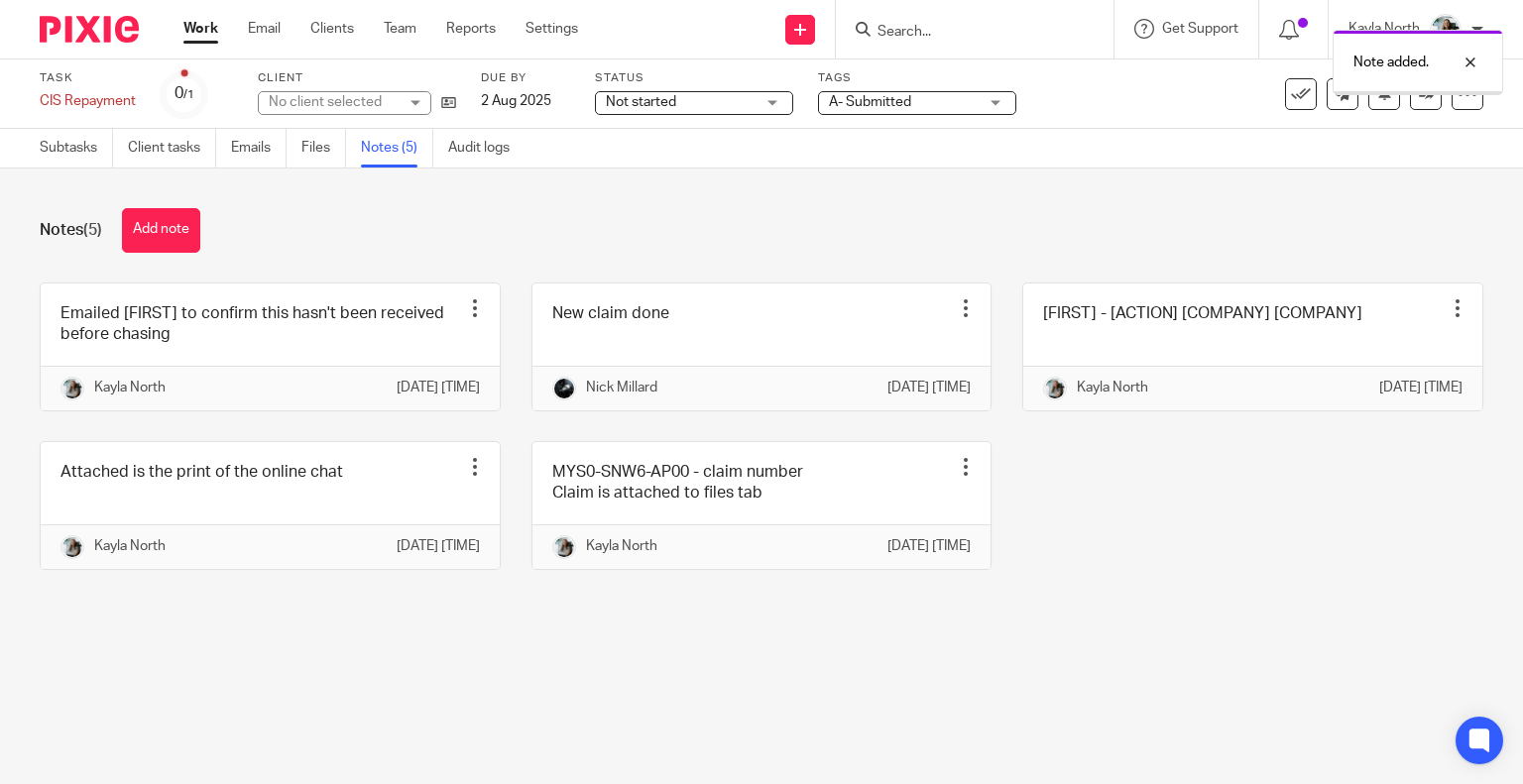 scroll, scrollTop: 0, scrollLeft: 0, axis: both 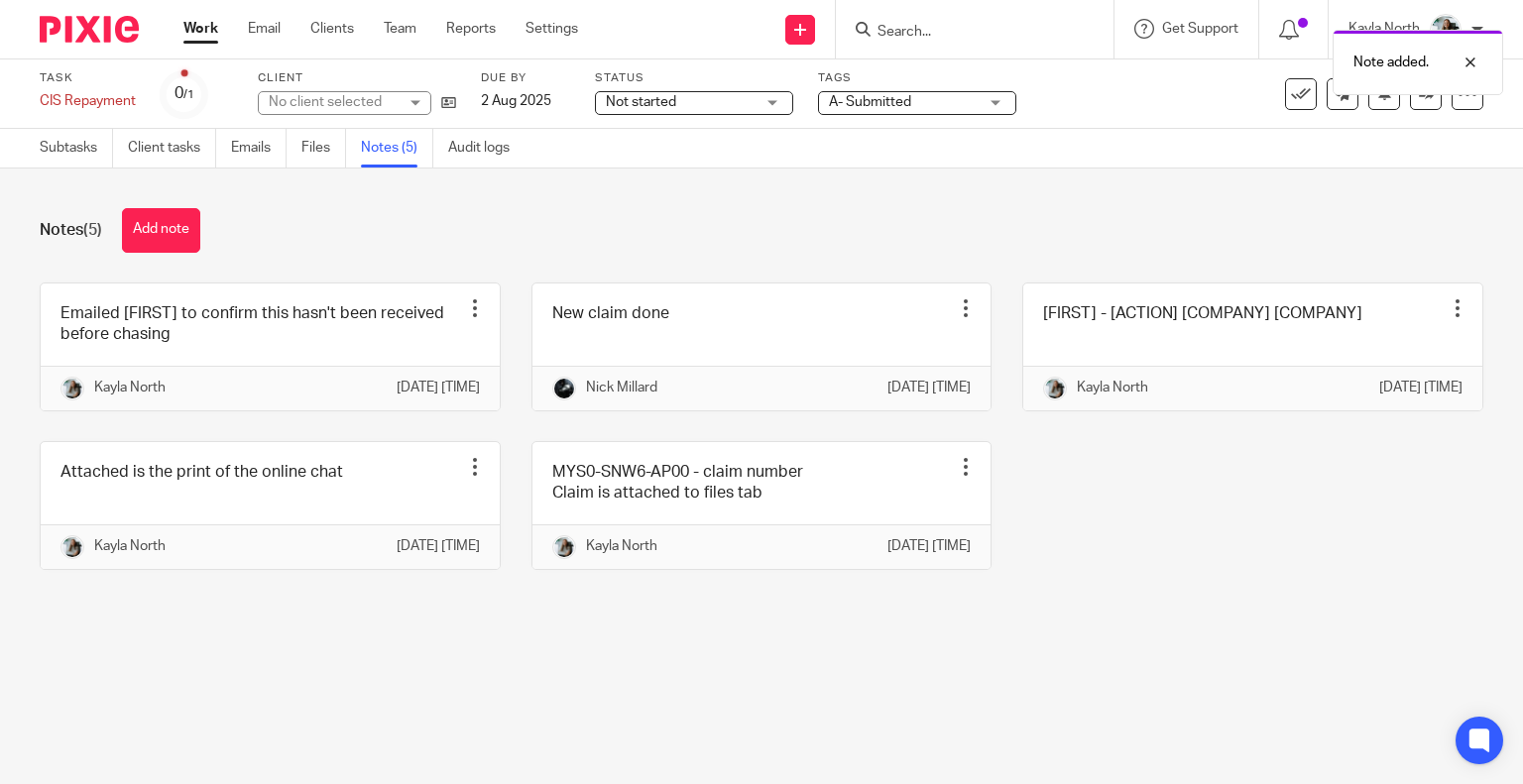 click on "Not started" at bounding box center [680, 102] 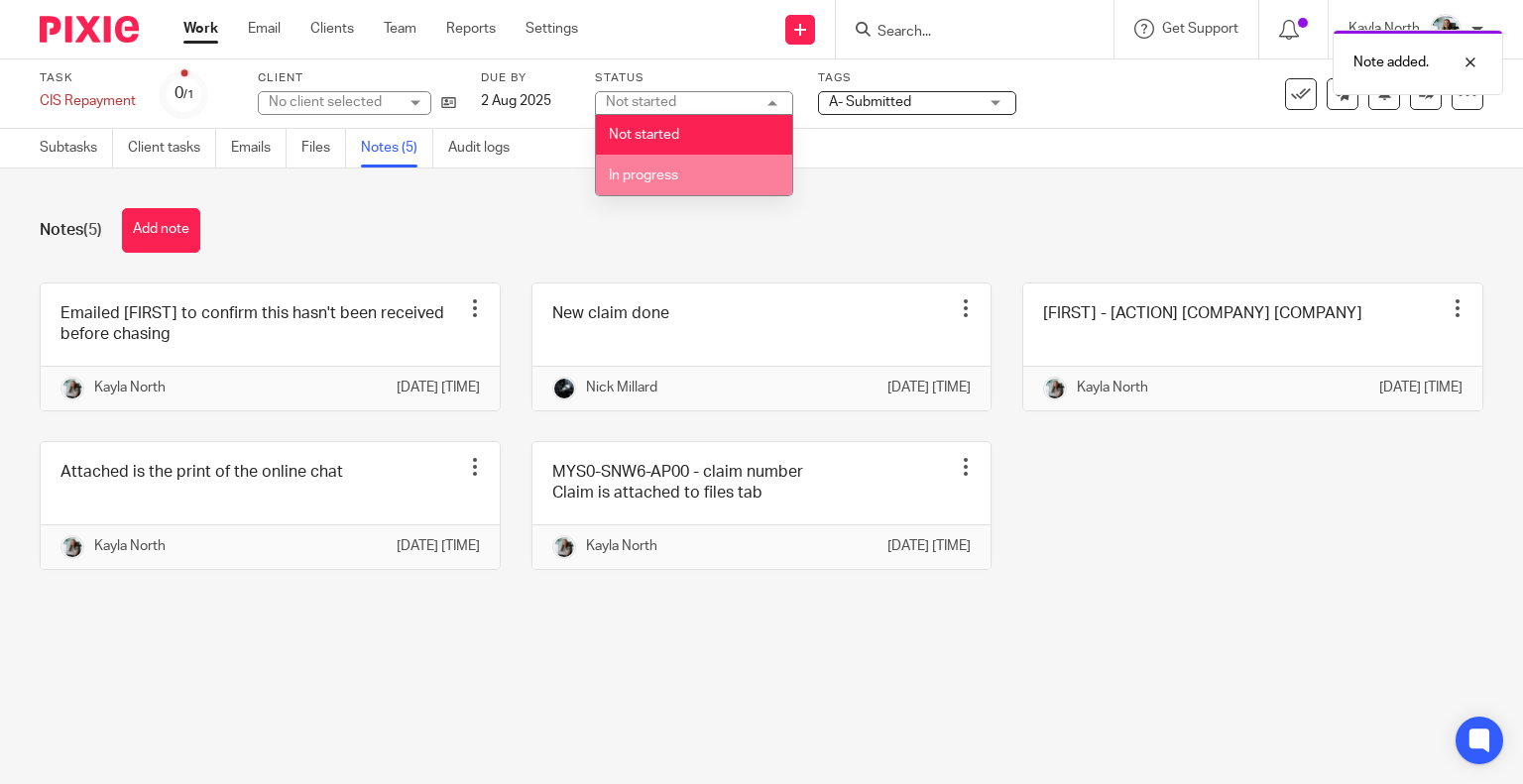 click on "In progress" at bounding box center [644, 175] 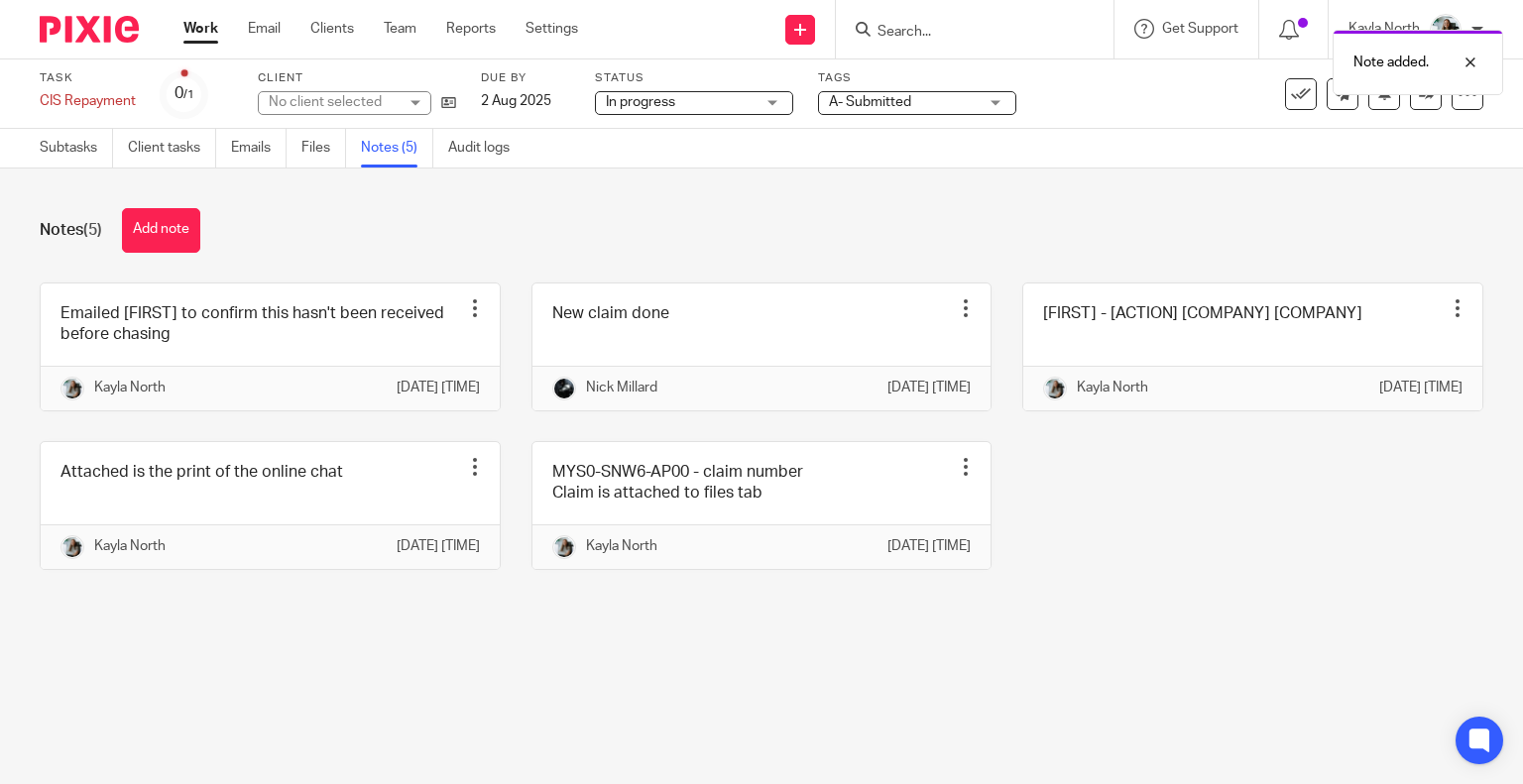 click on "Subtasks
Client tasks
Emails
Files
Notes (5)
Audit logs" at bounding box center [762, 149] 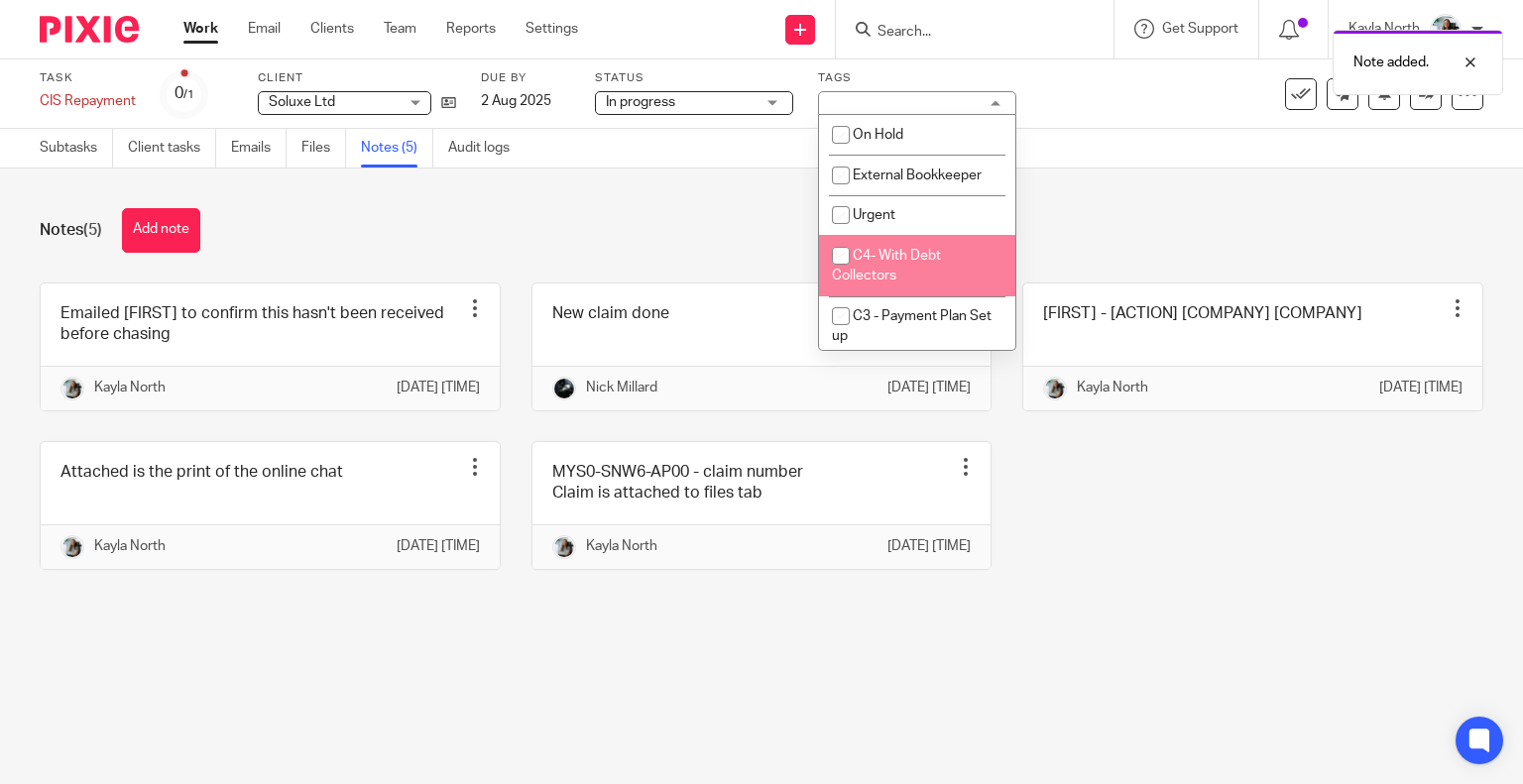 scroll, scrollTop: 99, scrollLeft: 0, axis: vertical 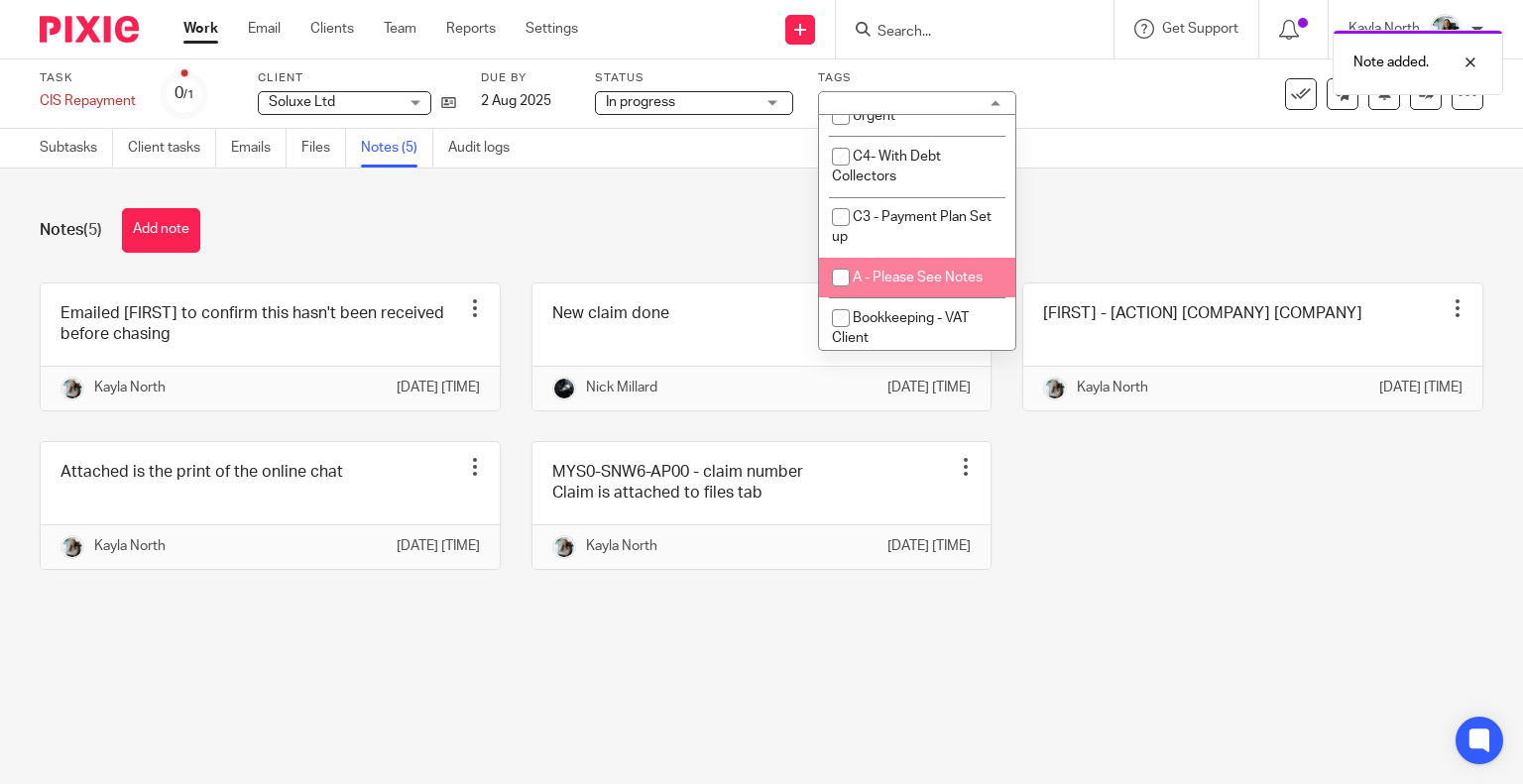 click on "A - Please See Notes" at bounding box center (917, 278) 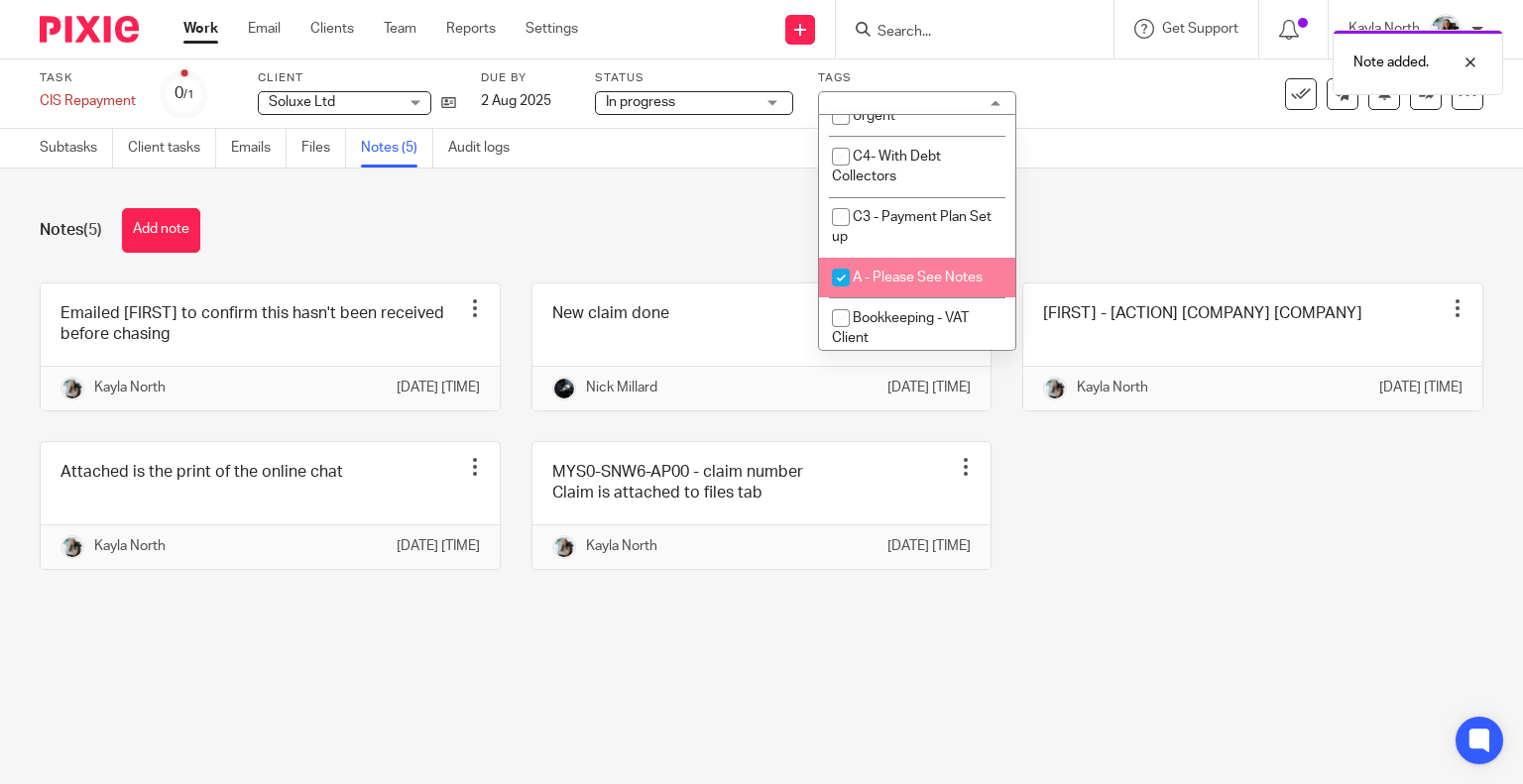 checkbox on "true" 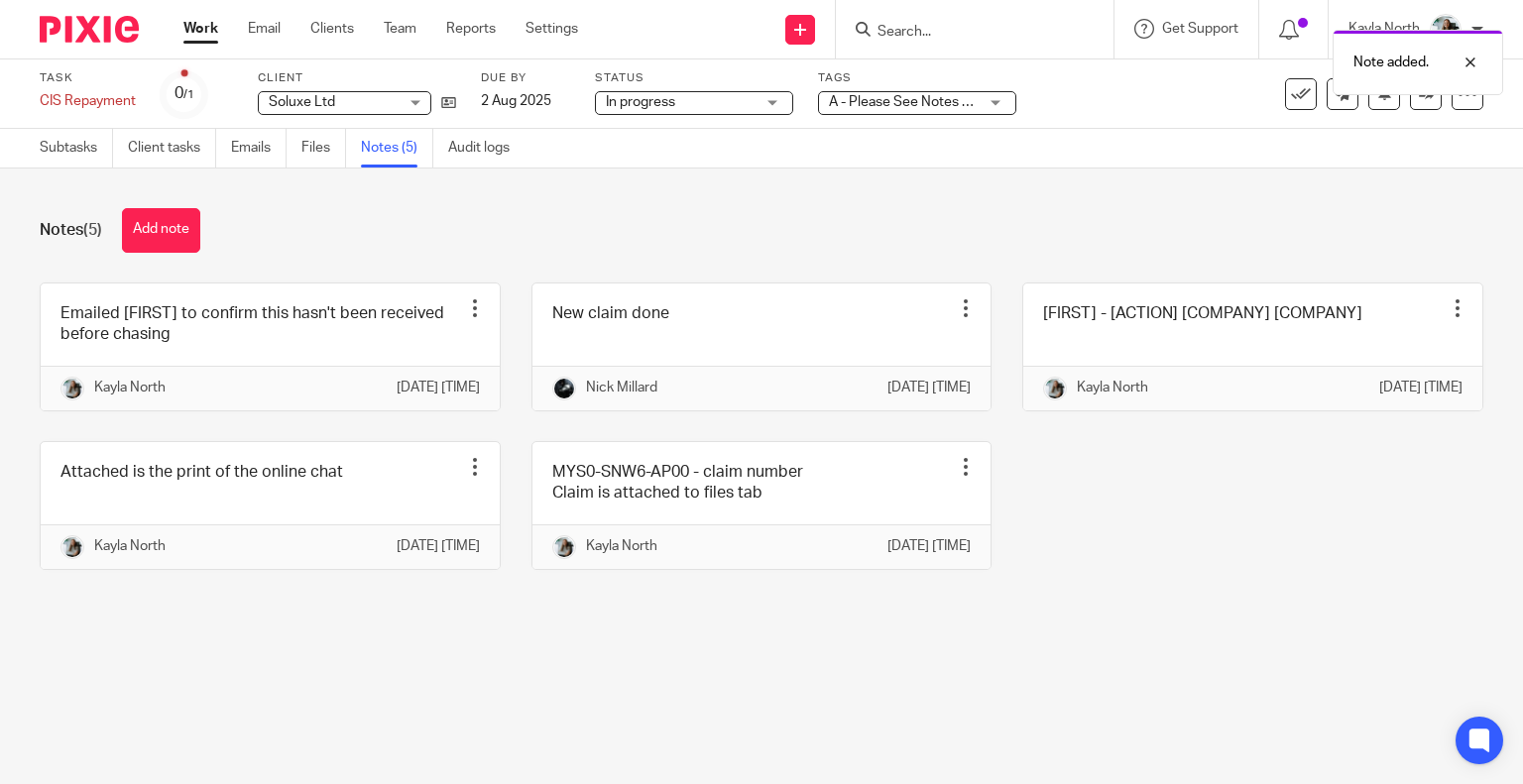 click on "Notes
(5)
Add note
Emailed Will to confirm this hasn't been received before chasing
Edit note
Delete note
Kayla North
8 Aug 2025 10:29am
New claim done
Edit note
Delete note
Nick Millard
7 Mar 2025  2:02pm" at bounding box center [762, 403] 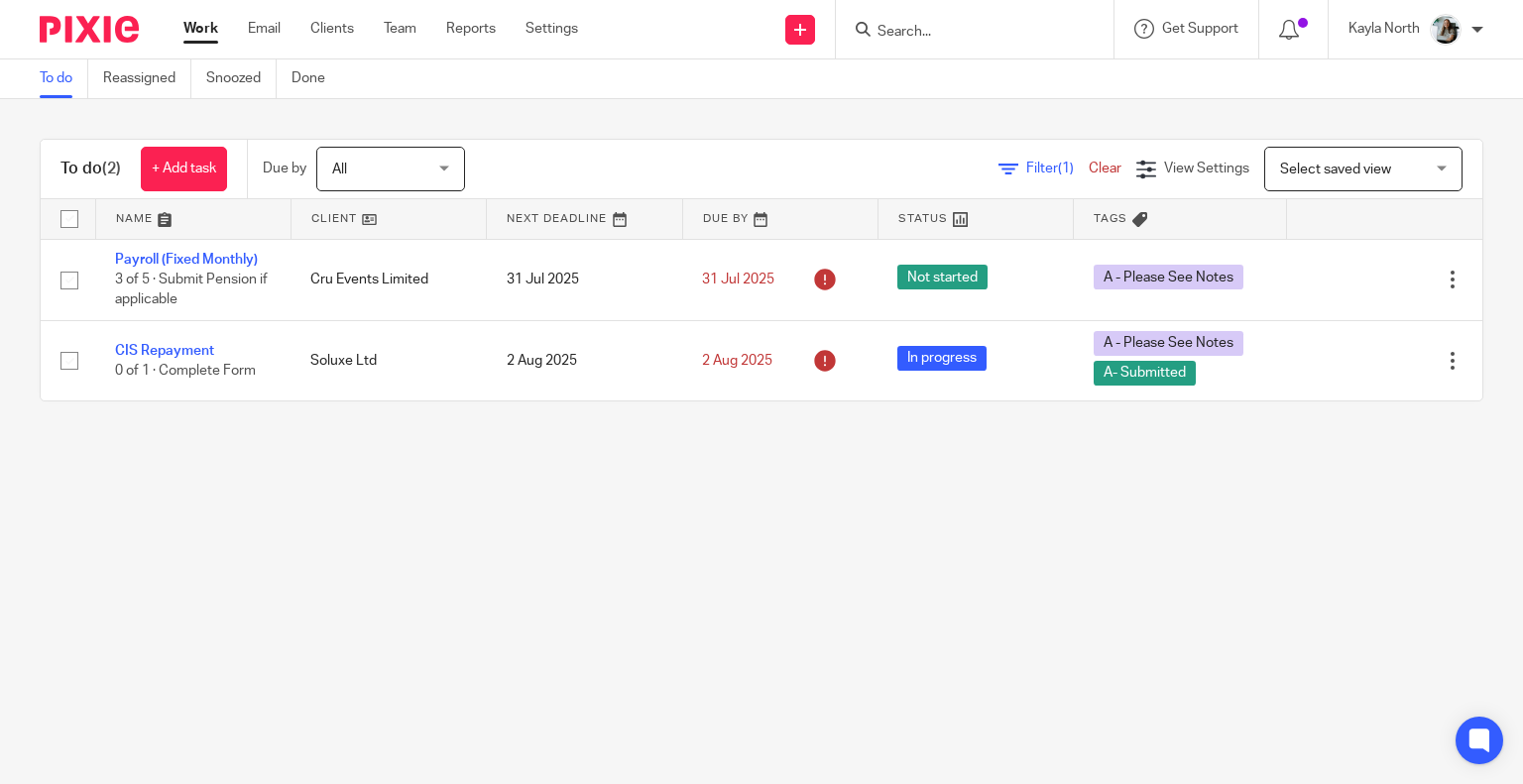 scroll, scrollTop: 0, scrollLeft: 0, axis: both 